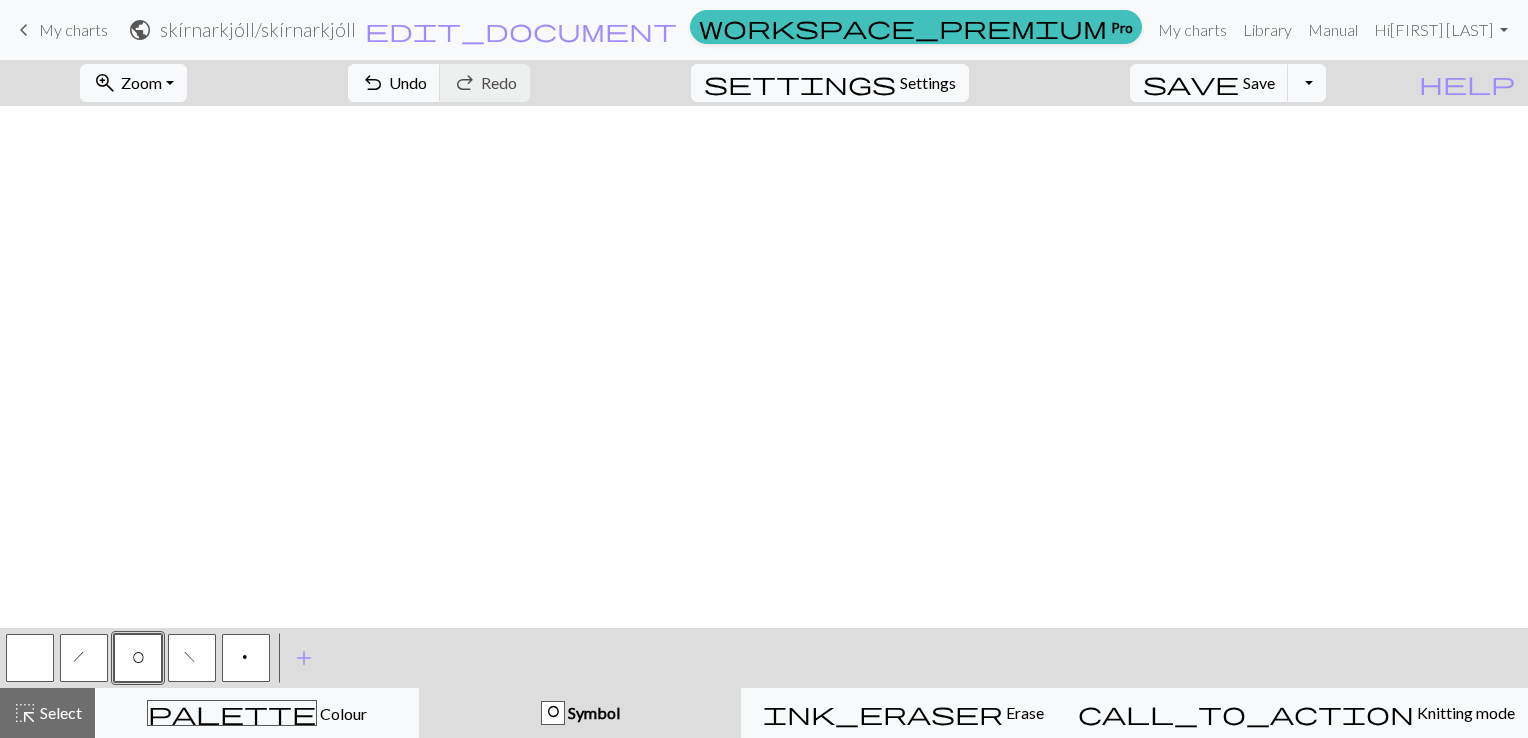 scroll, scrollTop: 0, scrollLeft: 0, axis: both 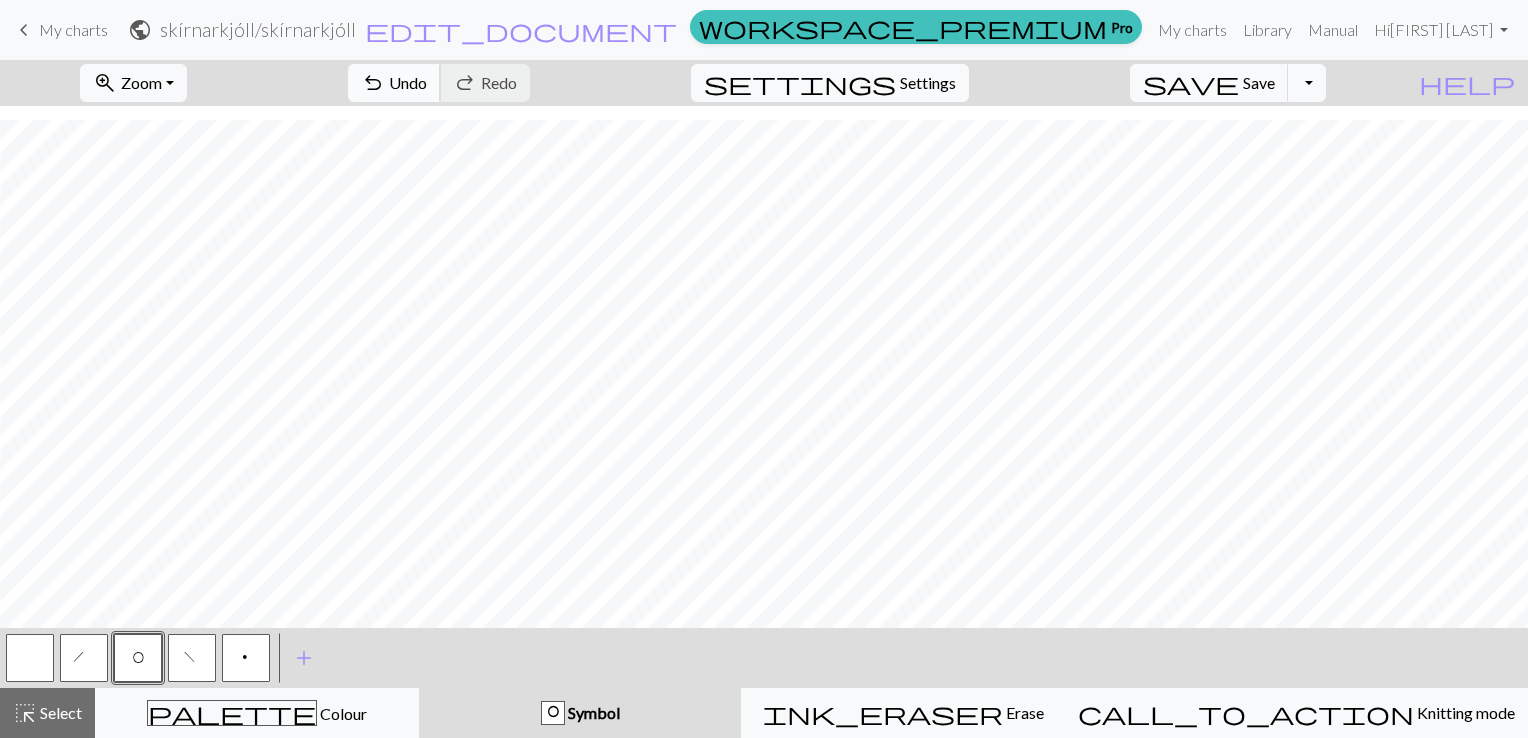 click on "Undo" at bounding box center (408, 82) 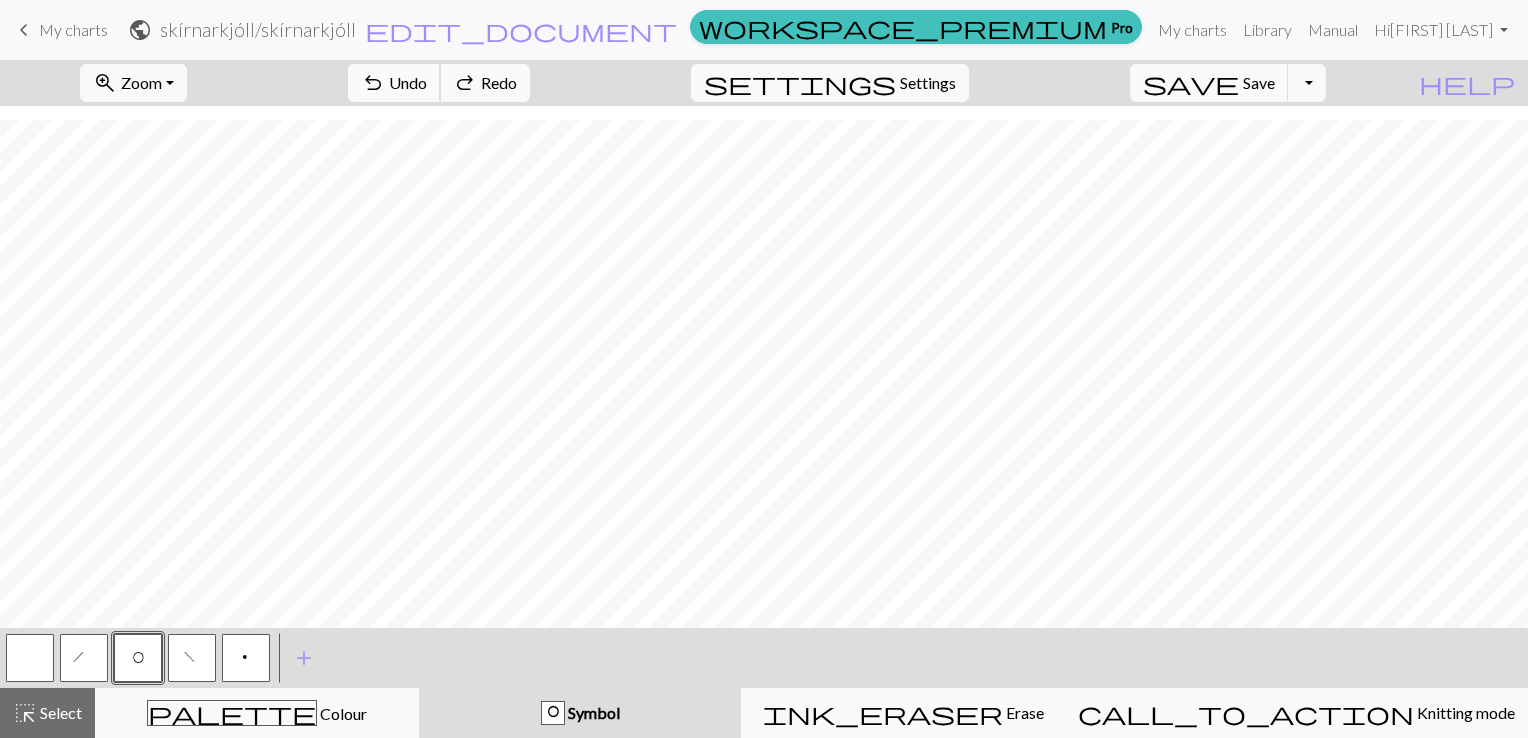click on "Undo" at bounding box center [408, 82] 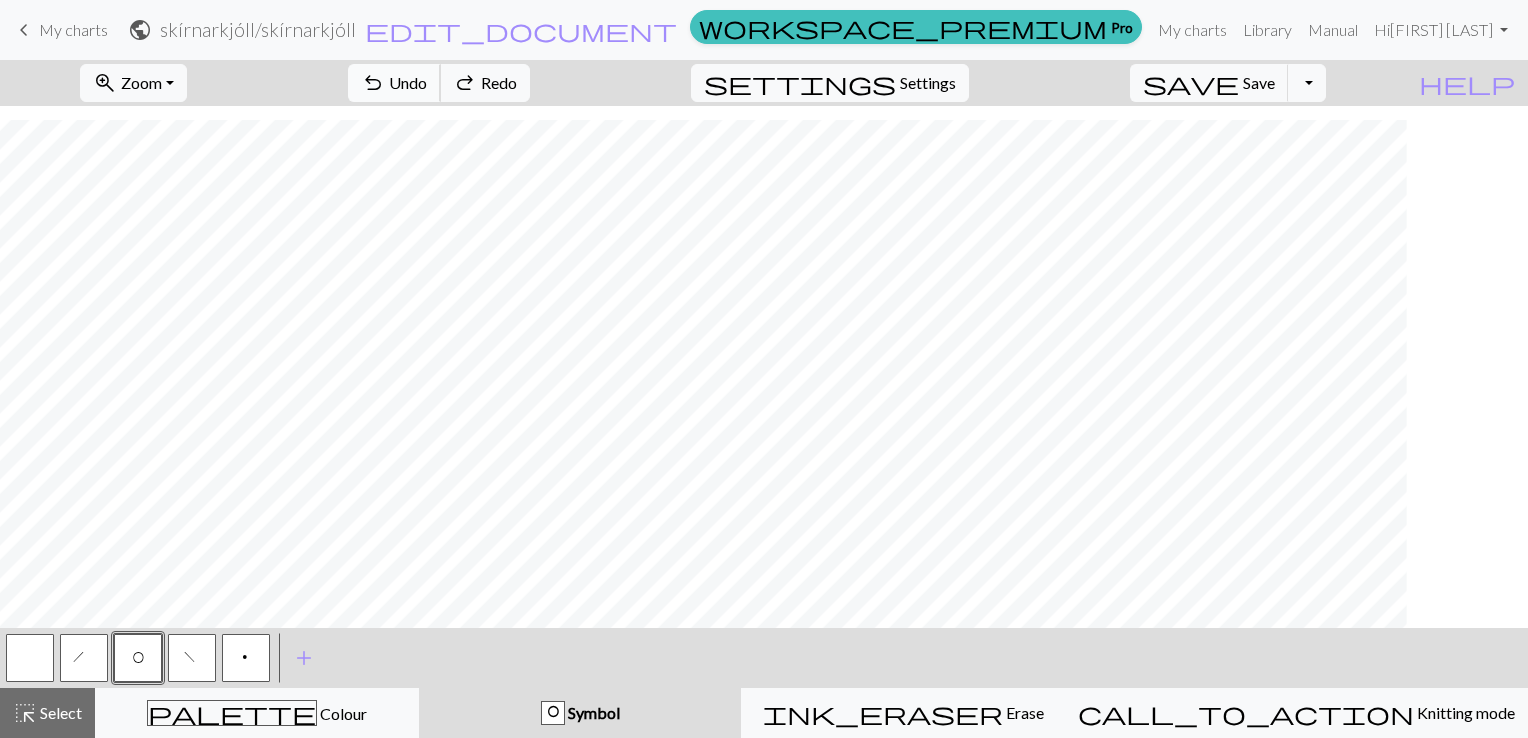 scroll, scrollTop: 2856, scrollLeft: 1857, axis: both 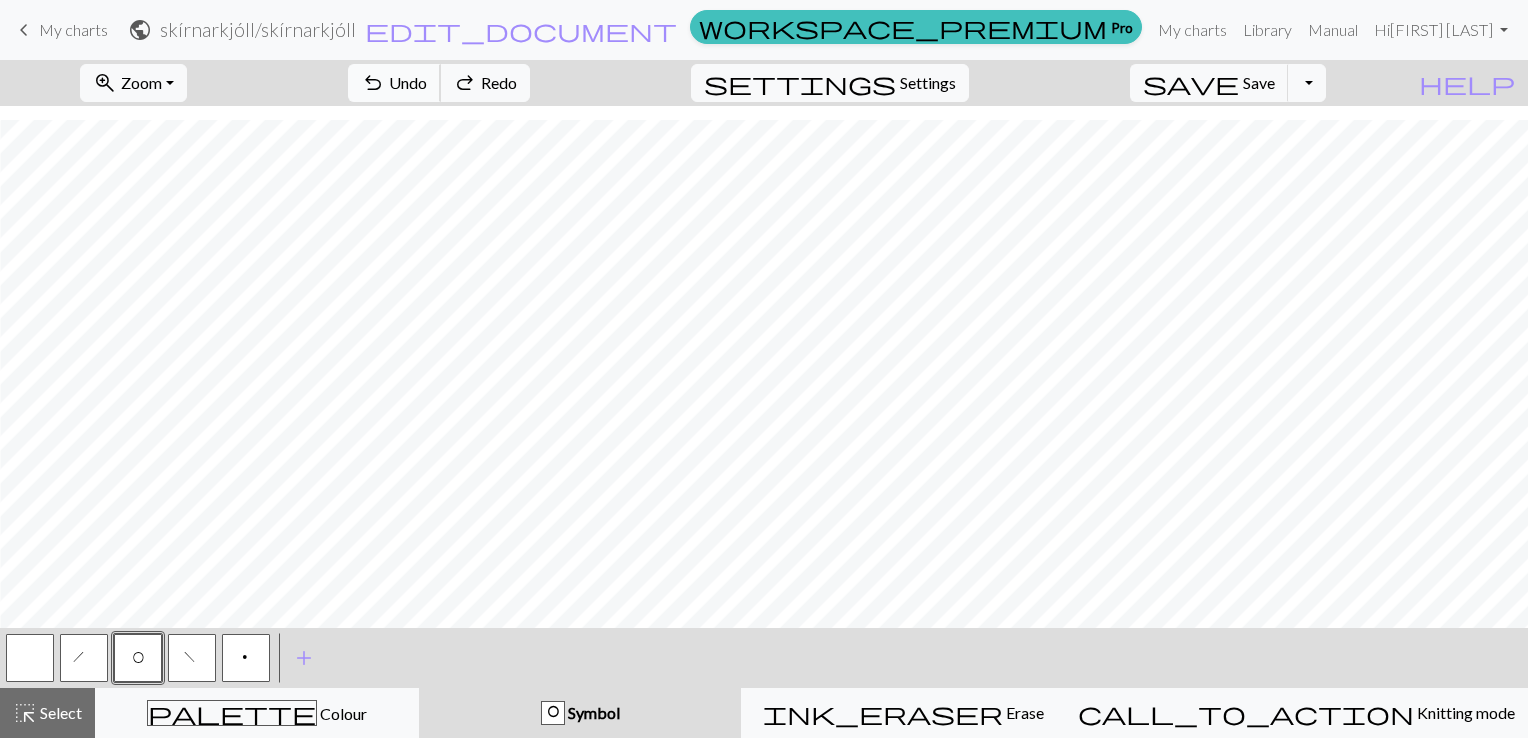 click on "Undo" at bounding box center [408, 82] 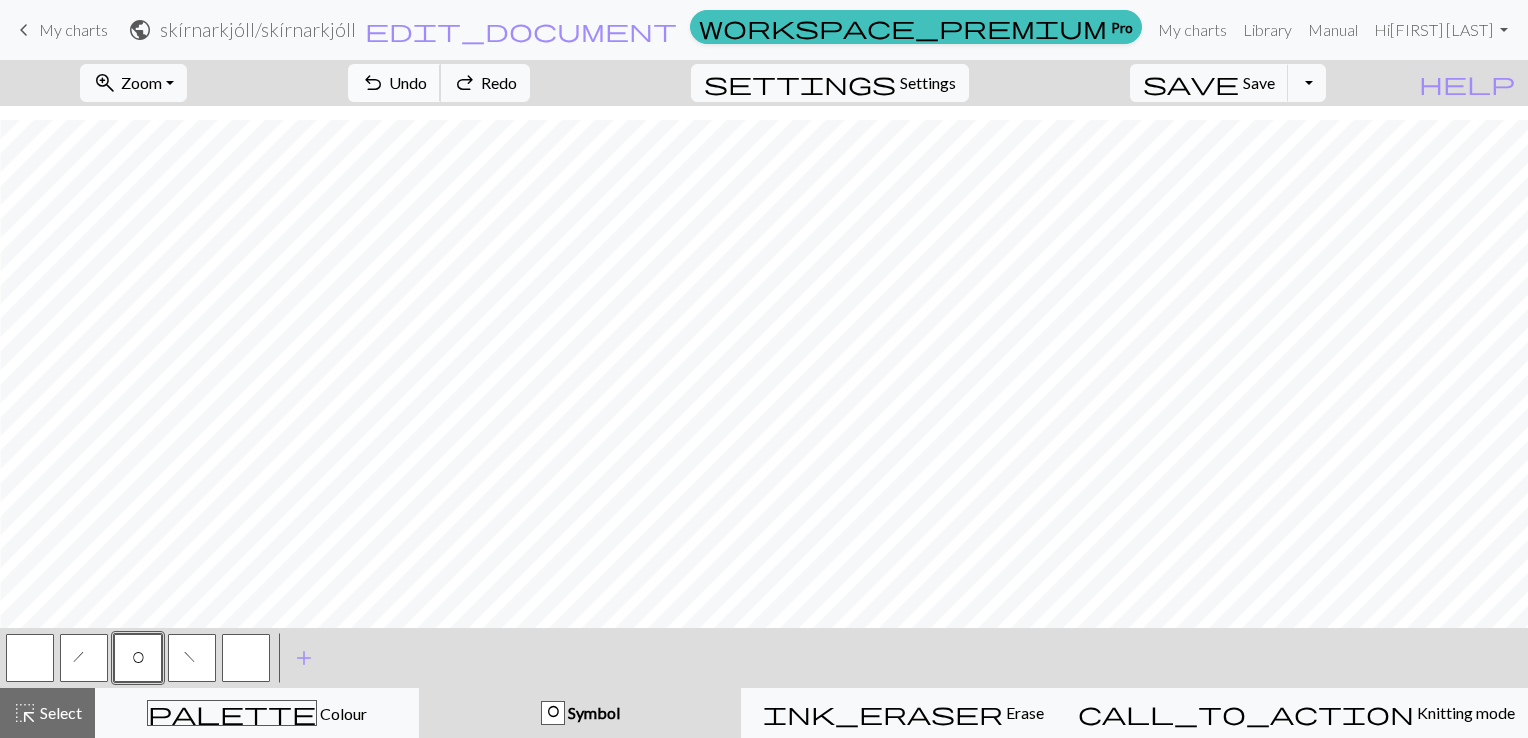 click on "Undo" at bounding box center (408, 82) 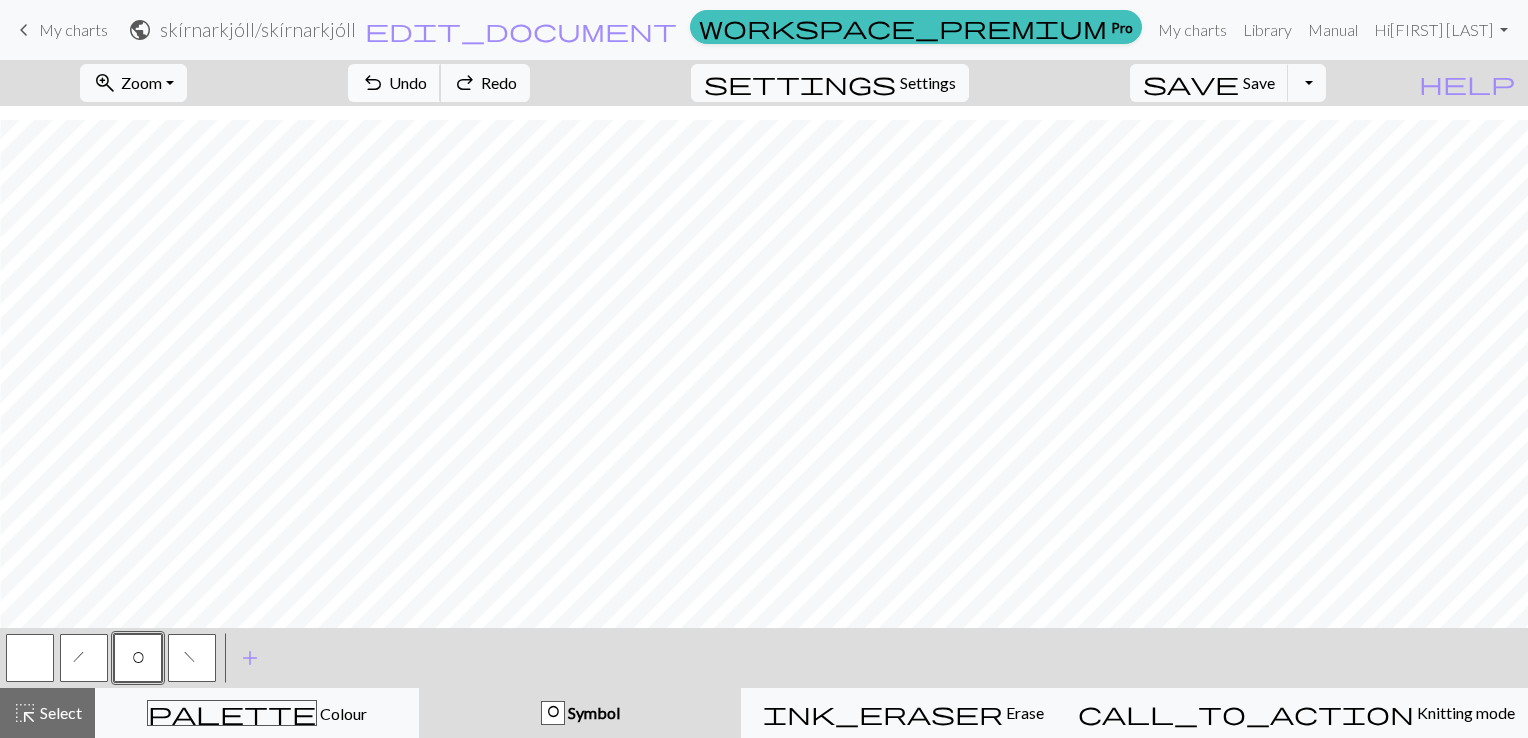 click on "Undo" at bounding box center (408, 82) 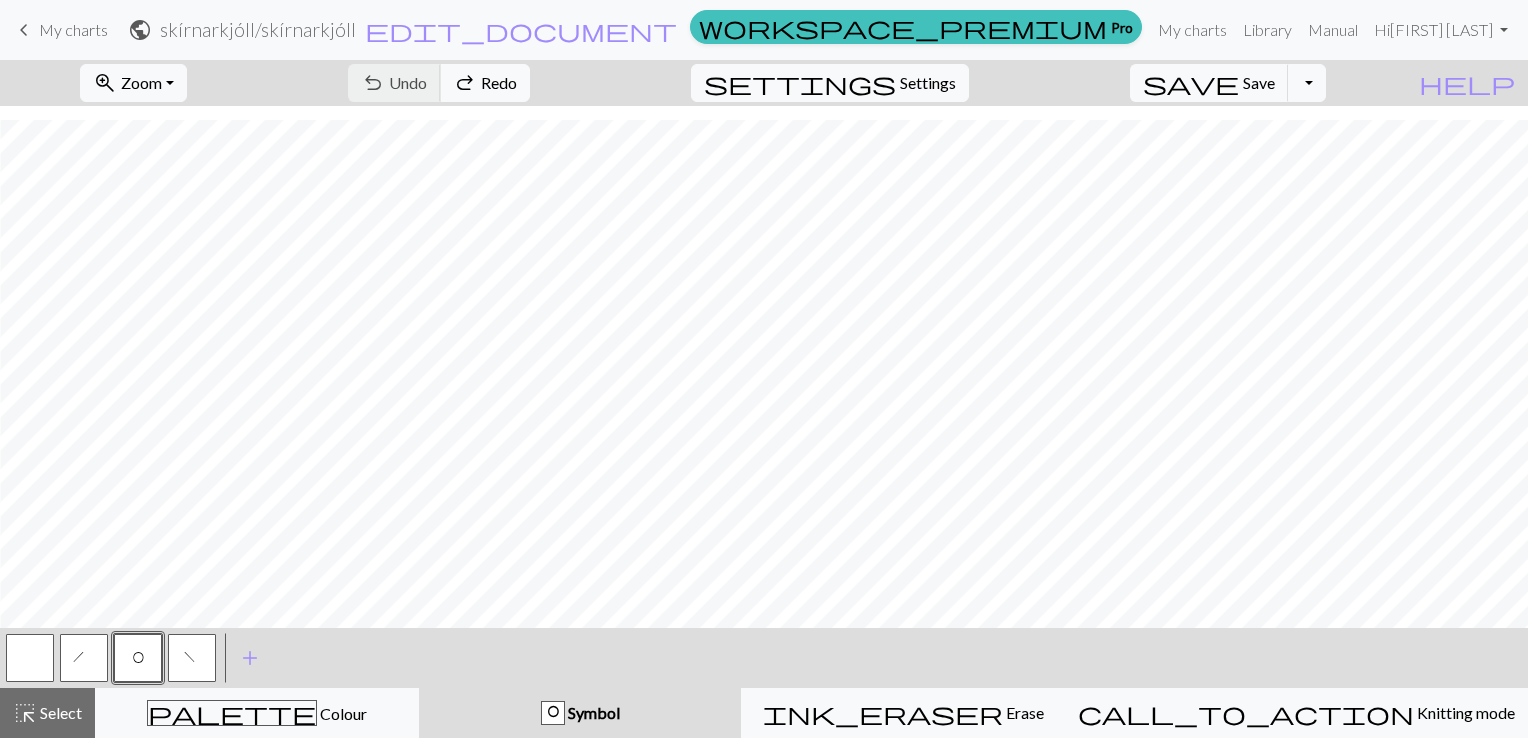 click on "undo Undo Undo redo Redo Redo" at bounding box center (439, 83) 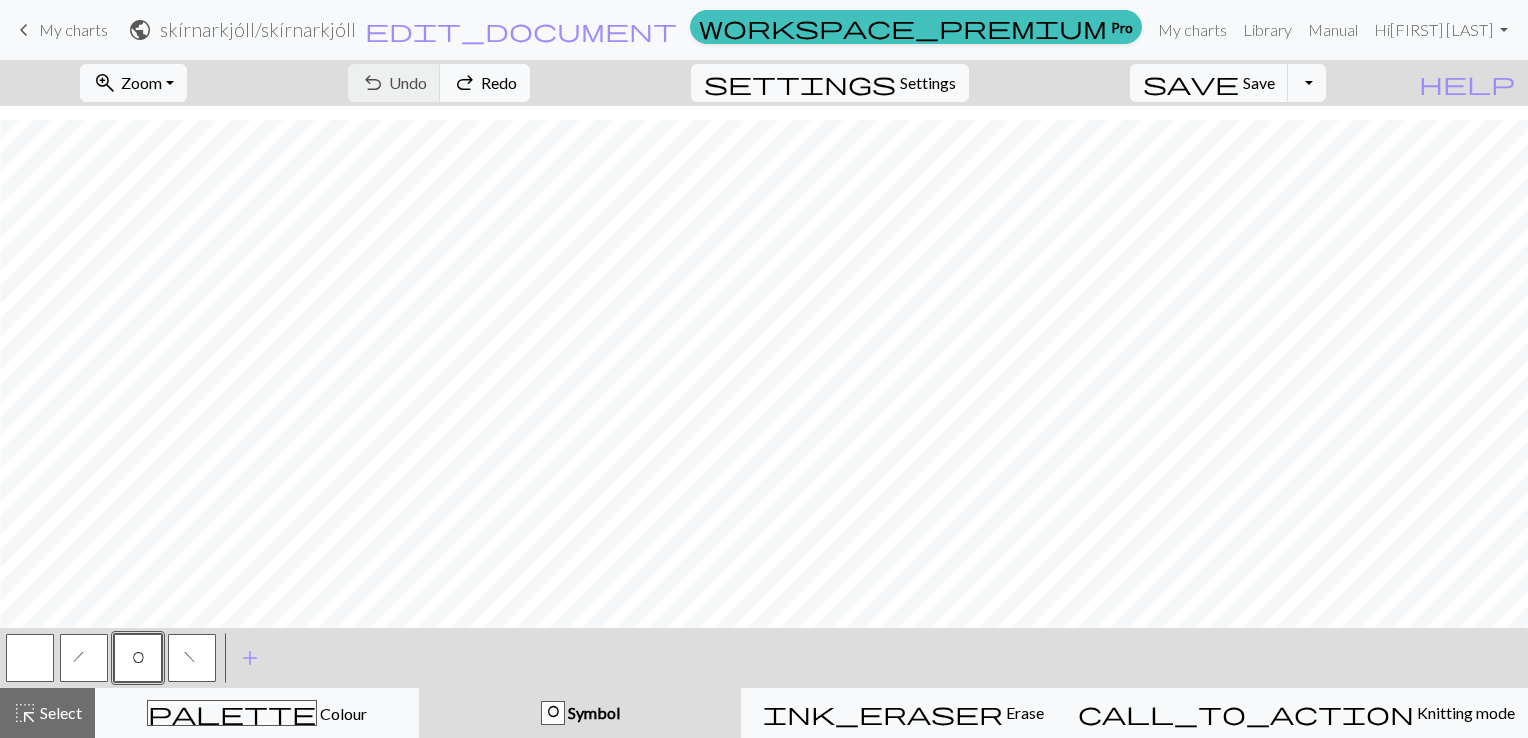 click at bounding box center (30, 658) 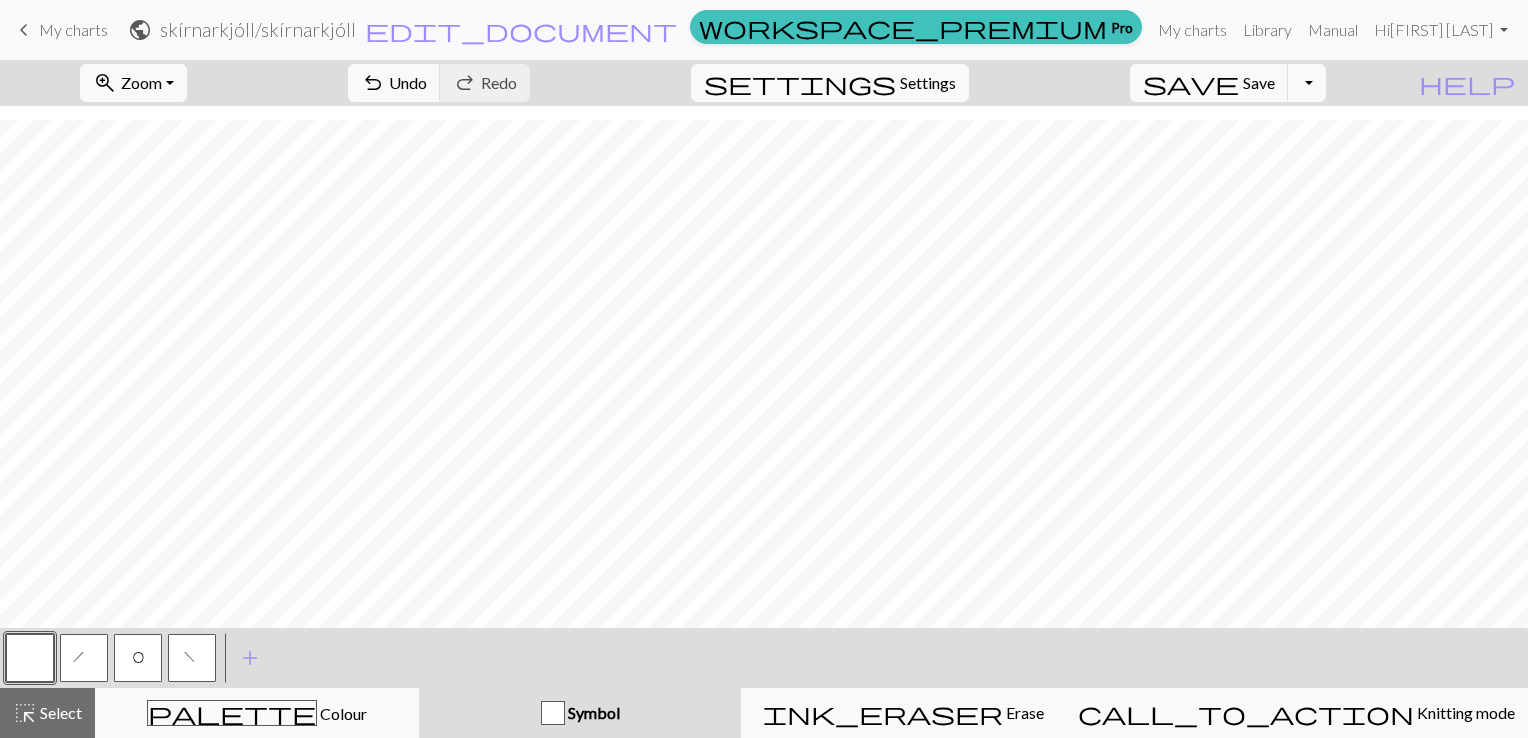 scroll, scrollTop: 2856, scrollLeft: 2065, axis: both 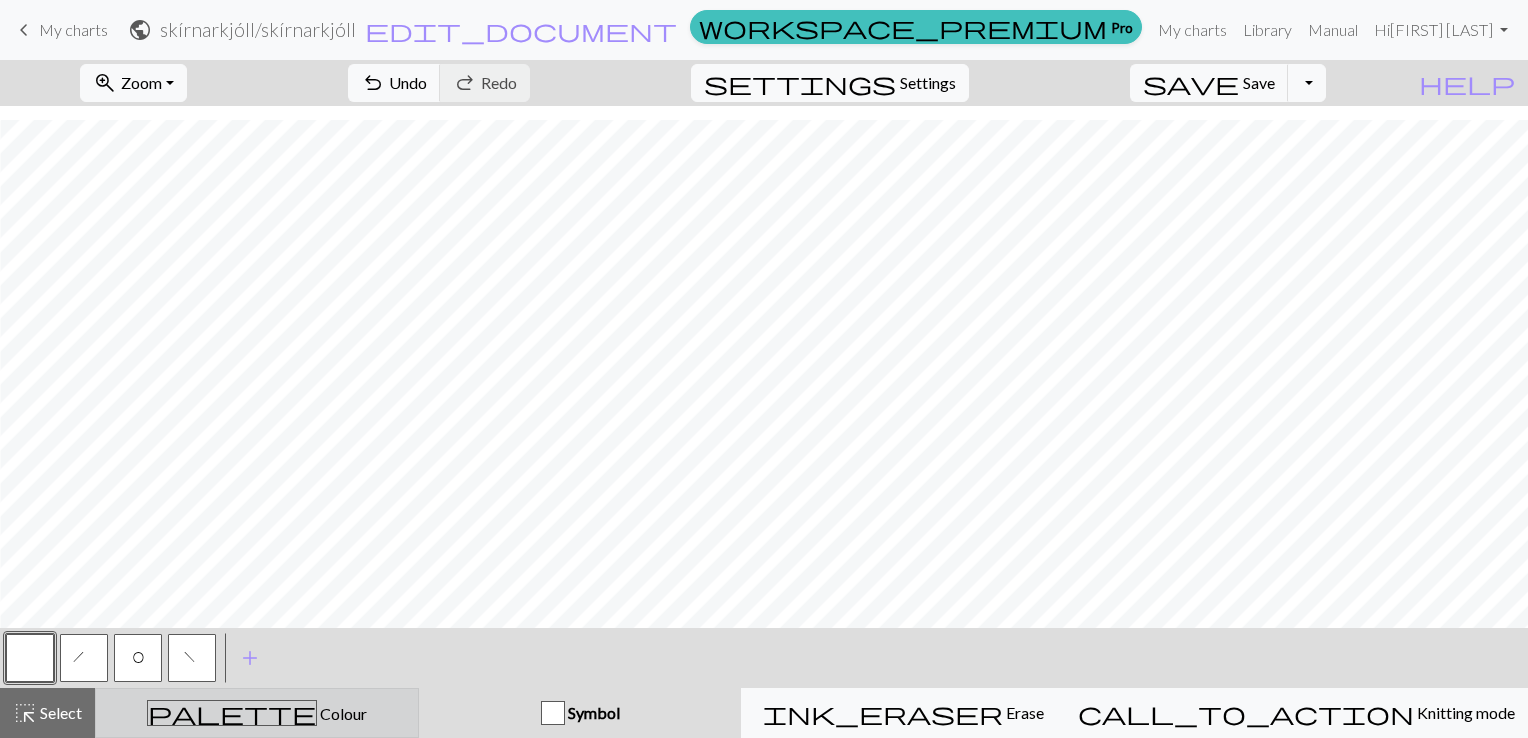 click on "Colour" at bounding box center (342, 713) 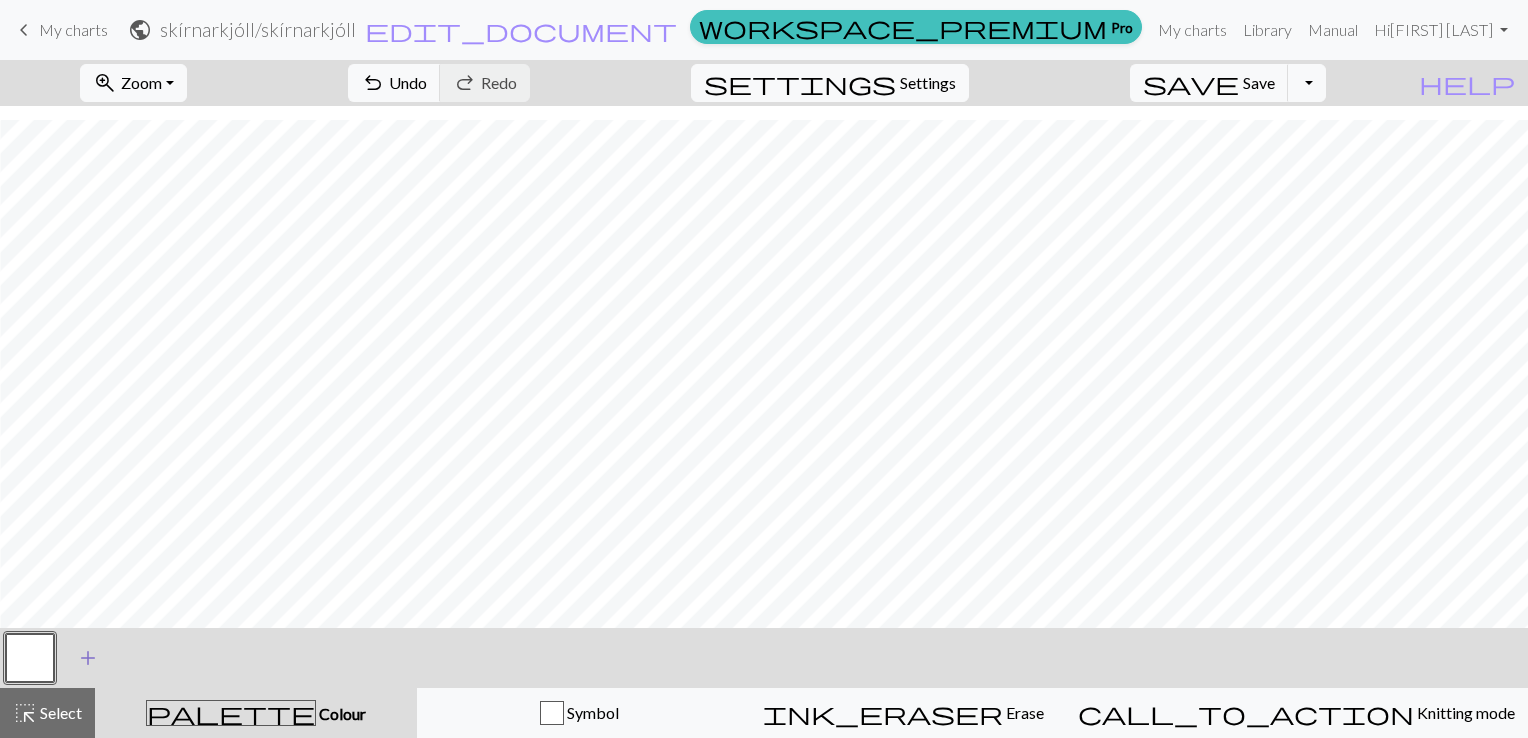 click on "add" at bounding box center [88, 658] 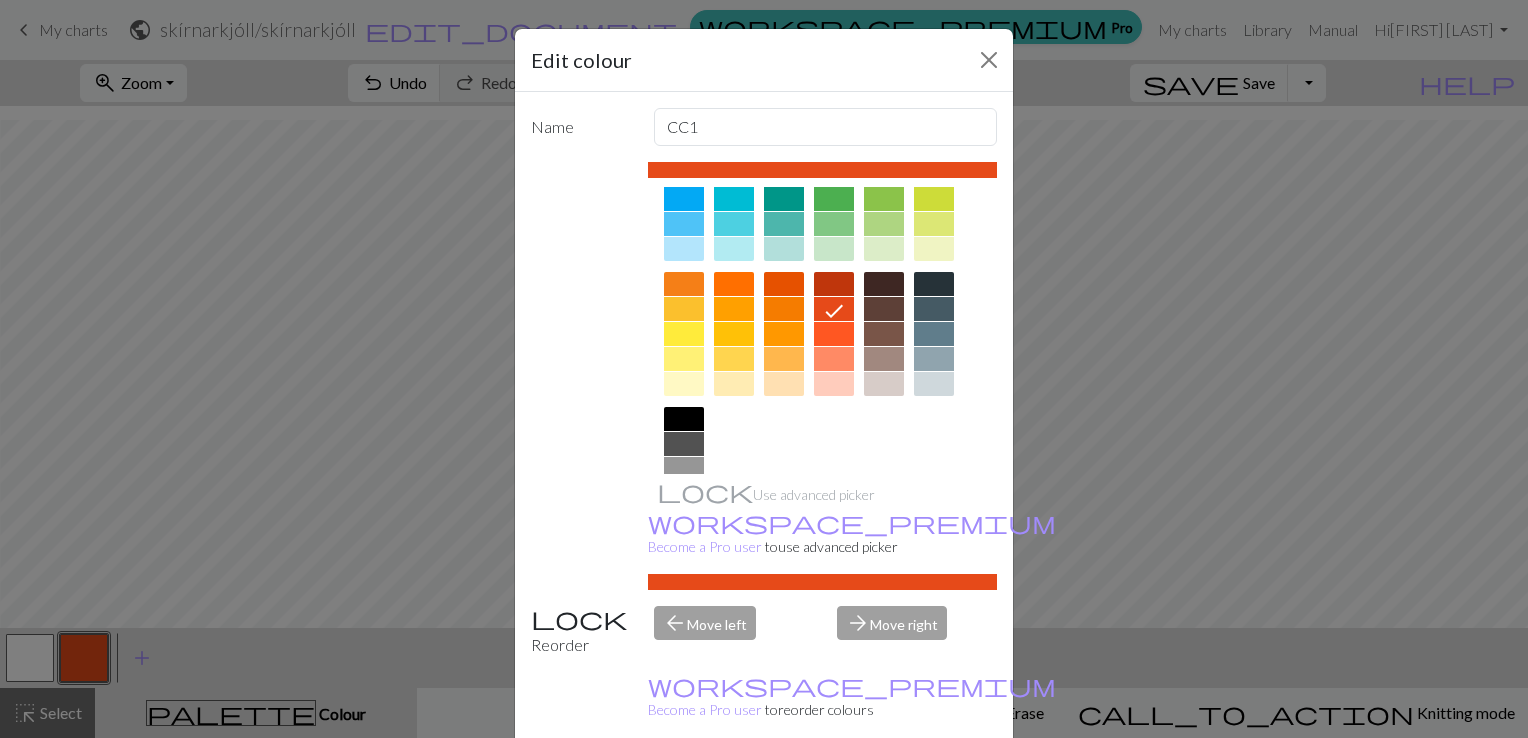 scroll, scrollTop: 279, scrollLeft: 0, axis: vertical 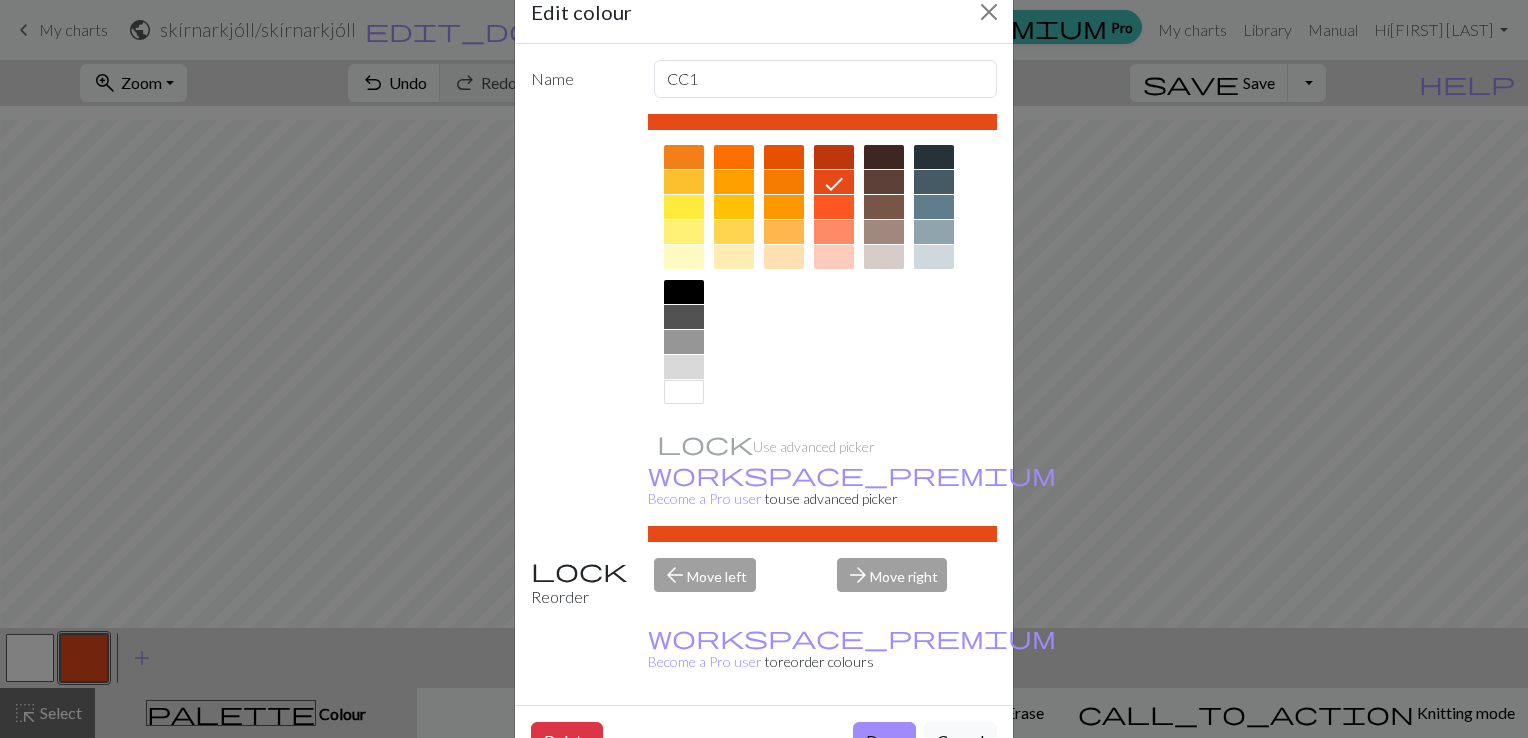 click at bounding box center [684, 367] 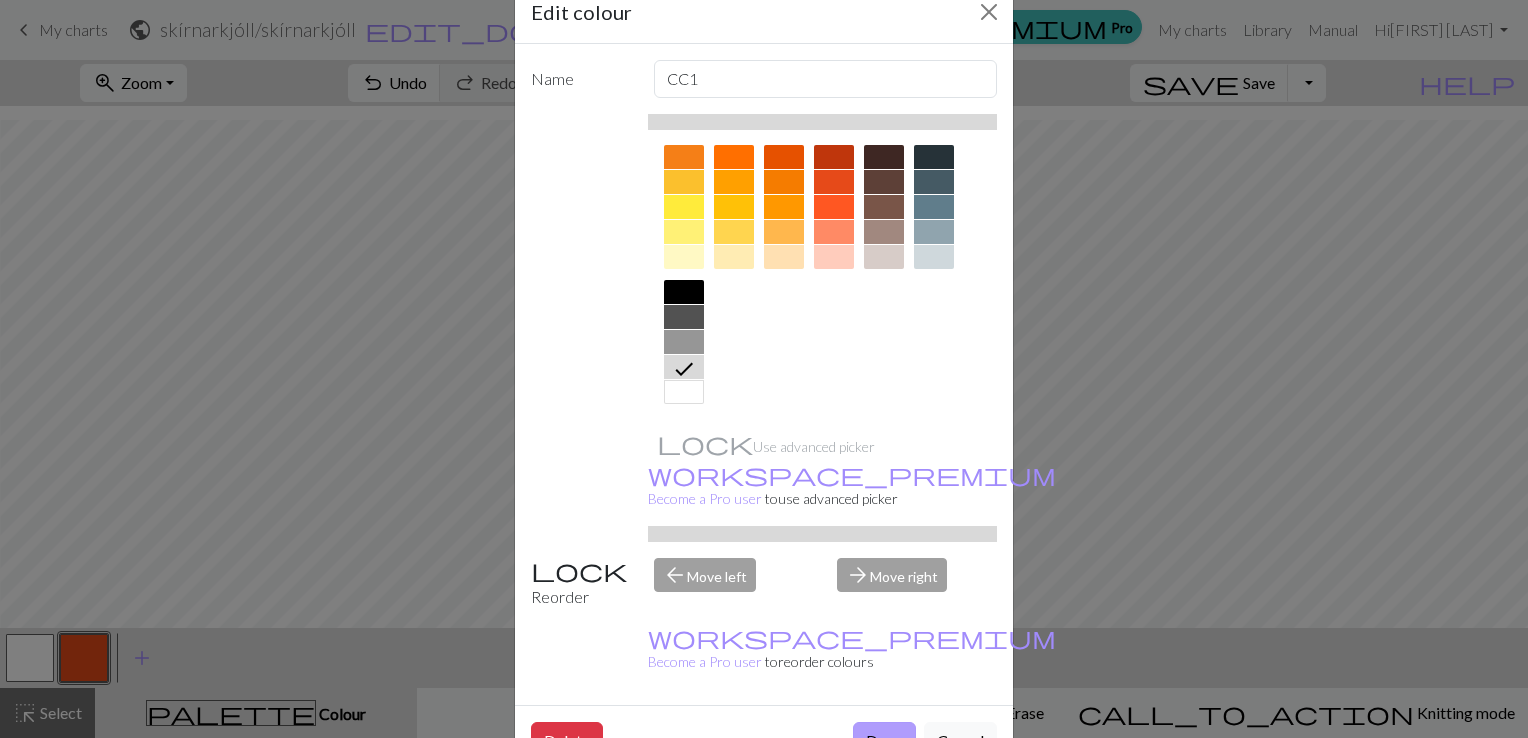 click on "Done" at bounding box center (884, 741) 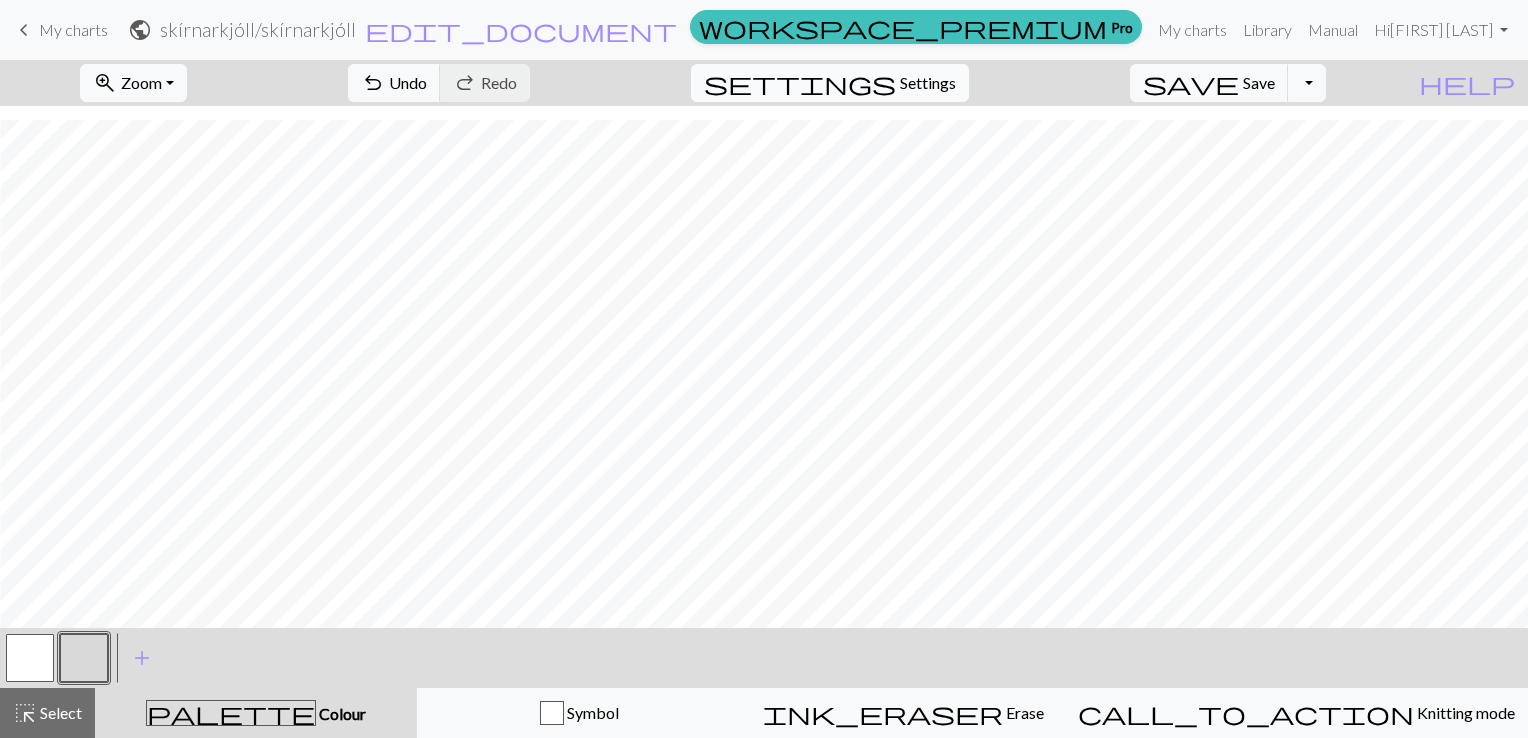 click on "Settings" at bounding box center [928, 83] 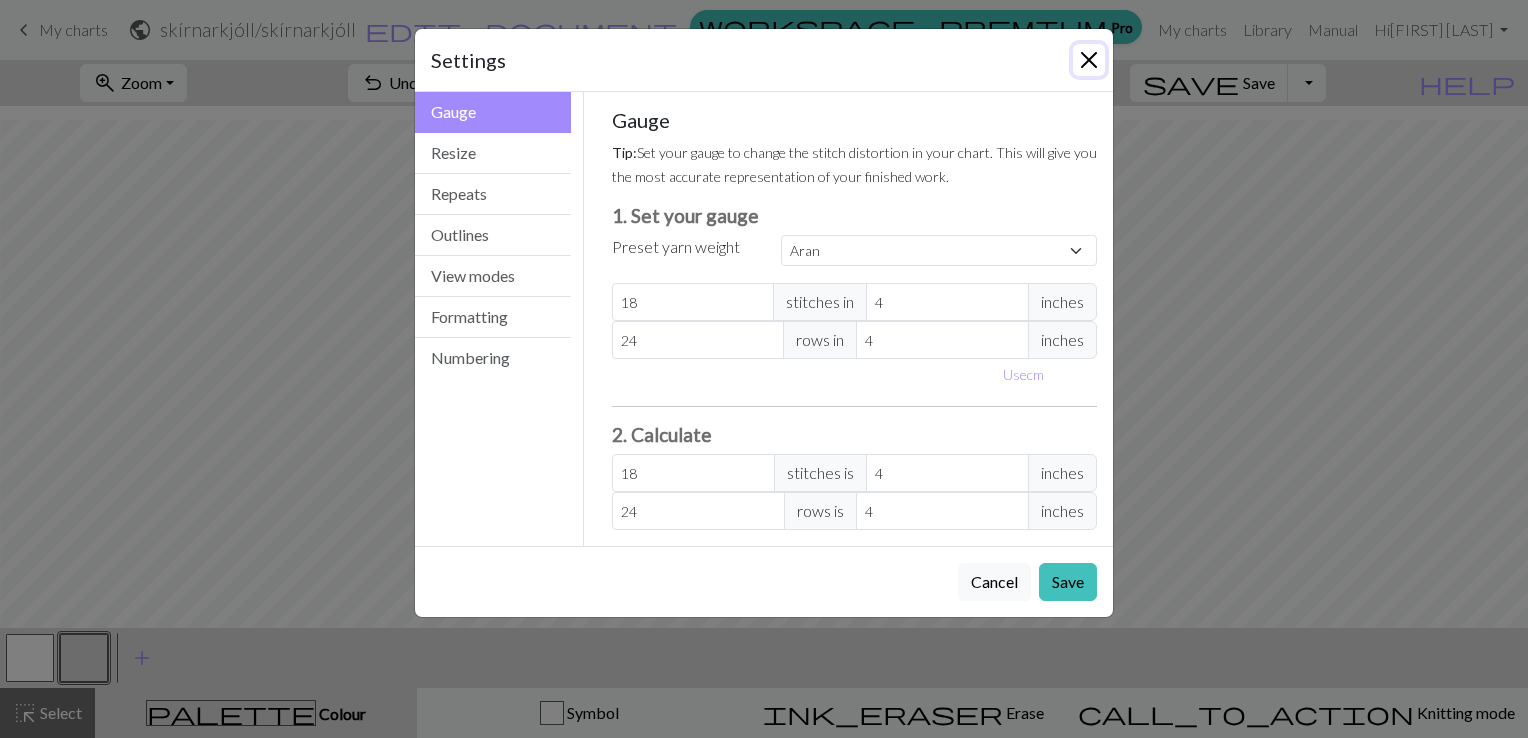 click at bounding box center (1089, 60) 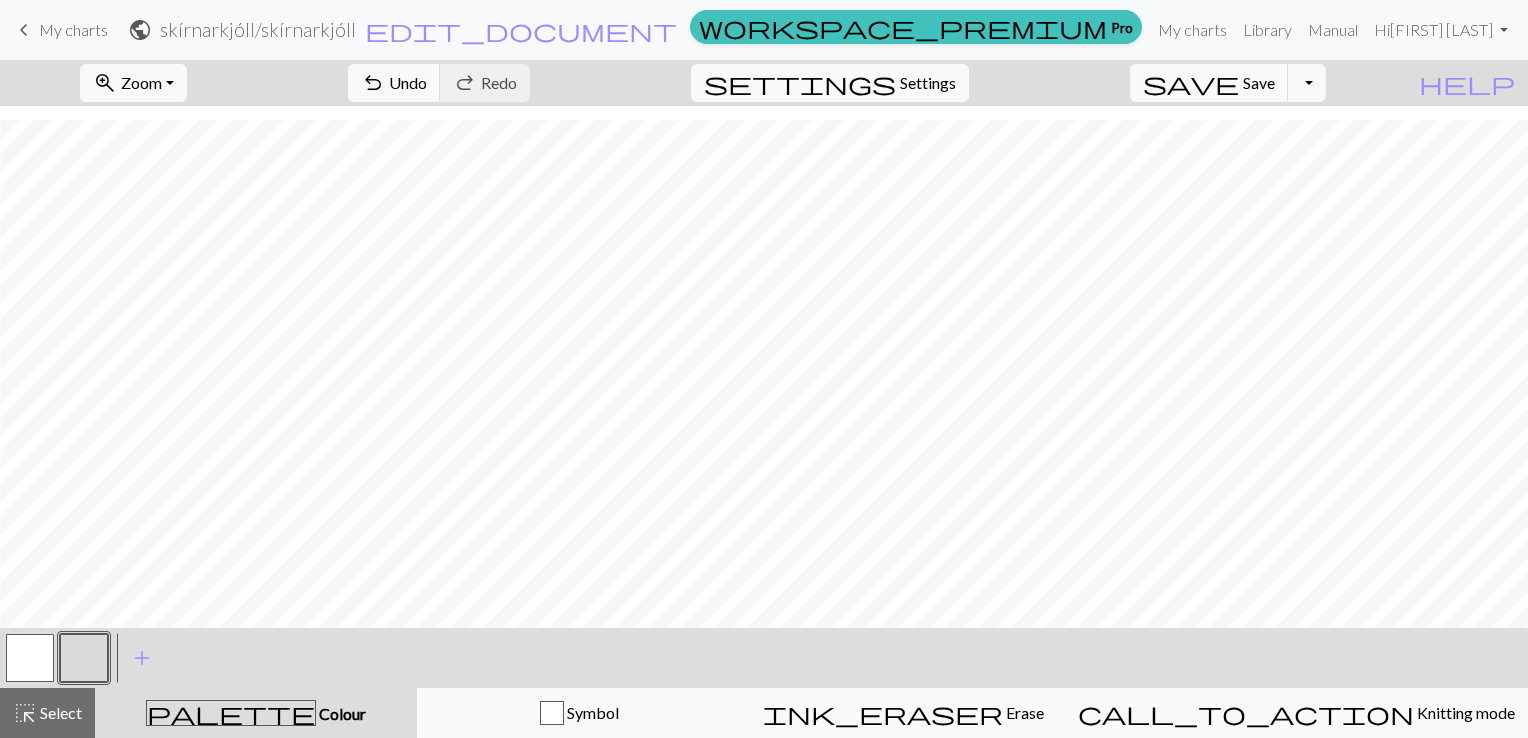 click on "keyboard_arrow_left   My charts" at bounding box center [60, 30] 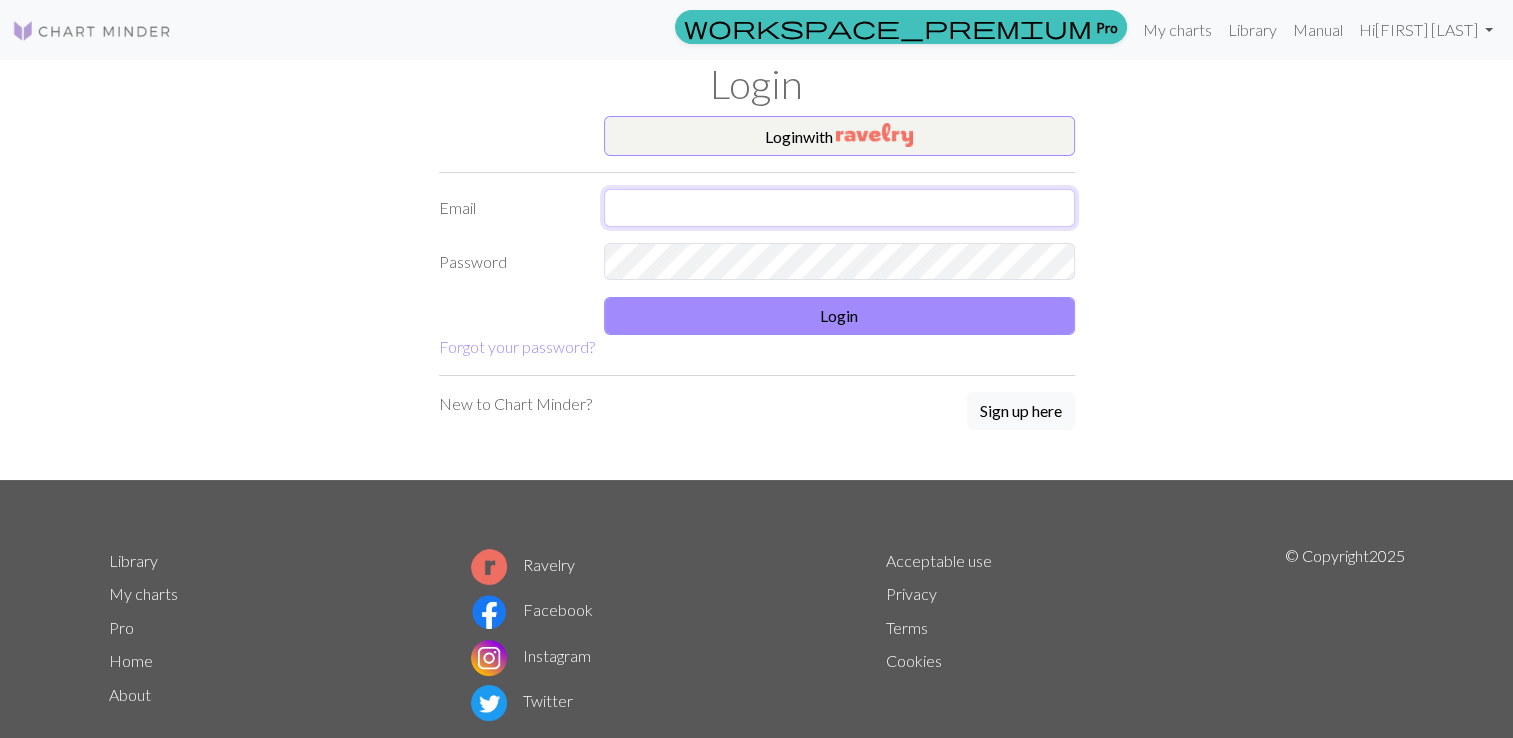 type on "alfheidur.kri3109@gmail.com" 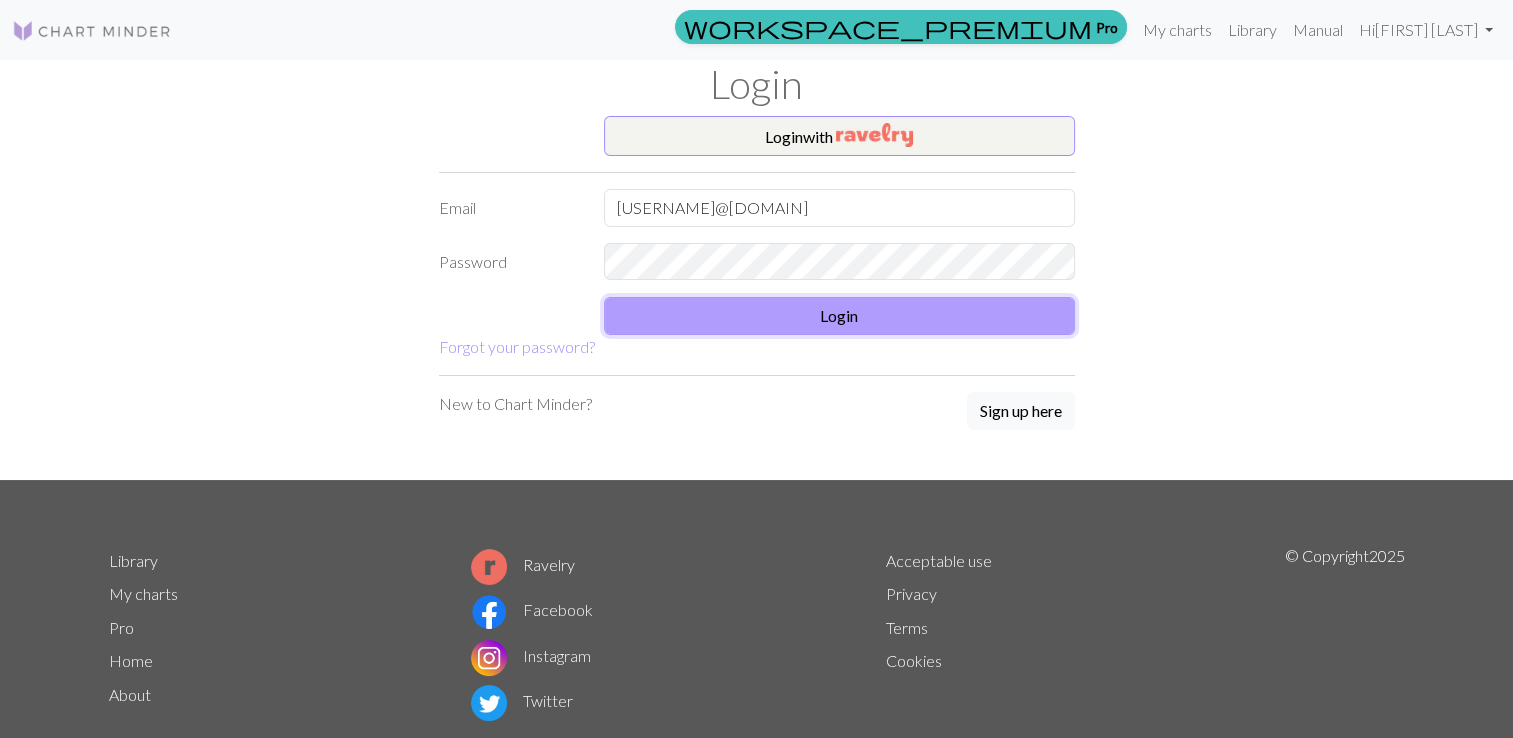 click on "Login" at bounding box center (839, 316) 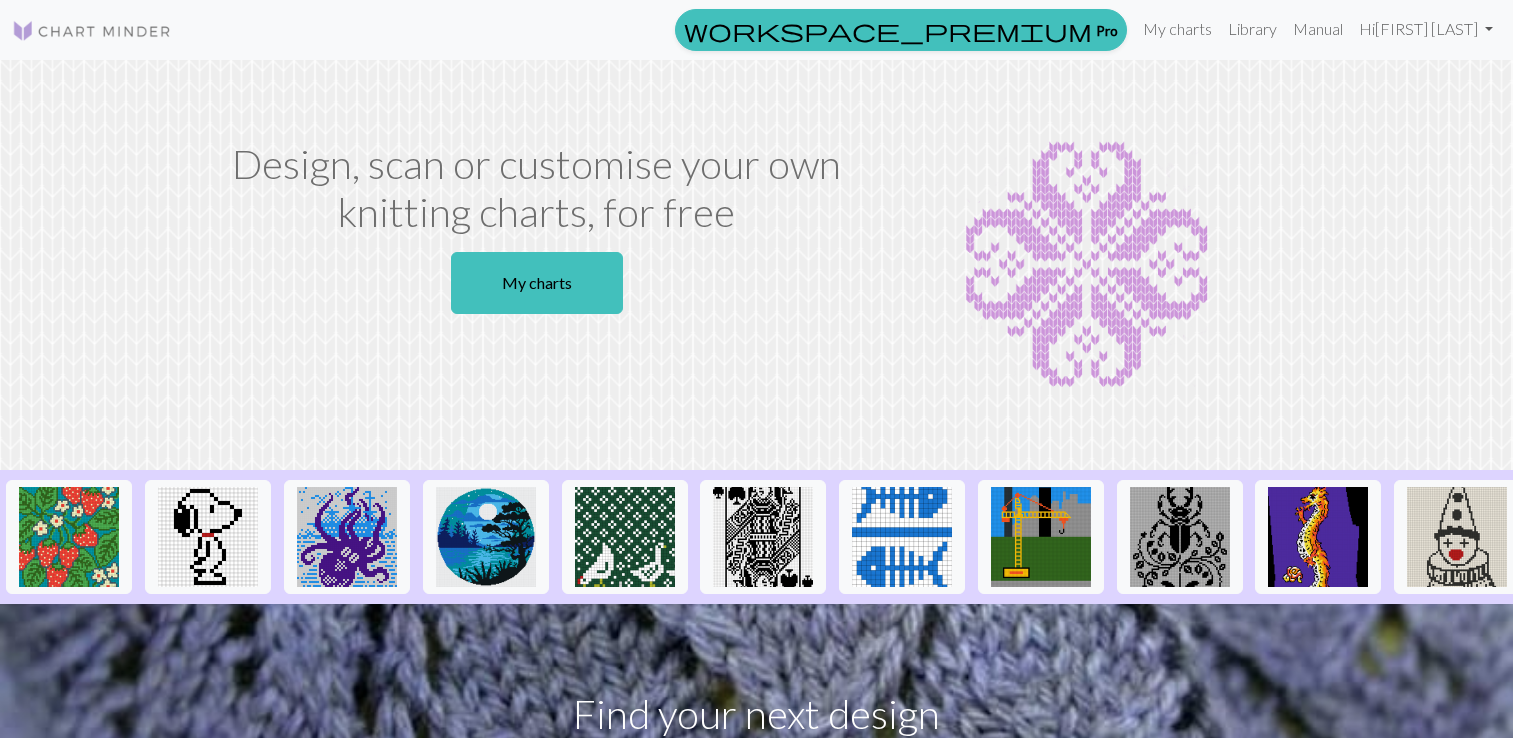 scroll, scrollTop: 0, scrollLeft: 0, axis: both 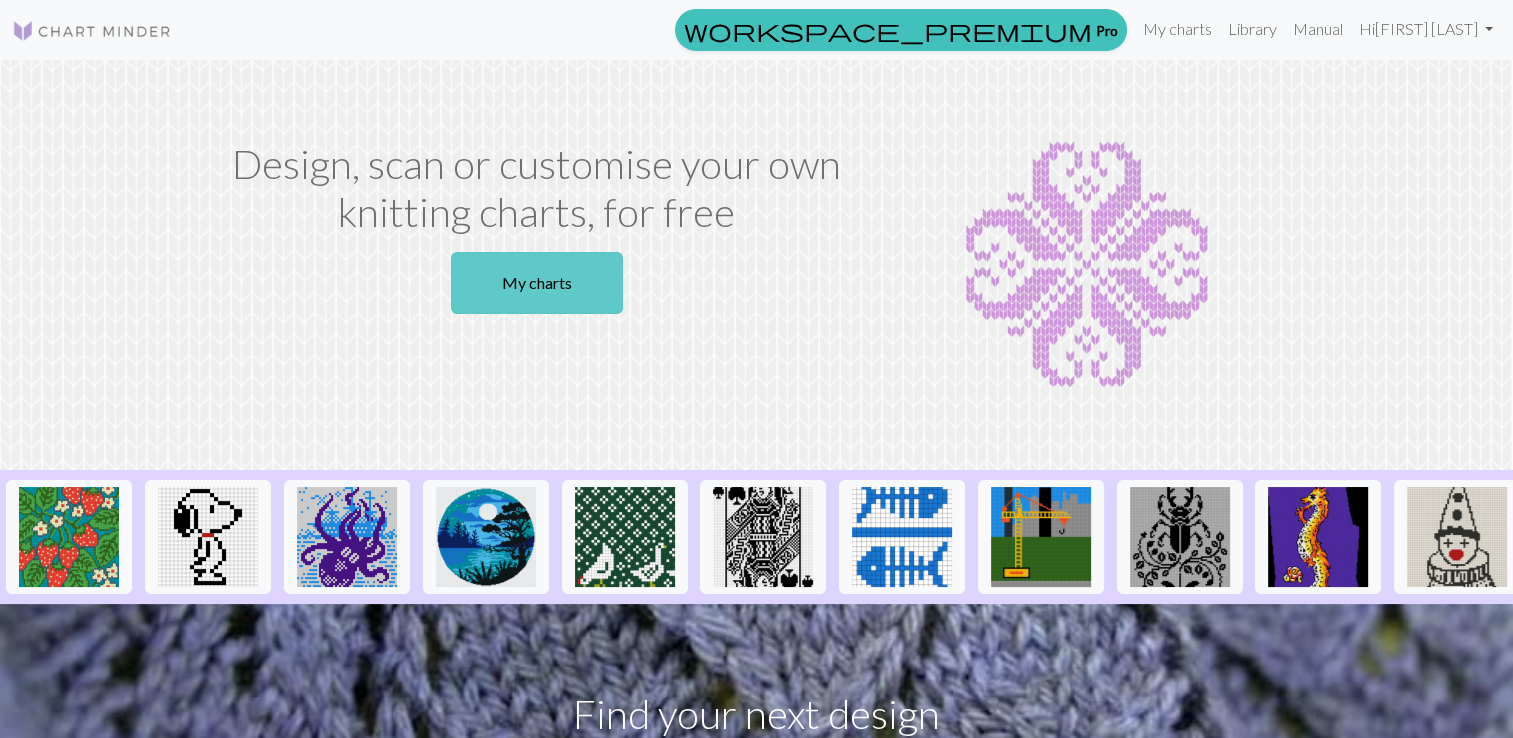 click on "My charts" at bounding box center (537, 283) 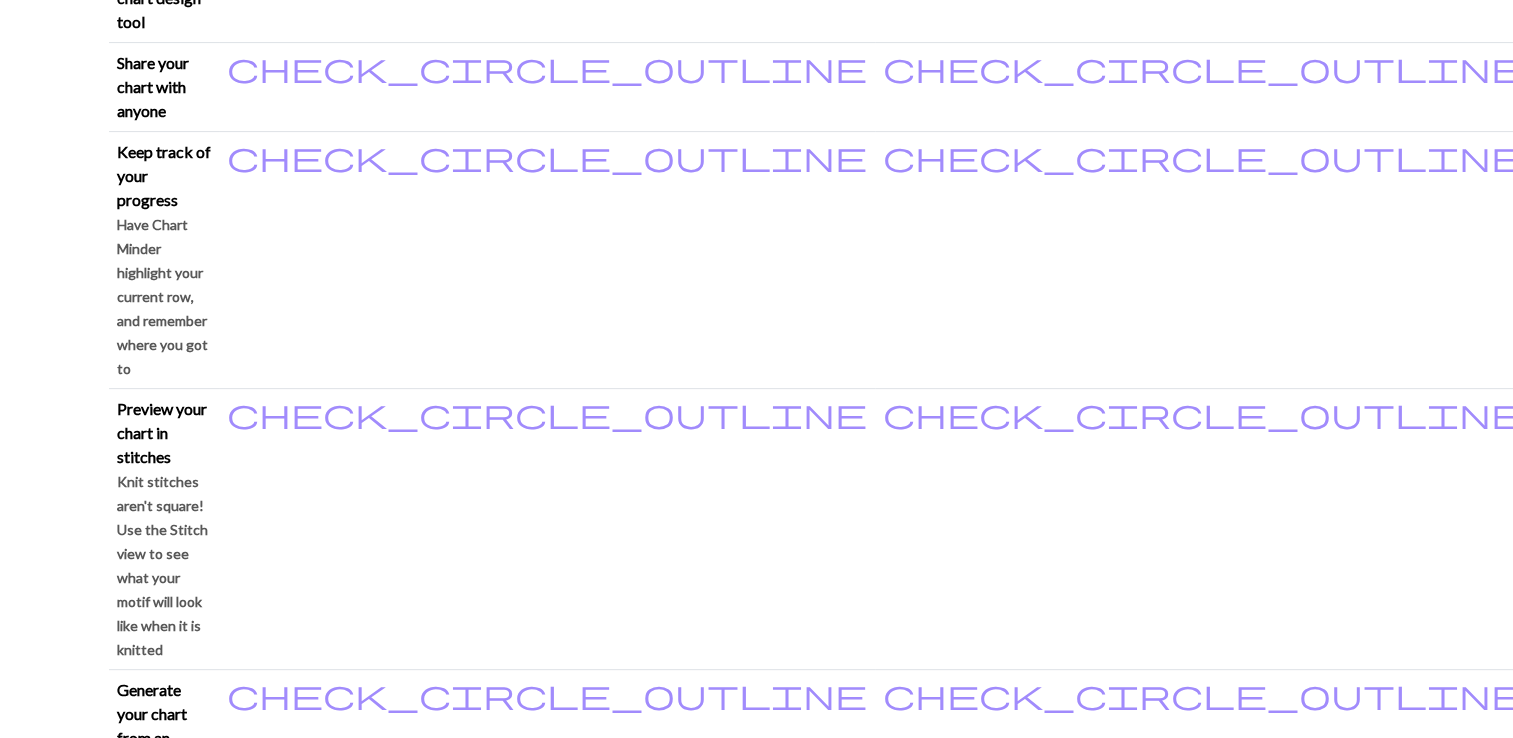 scroll, scrollTop: 0, scrollLeft: 0, axis: both 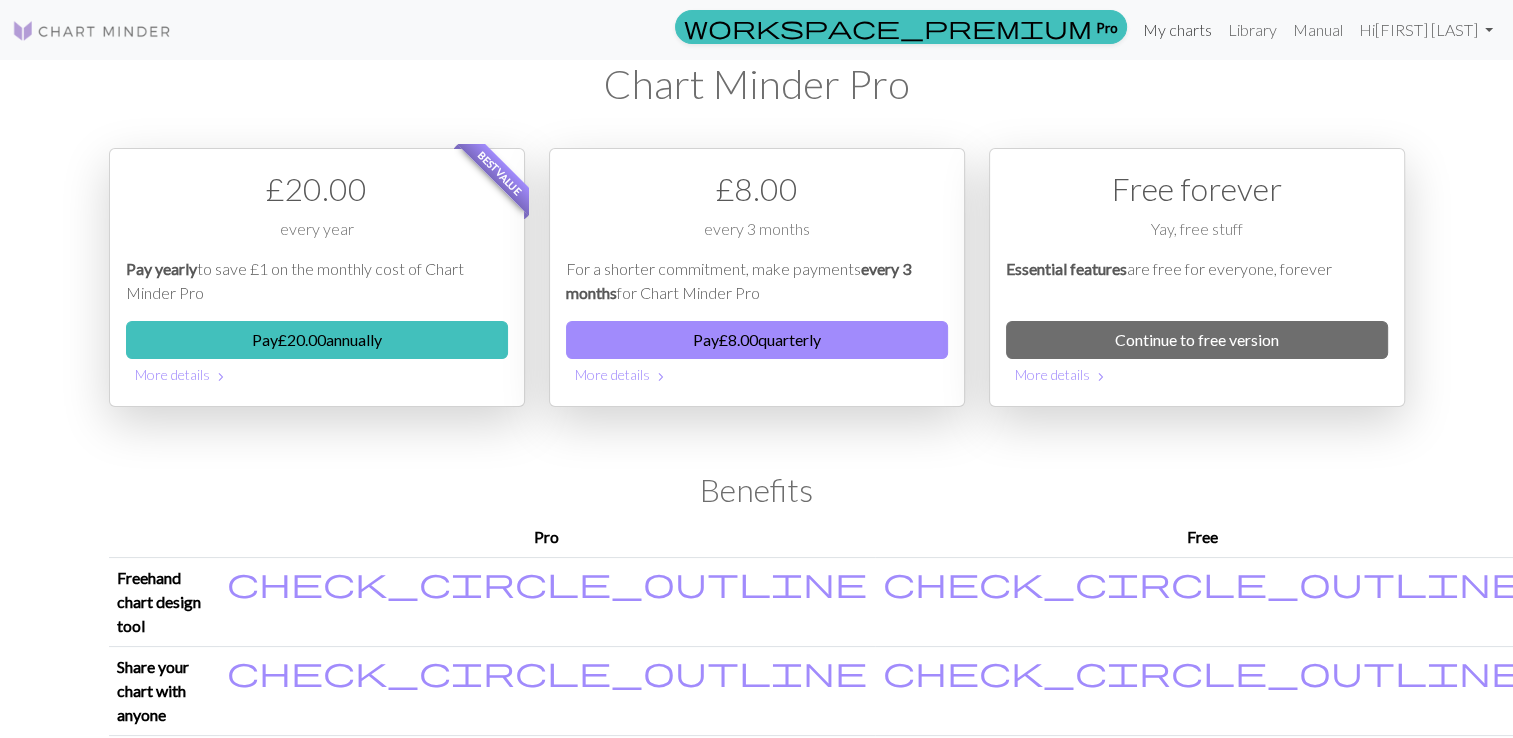 click on "My charts" at bounding box center [1177, 30] 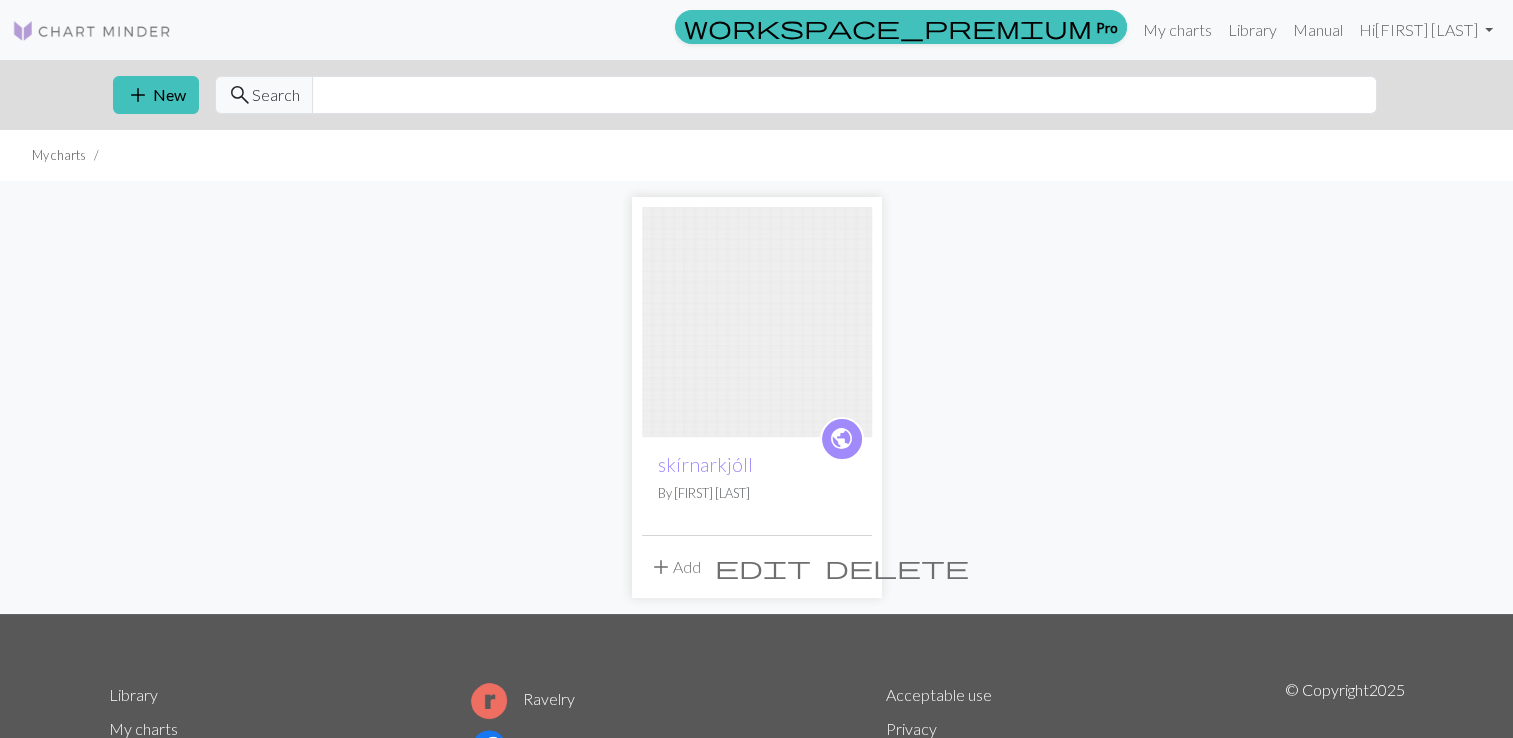click on "delete" at bounding box center (897, 567) 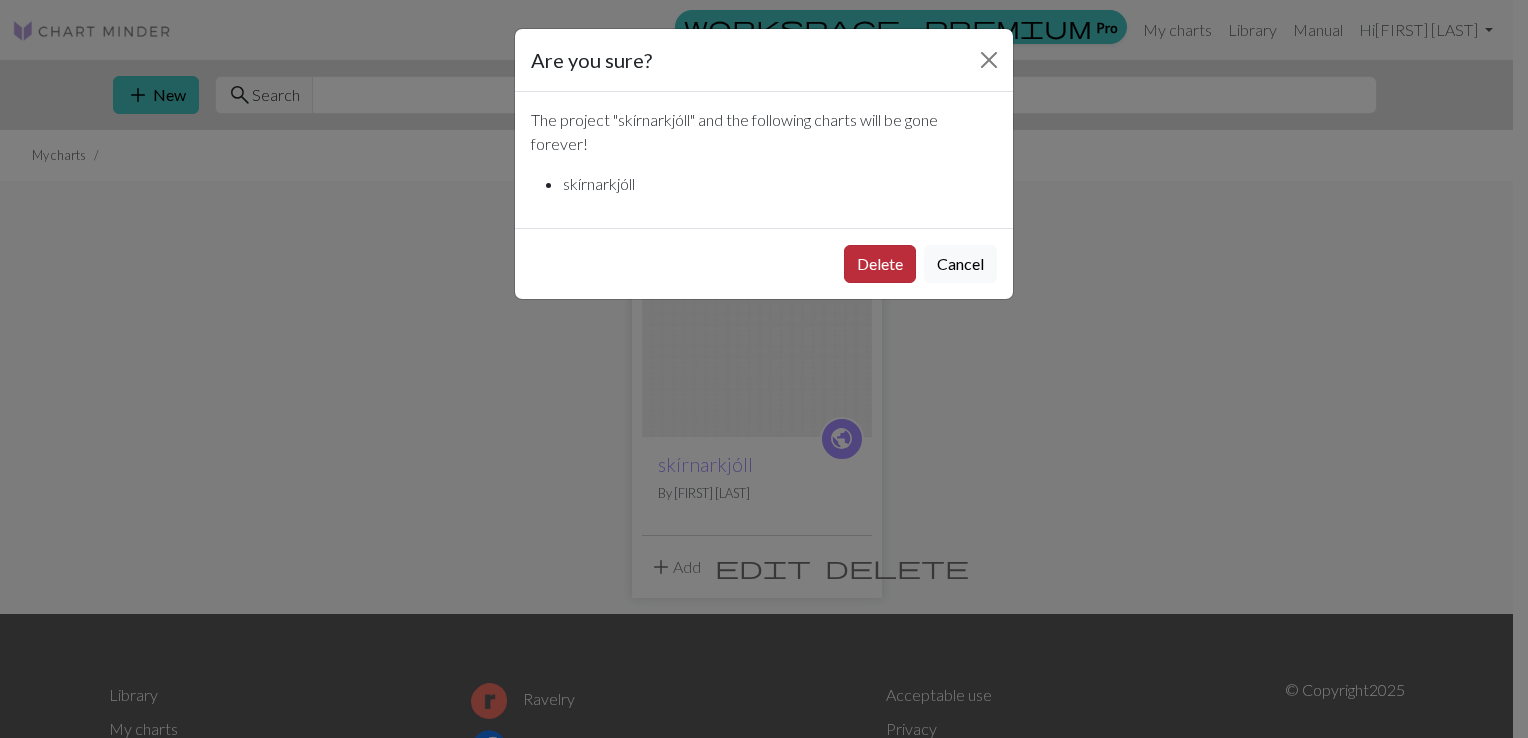 click on "Delete" at bounding box center [880, 264] 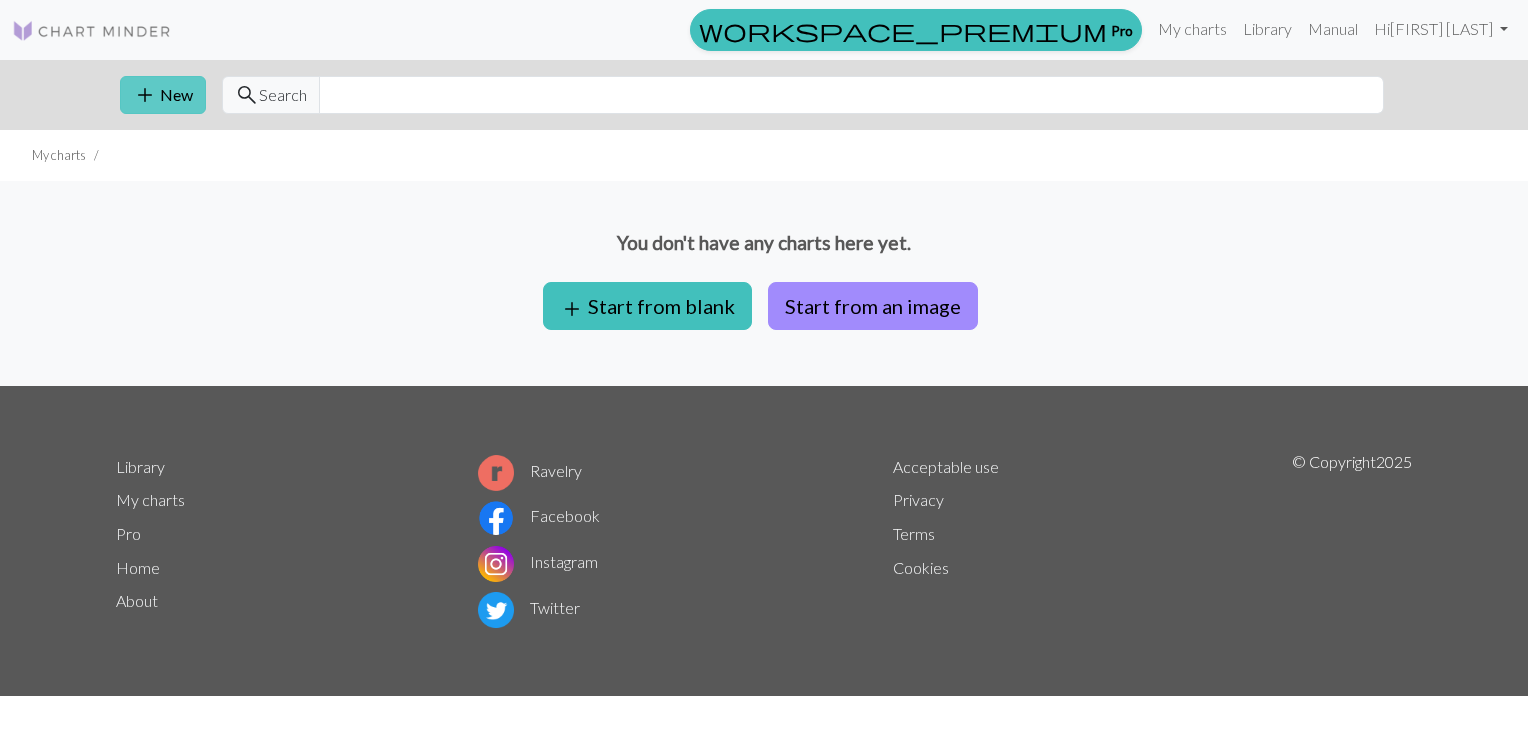 scroll, scrollTop: 0, scrollLeft: 0, axis: both 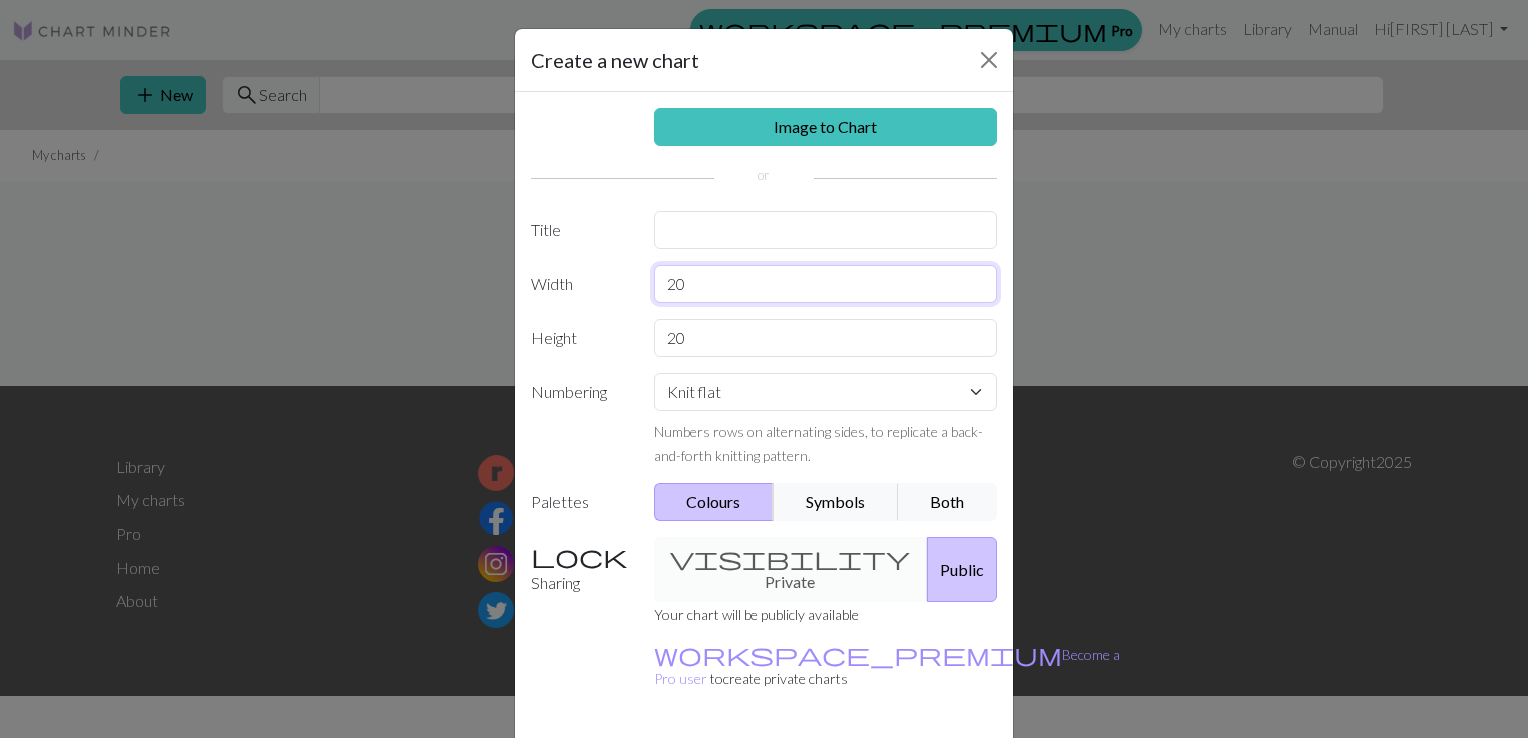 click on "20" at bounding box center (826, 284) 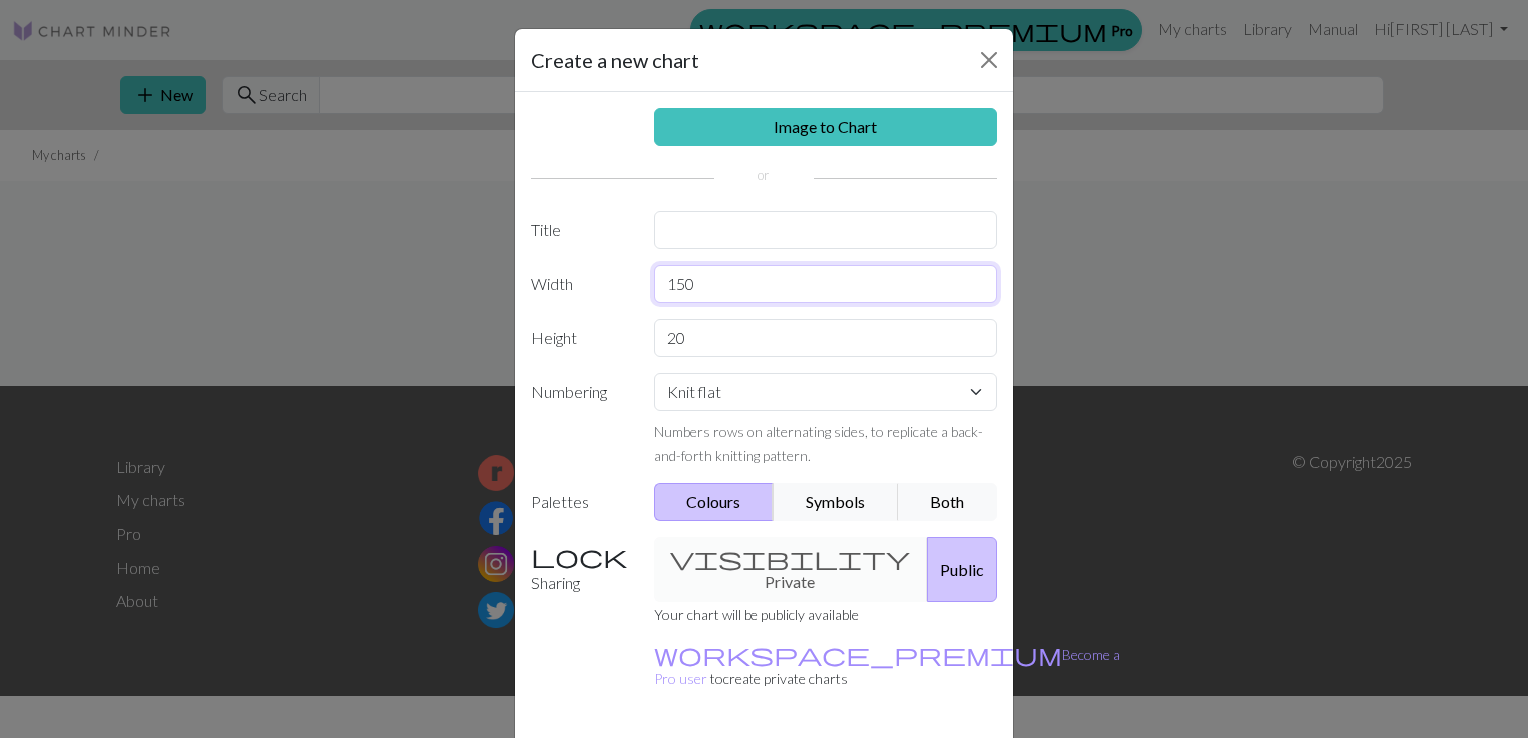 type on "150" 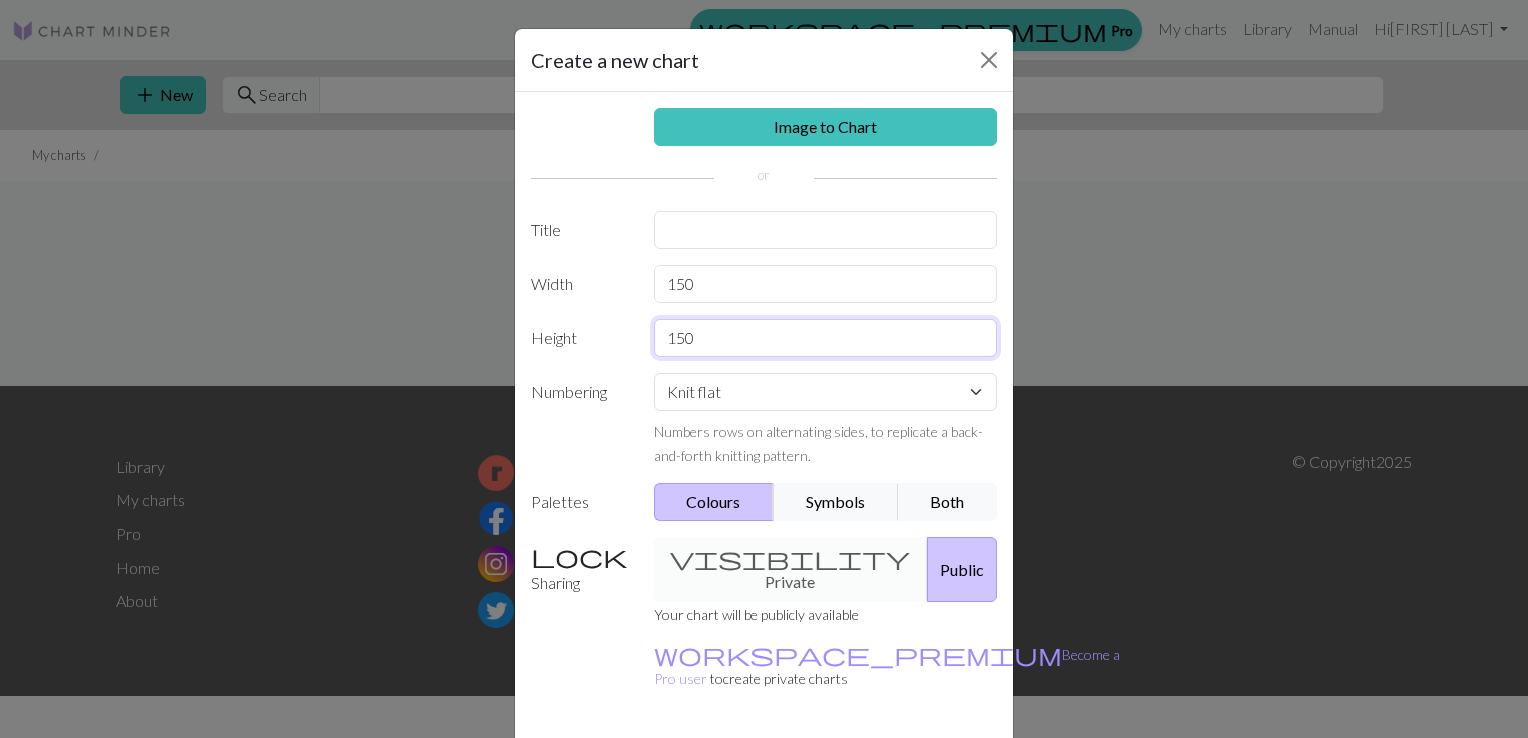 type on "150" 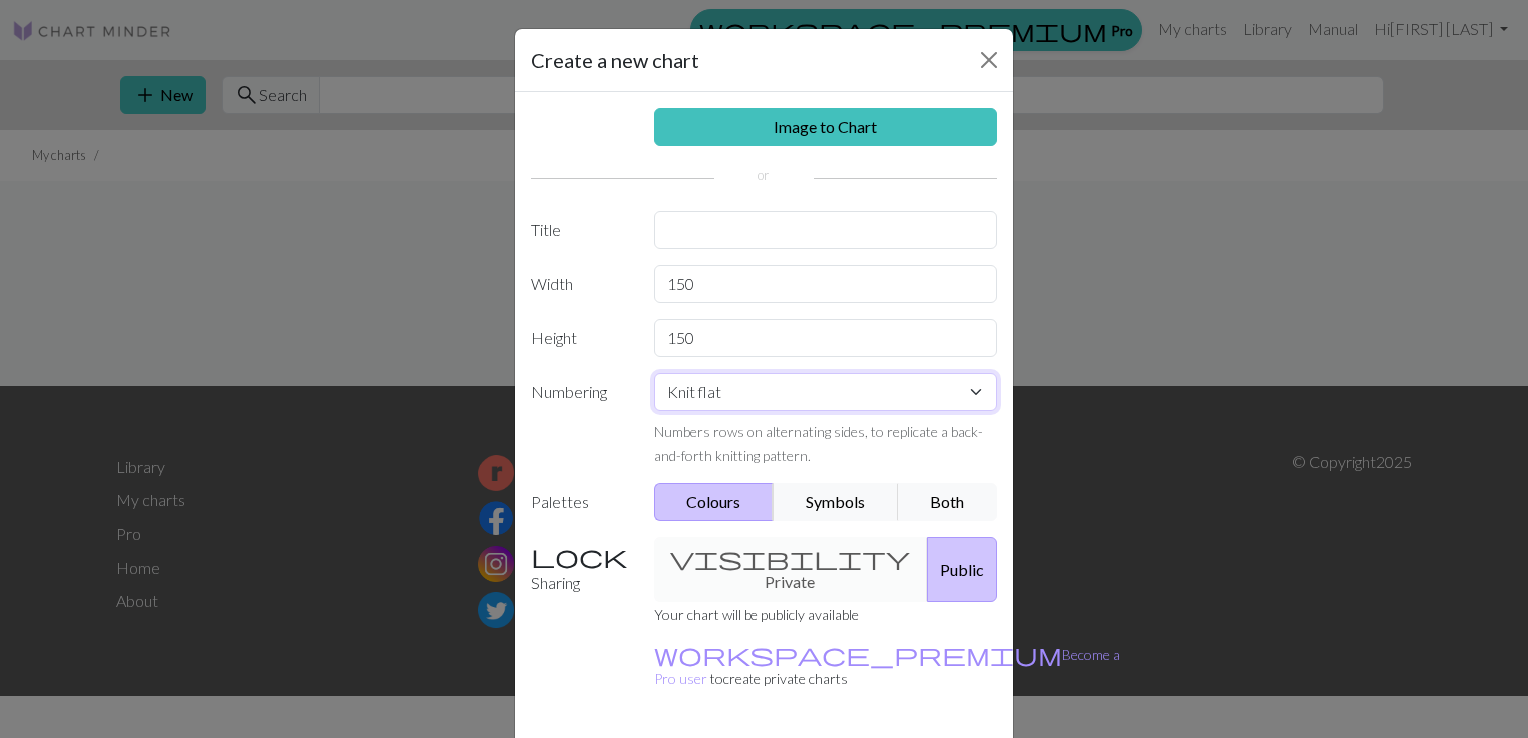 click on "Knit flat Knit in the round Lace knitting Cross stitch" at bounding box center [826, 392] 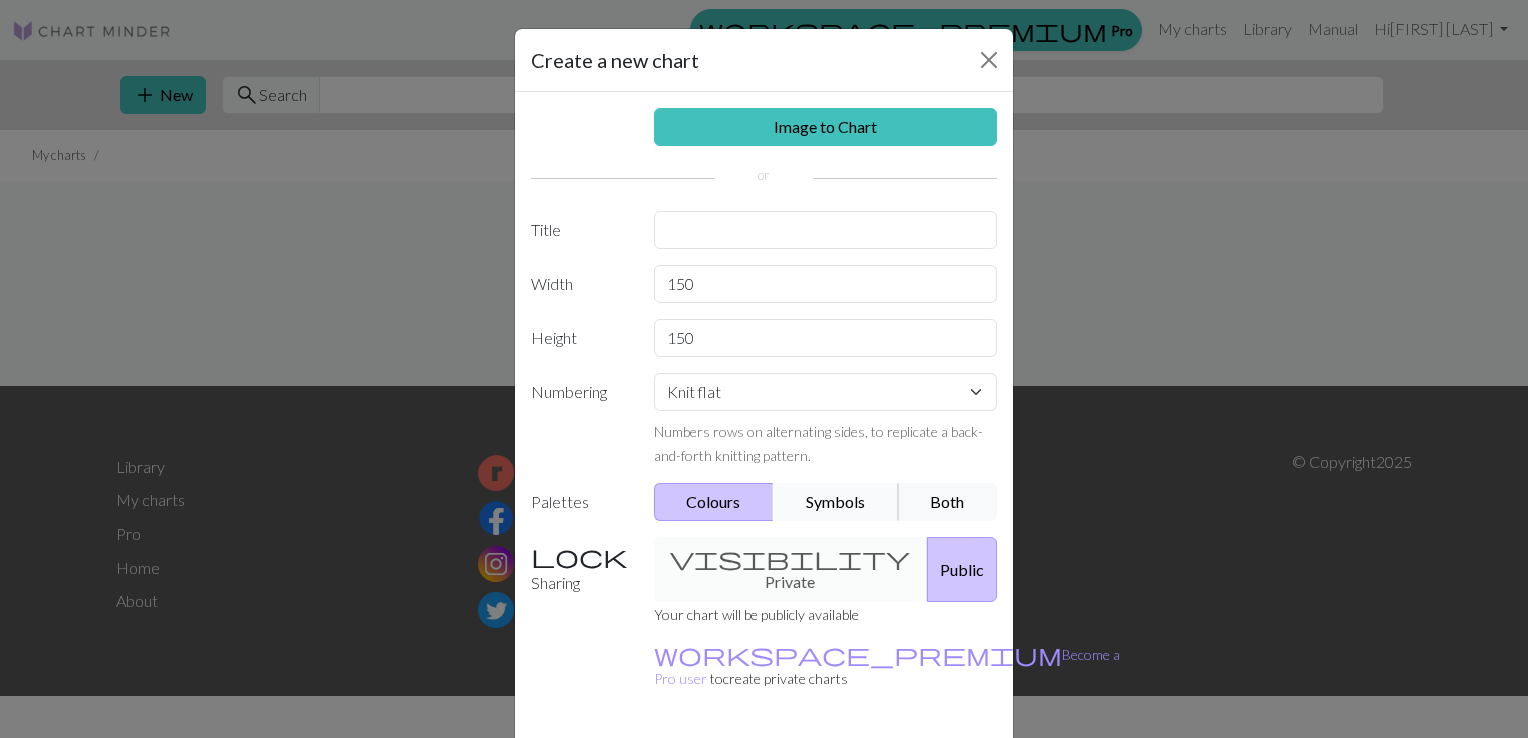 click on "Symbols" at bounding box center (836, 502) 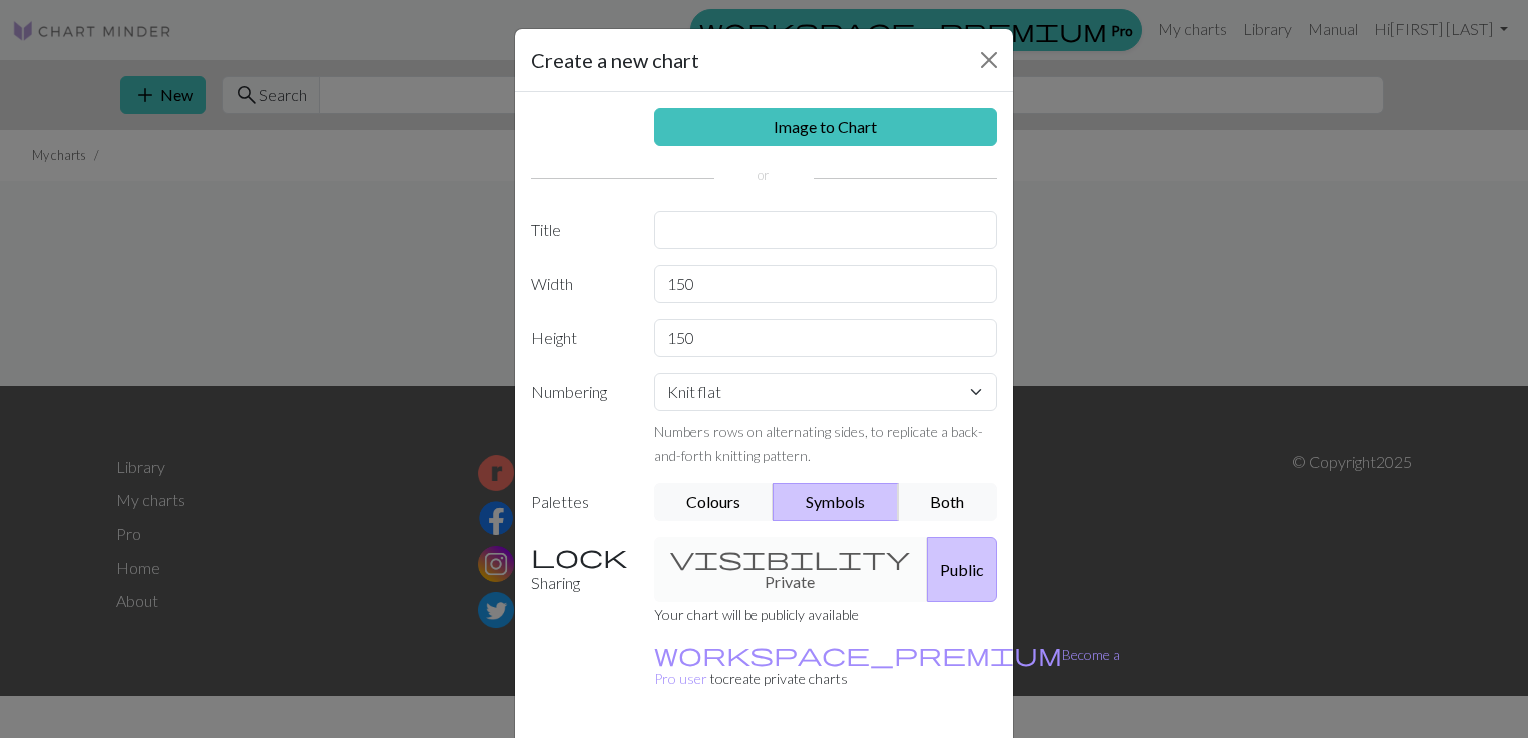 click on "Create" at bounding box center [879, 774] 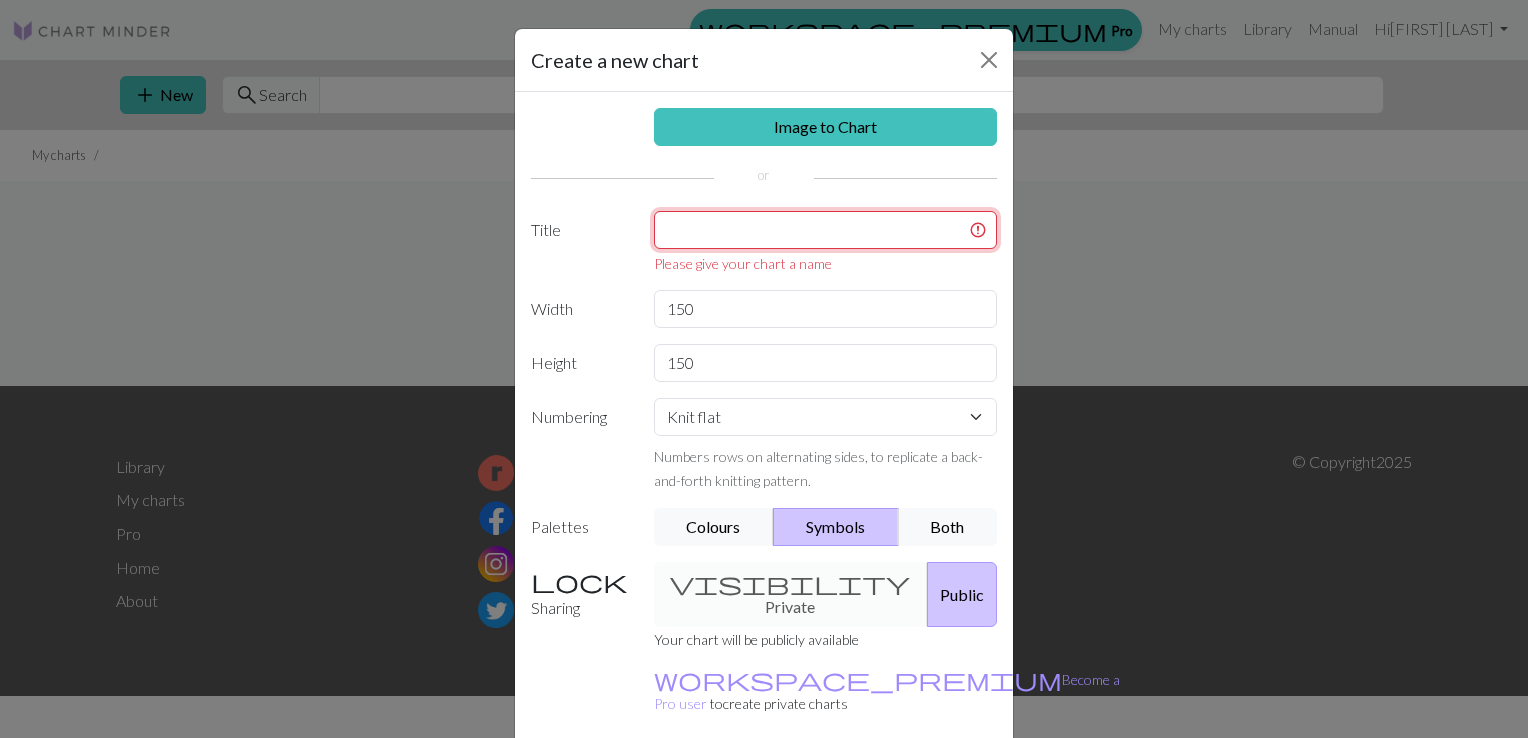 click at bounding box center [826, 230] 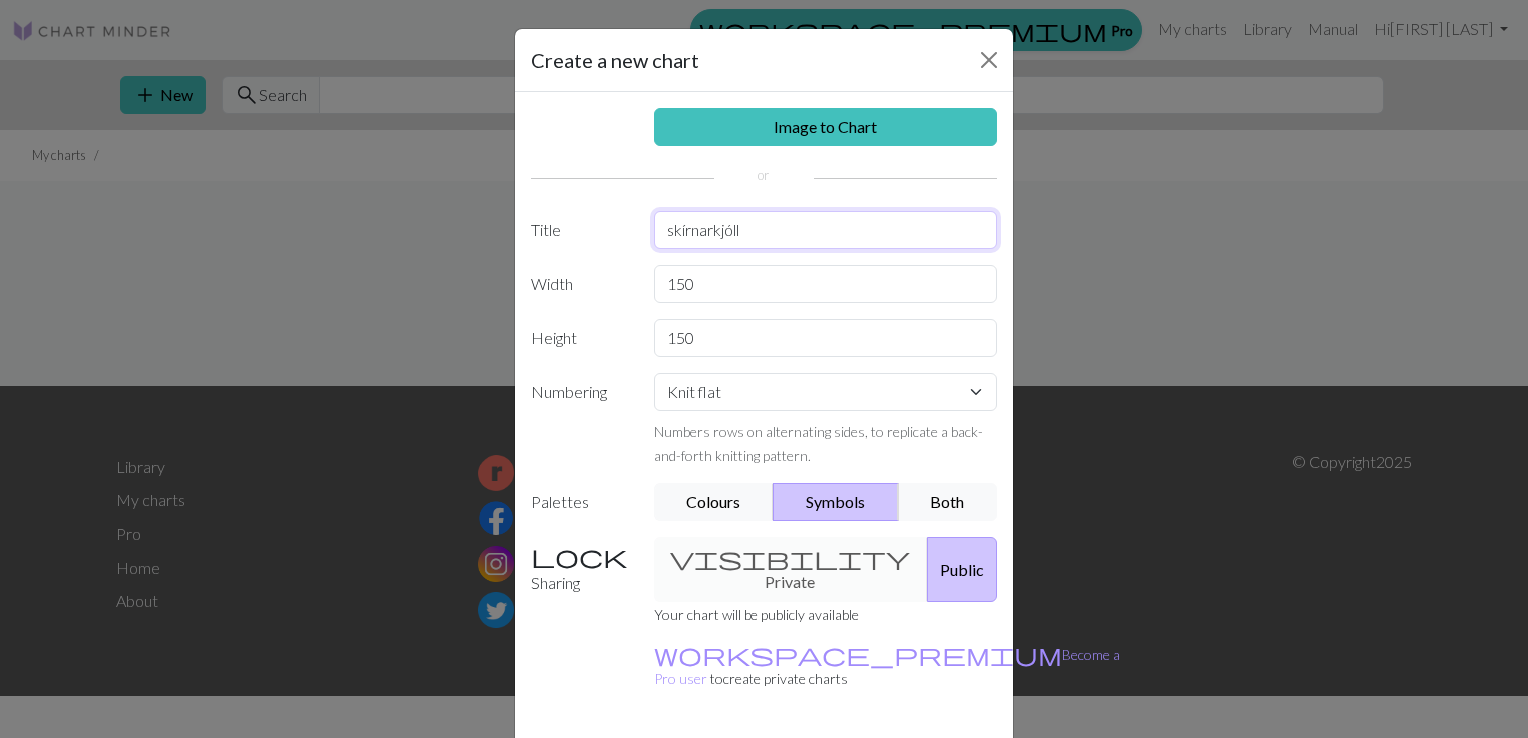 type on "skírnarkjóll" 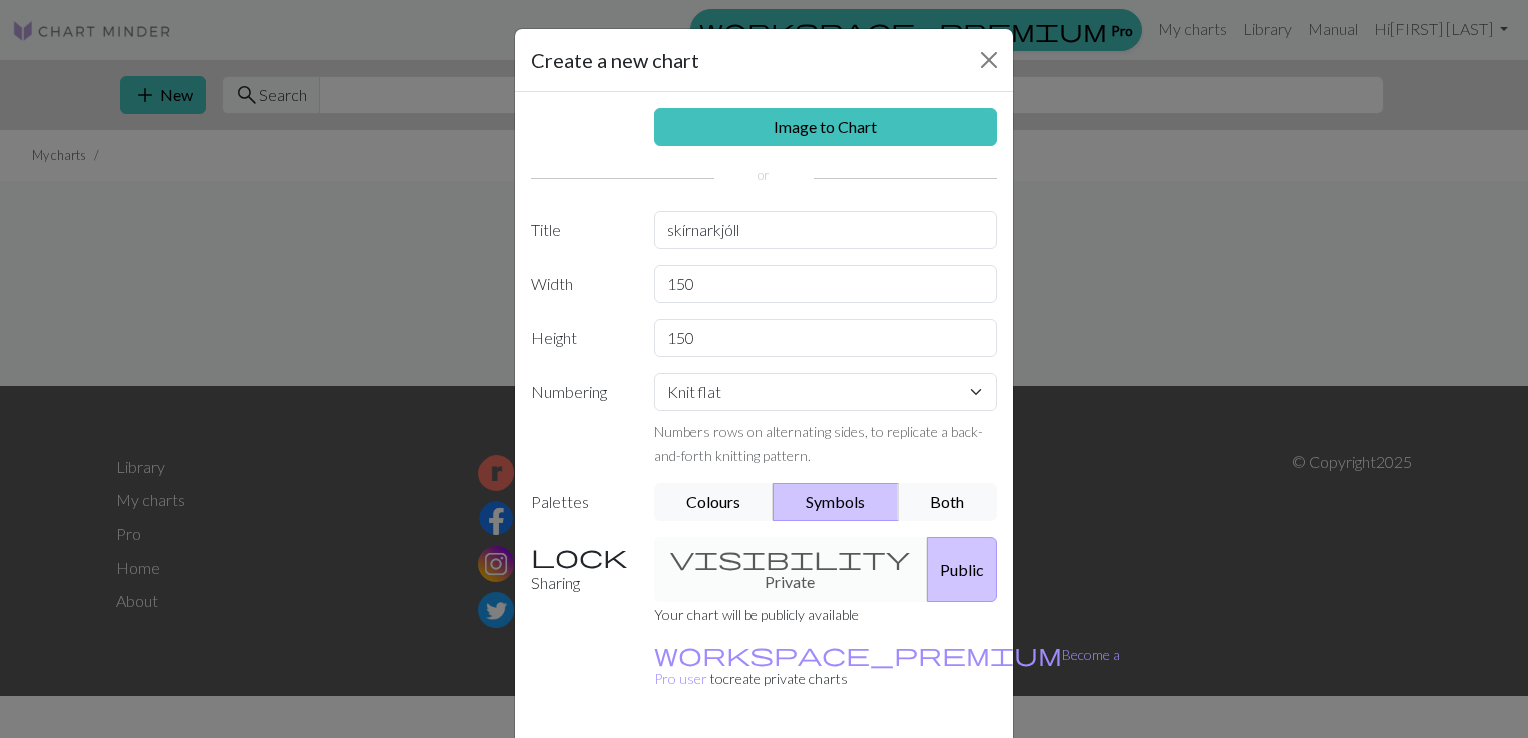 click on "Create" at bounding box center [879, 774] 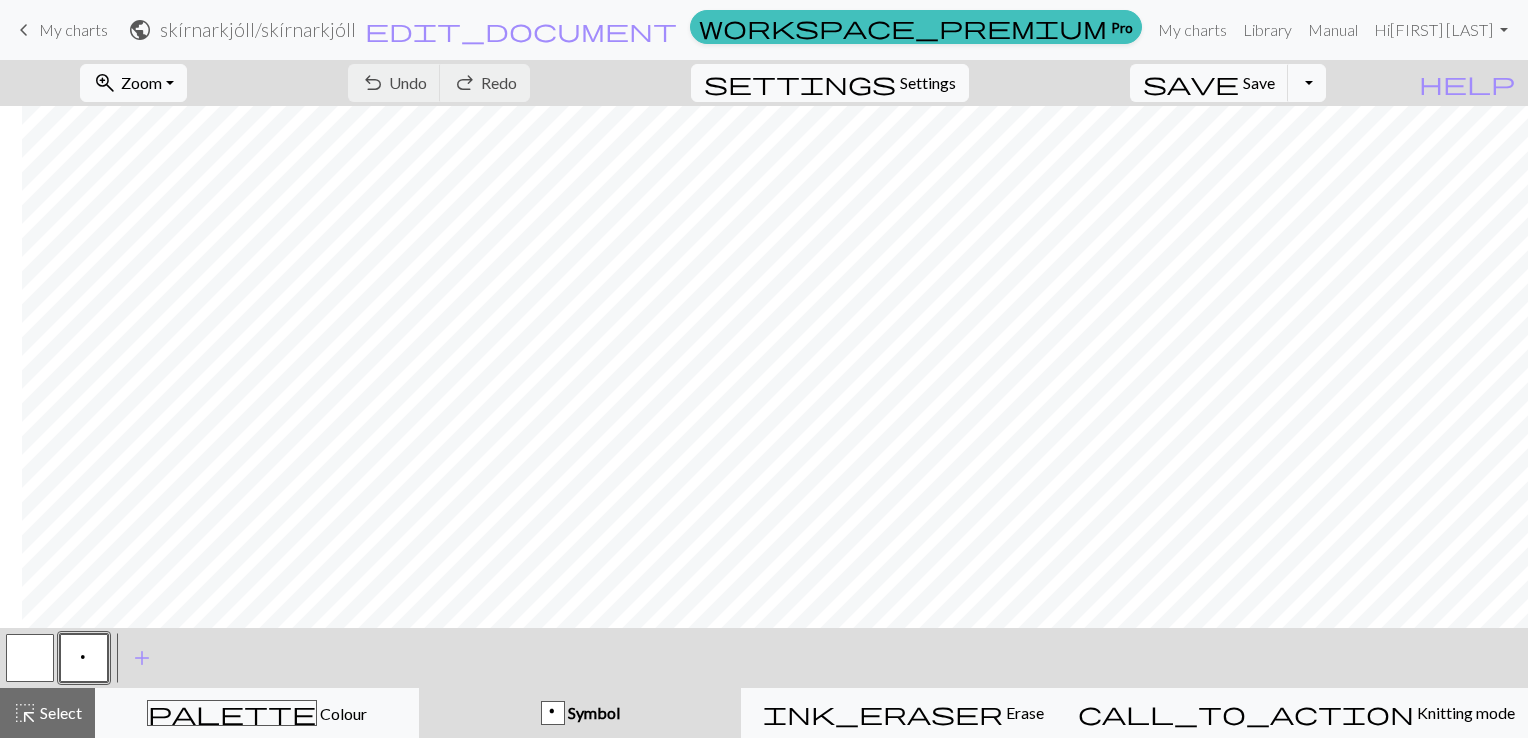 scroll, scrollTop: 0, scrollLeft: 1868, axis: horizontal 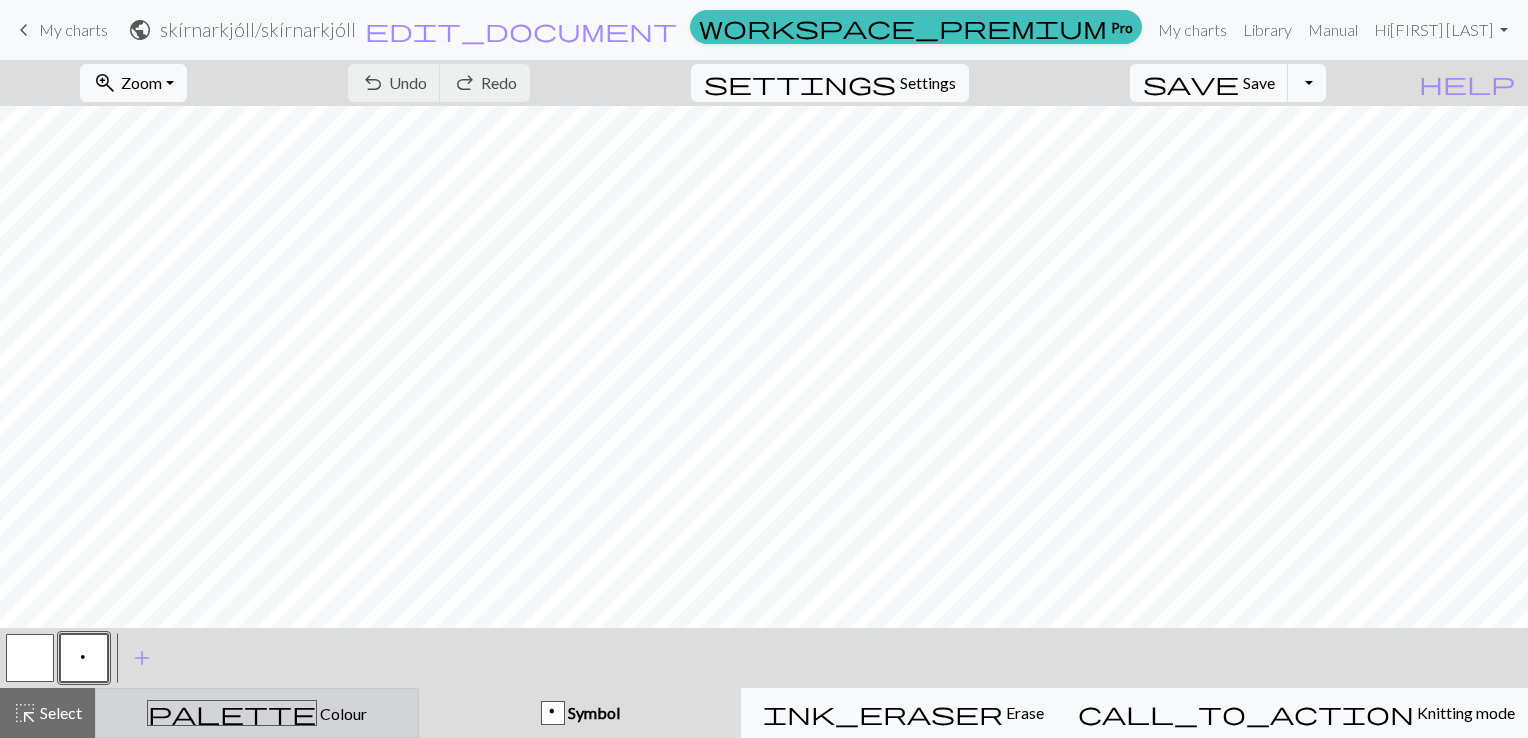 click on "Colour" at bounding box center [342, 713] 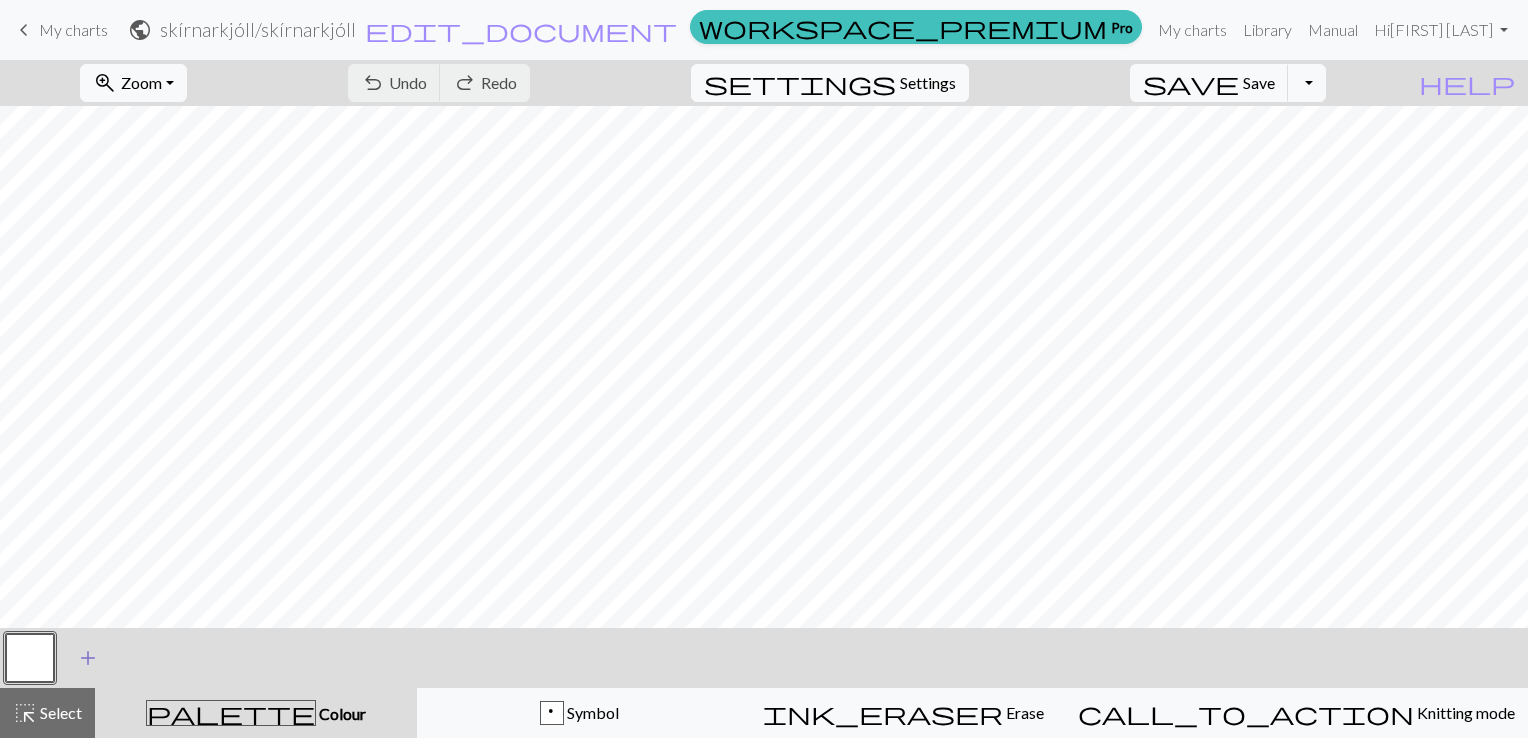 click on "add" at bounding box center (88, 658) 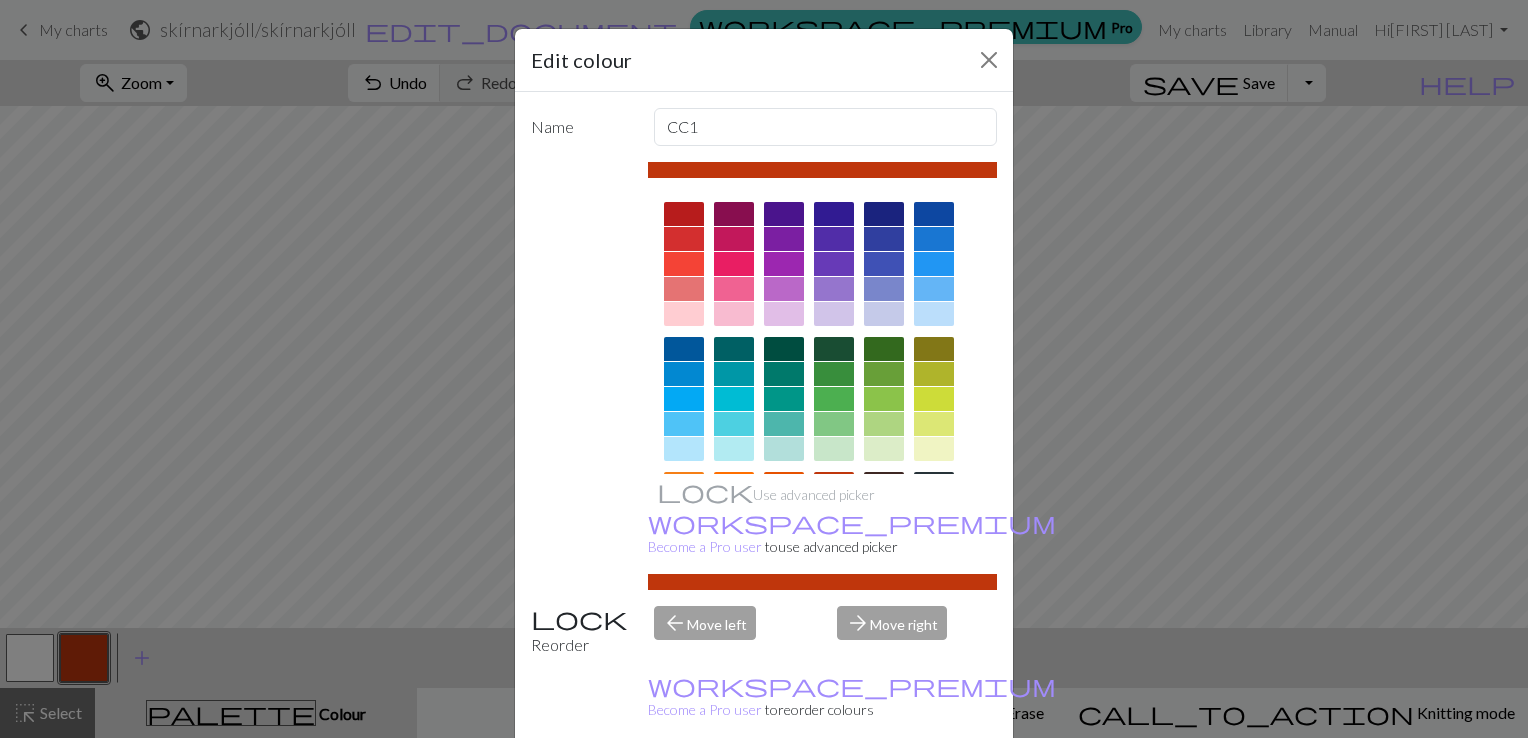 scroll, scrollTop: 279, scrollLeft: 0, axis: vertical 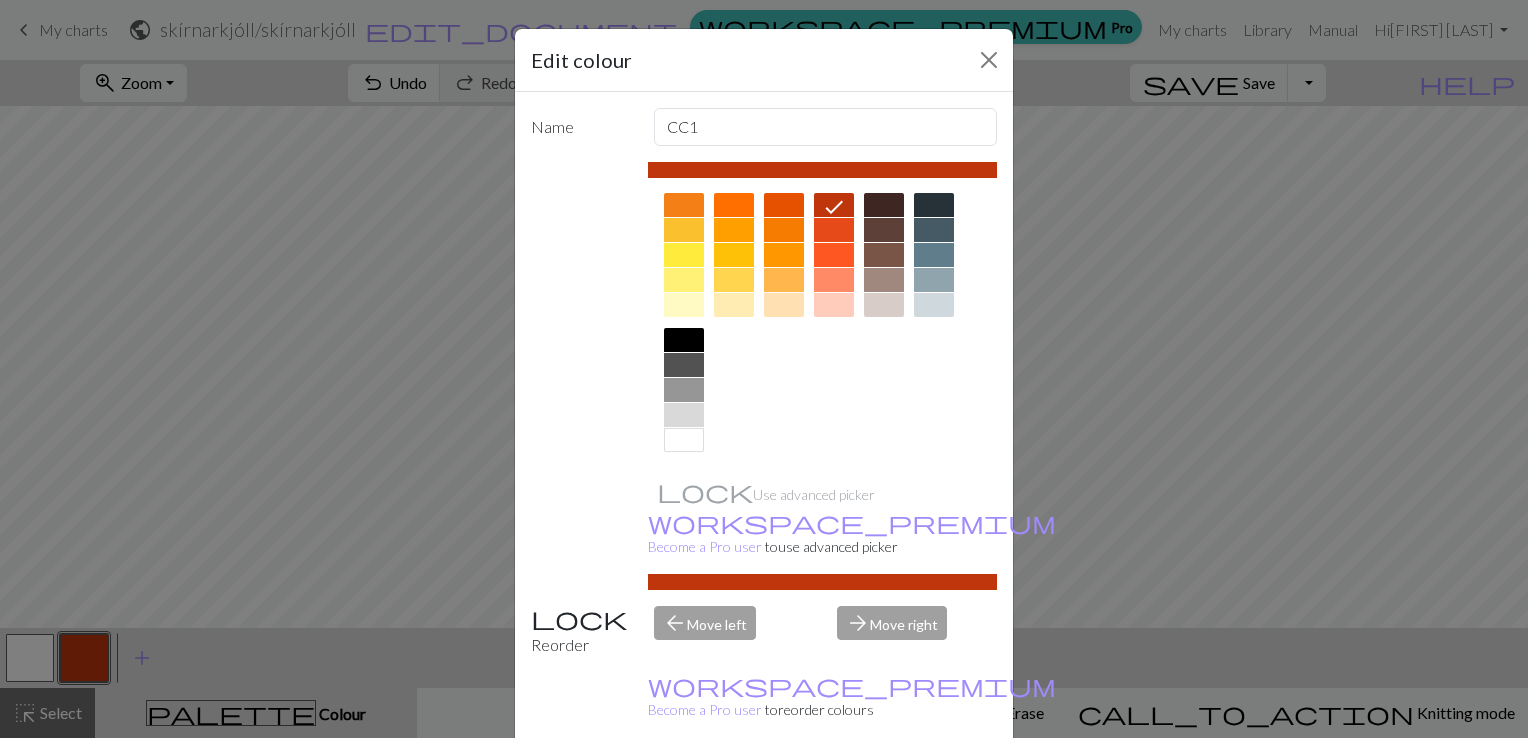 click at bounding box center (684, 415) 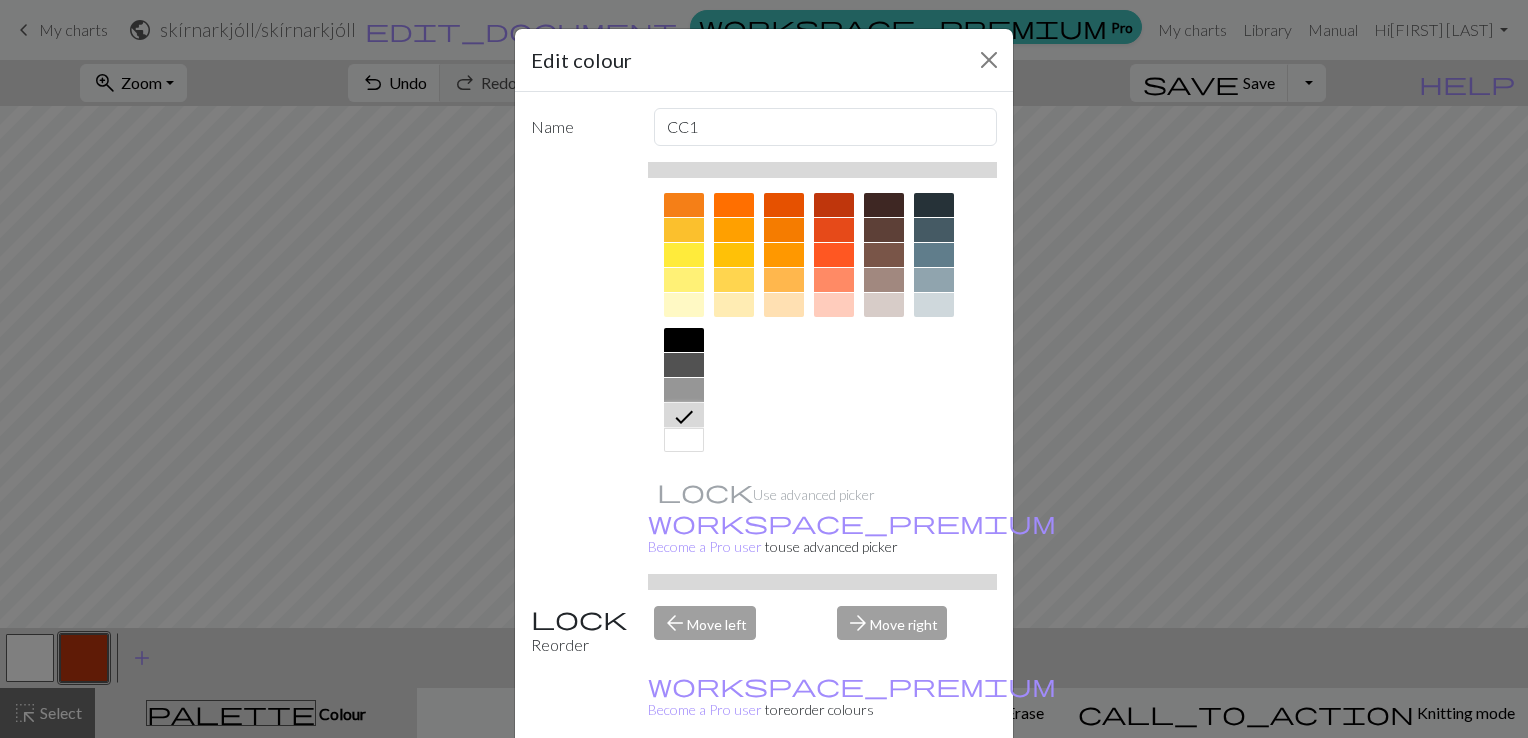 click on "Done" at bounding box center (884, 789) 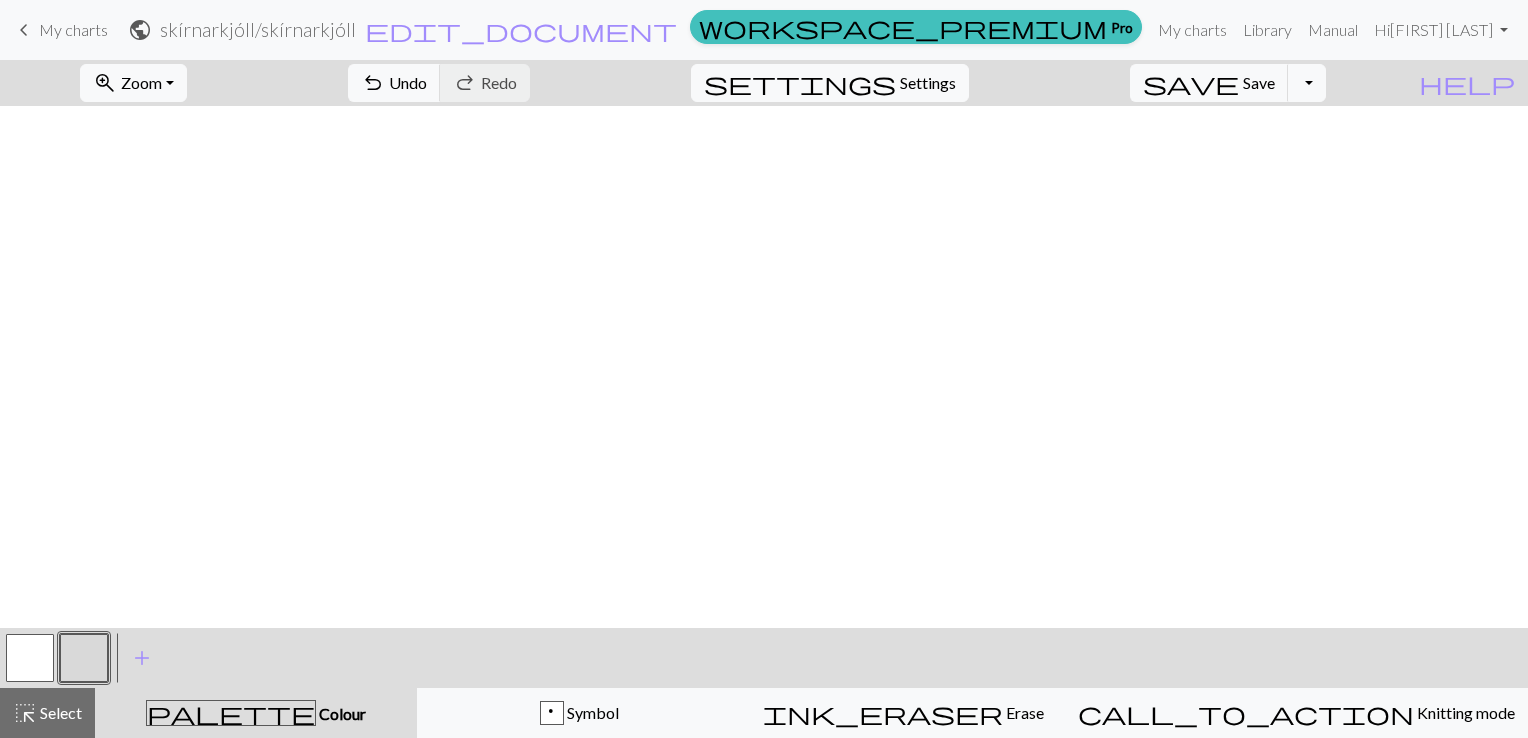scroll, scrollTop: 2582, scrollLeft: 1868, axis: both 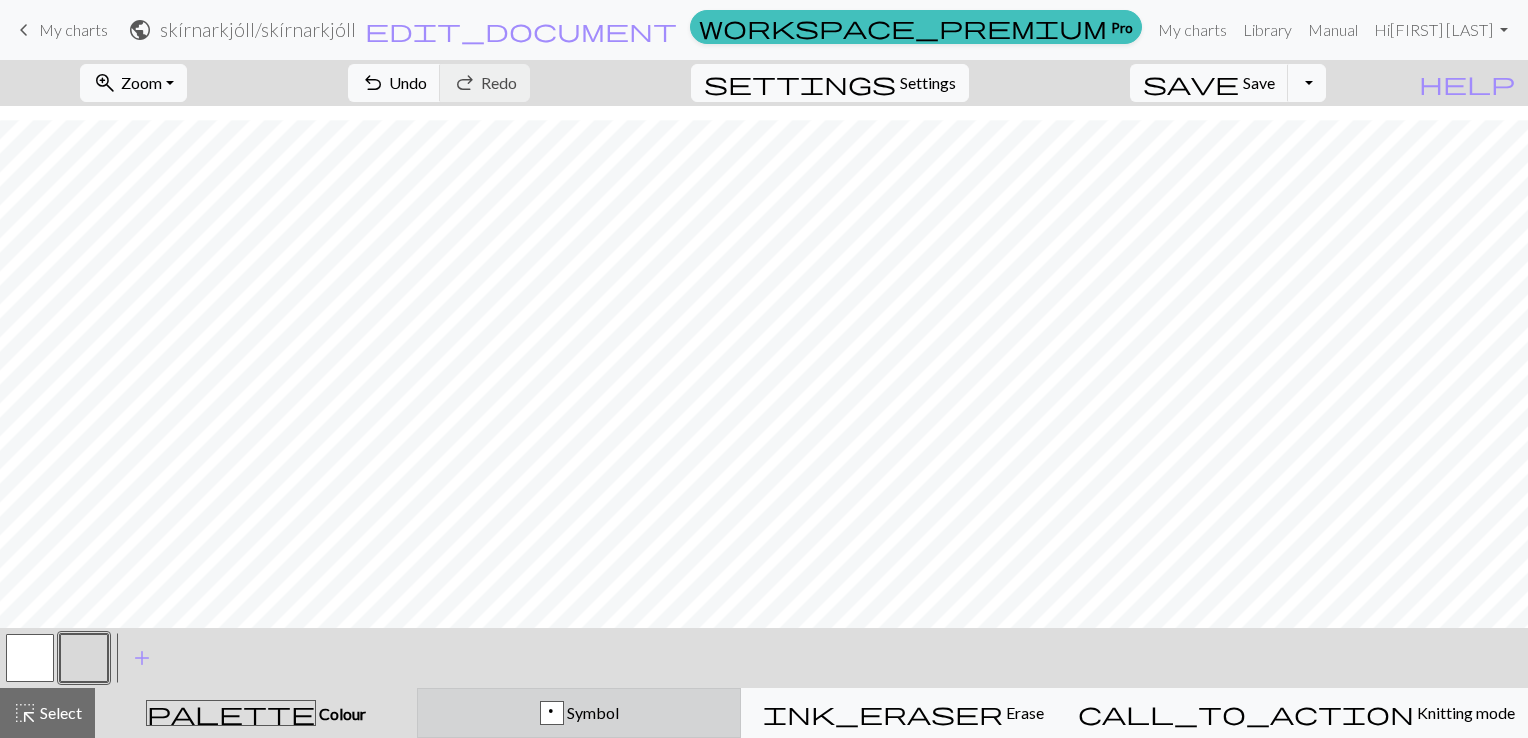 click on "Symbol" at bounding box center (591, 712) 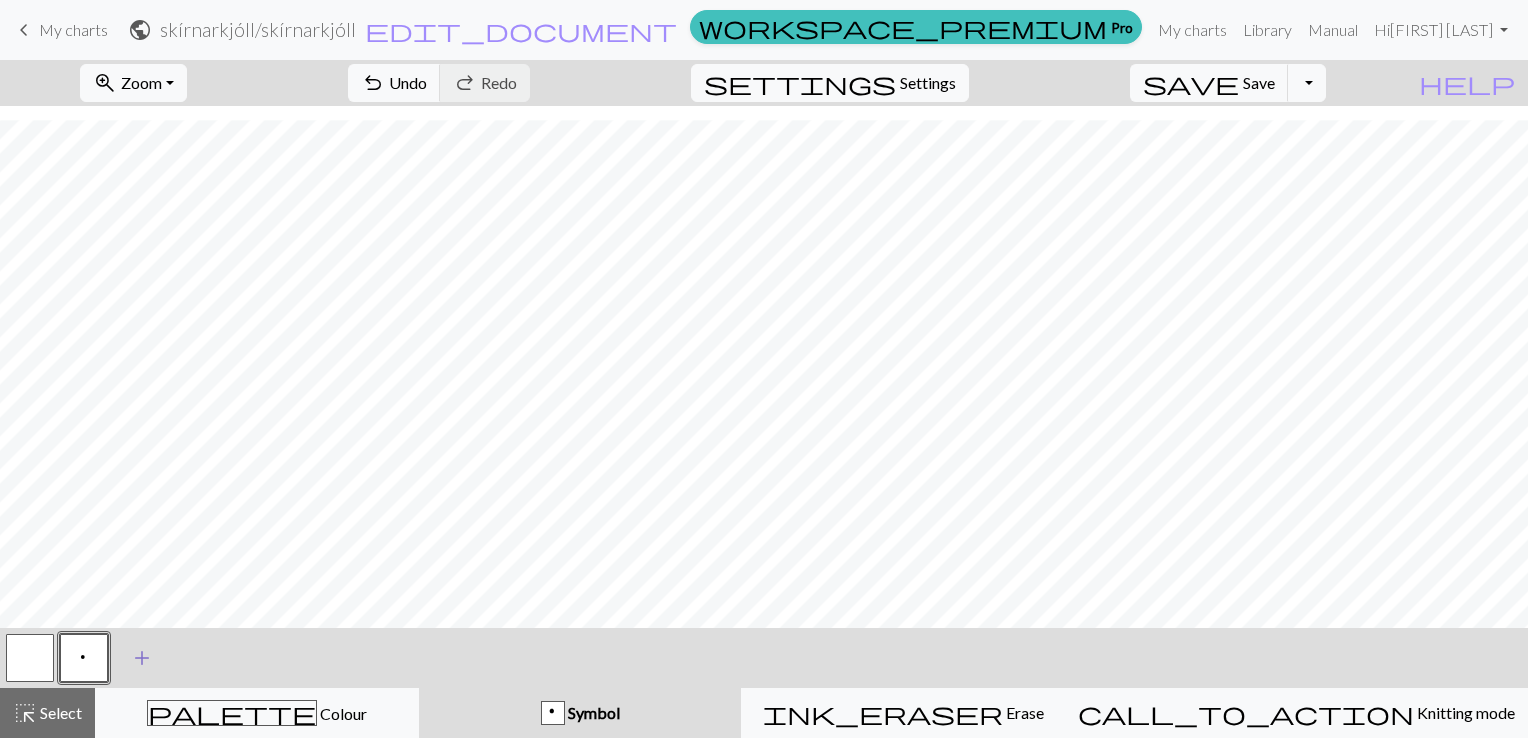 click on "add" at bounding box center [142, 658] 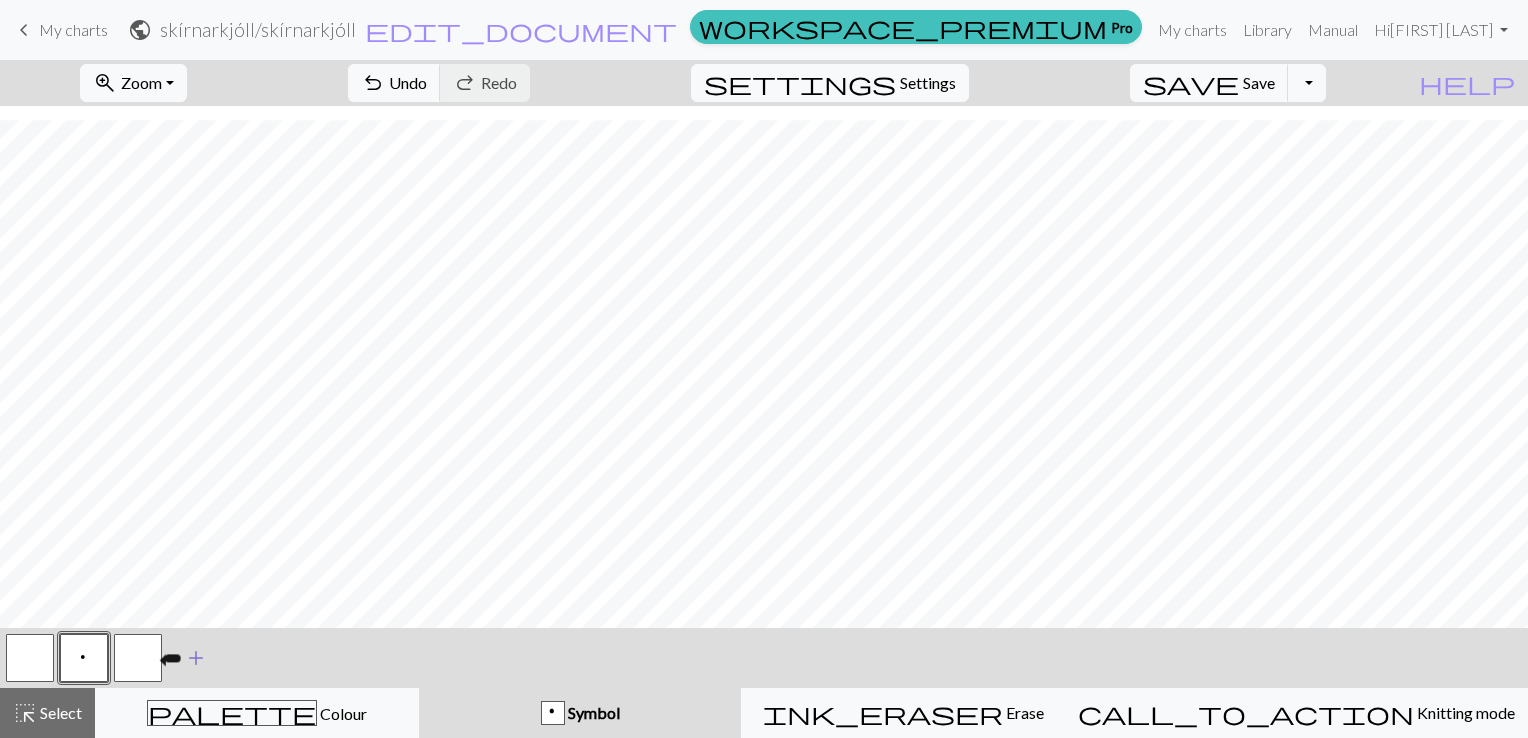 click at bounding box center [138, 658] 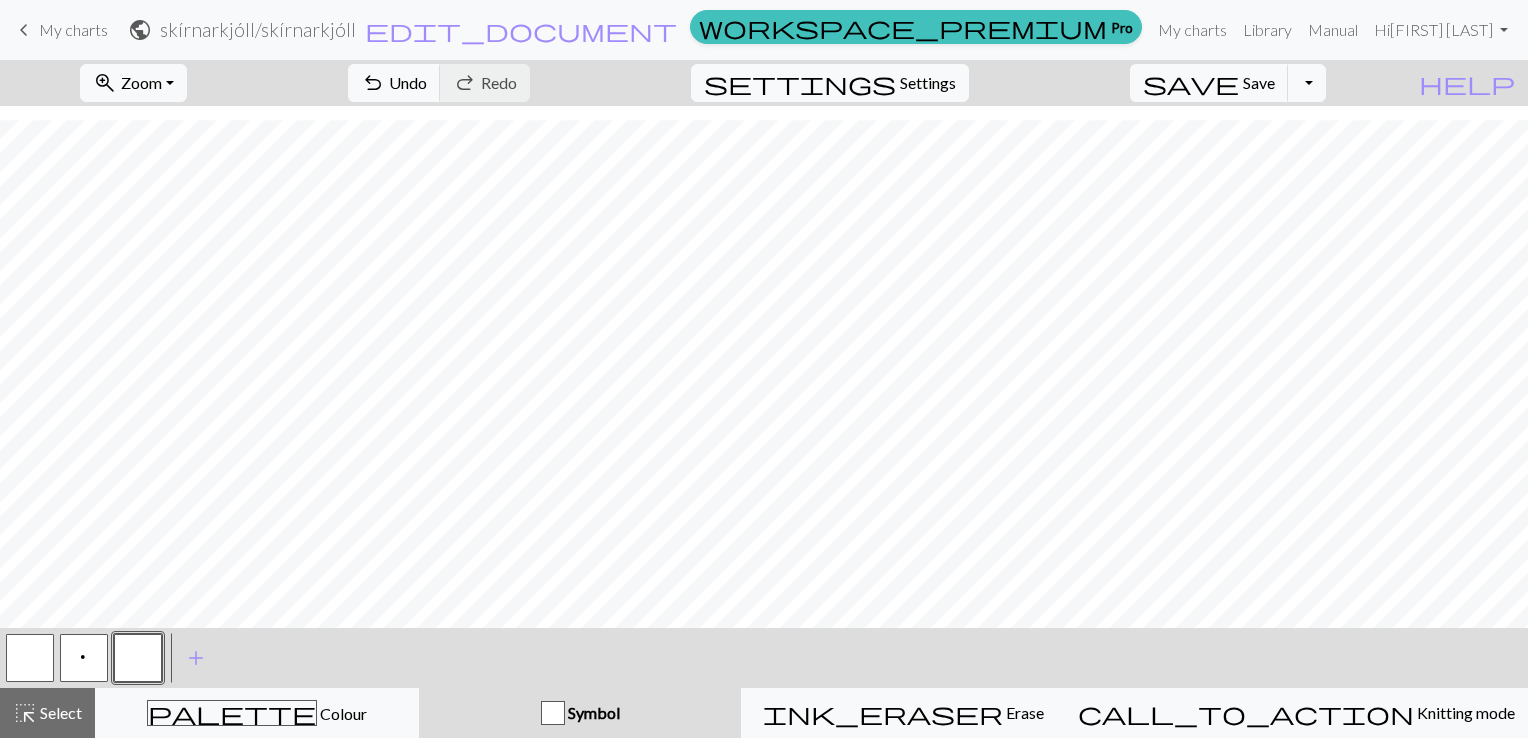 click at bounding box center [138, 658] 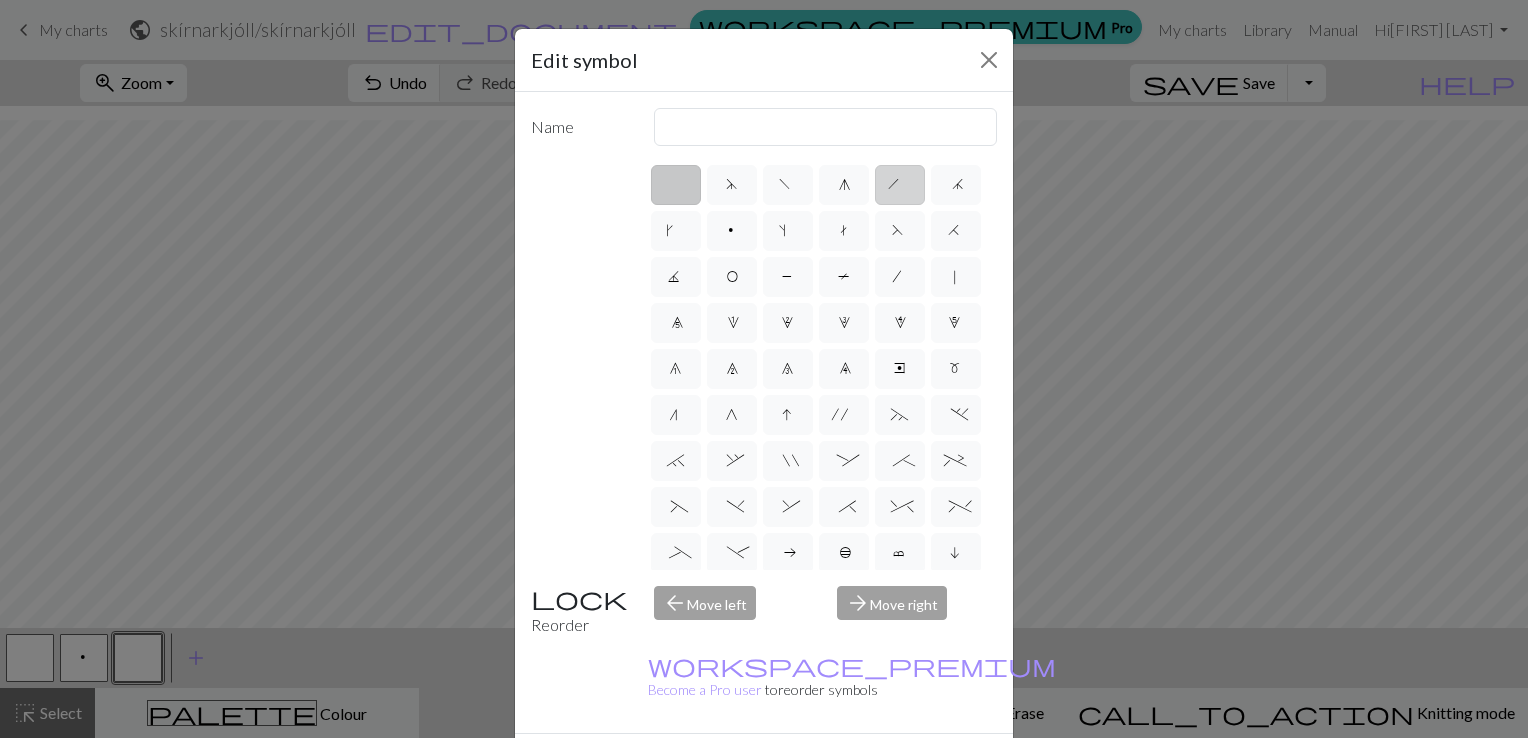 click on "h" at bounding box center [900, 187] 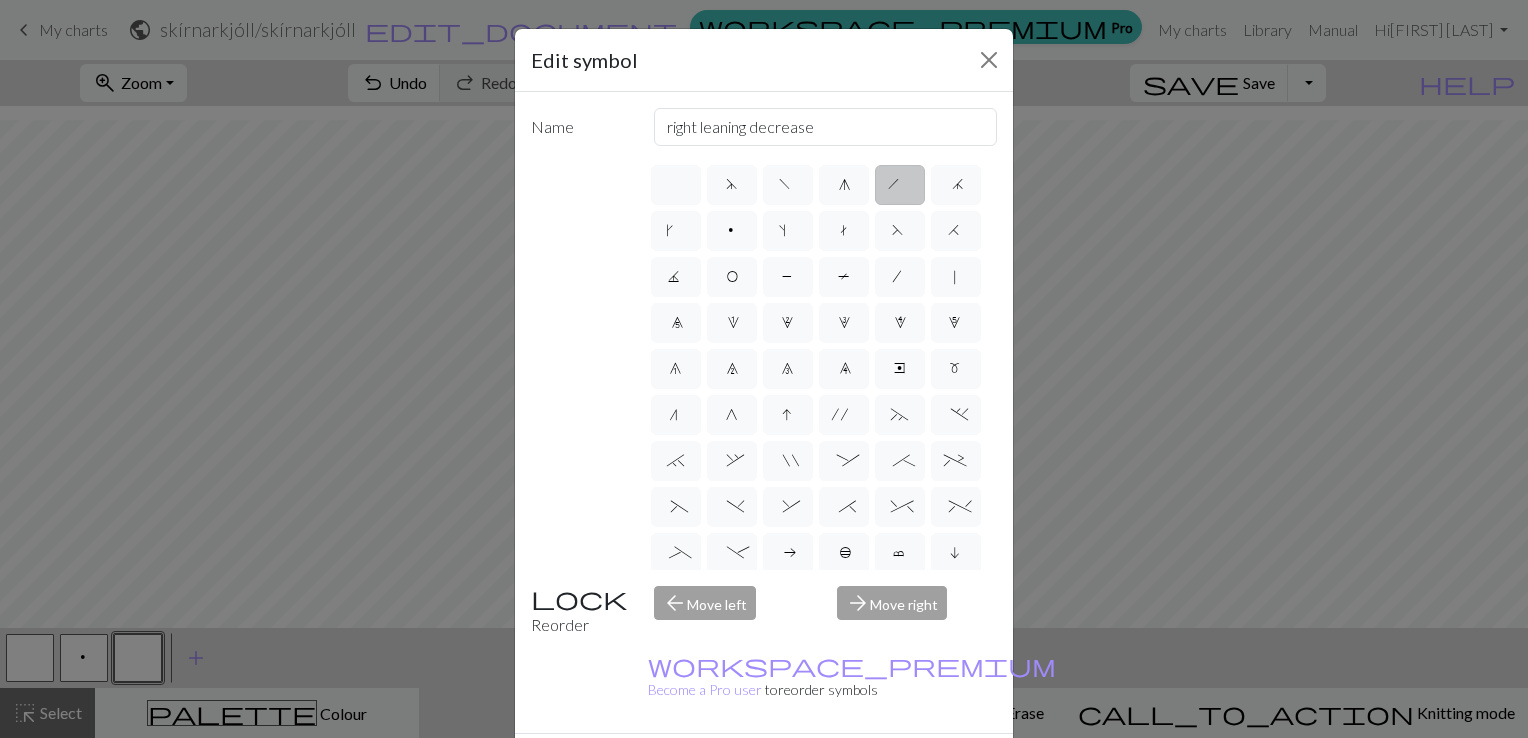 click on "Done" at bounding box center [884, 769] 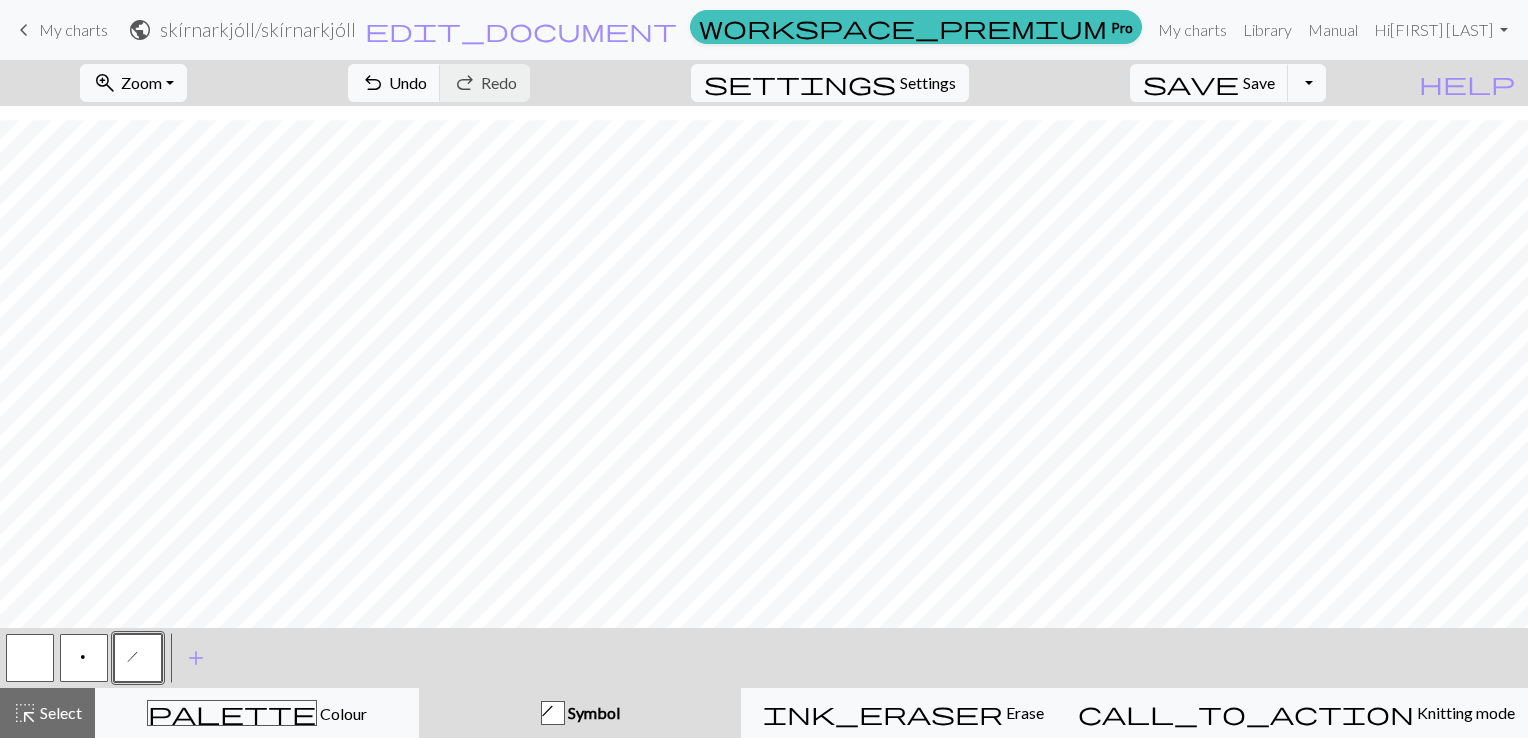 click at bounding box center (30, 658) 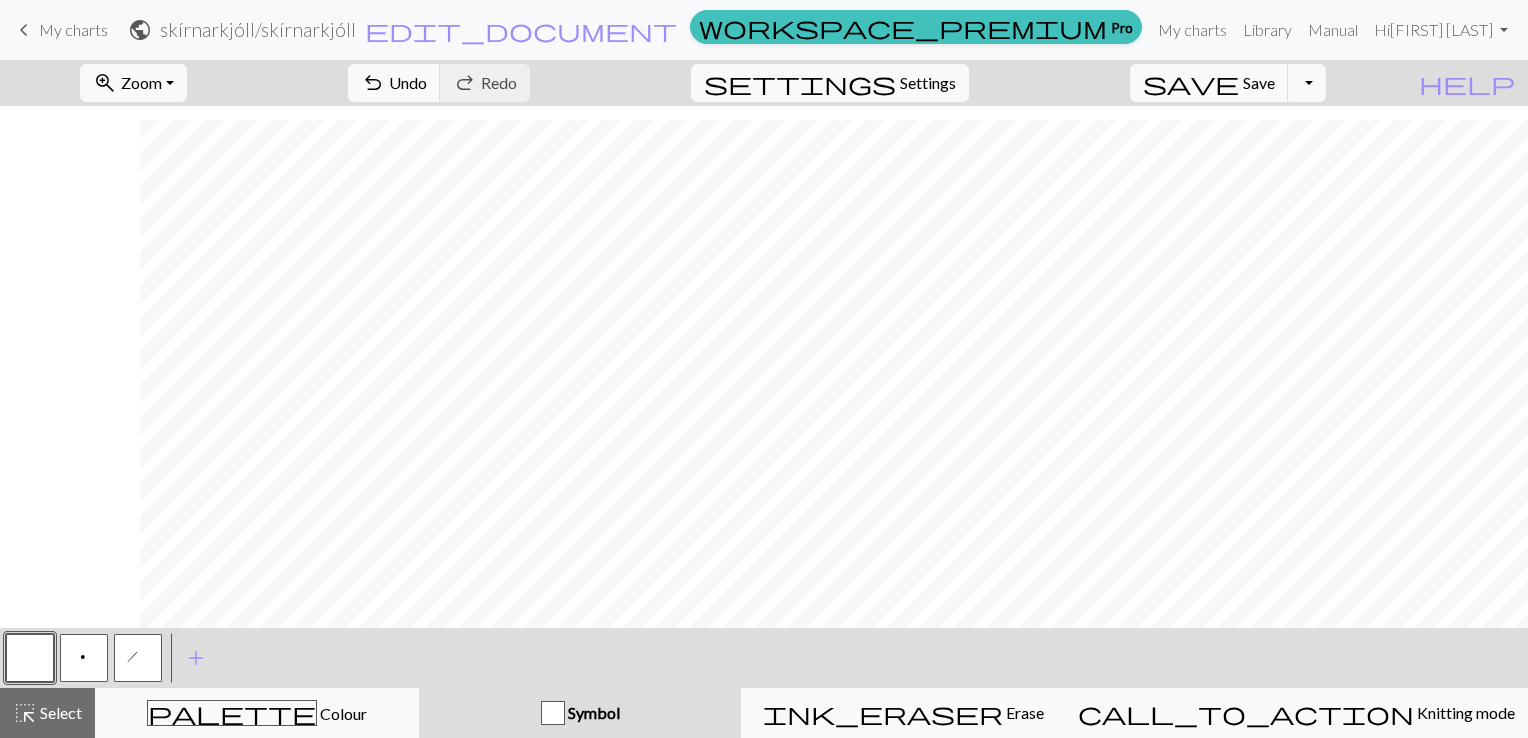 scroll, scrollTop: 3128, scrollLeft: 2267, axis: both 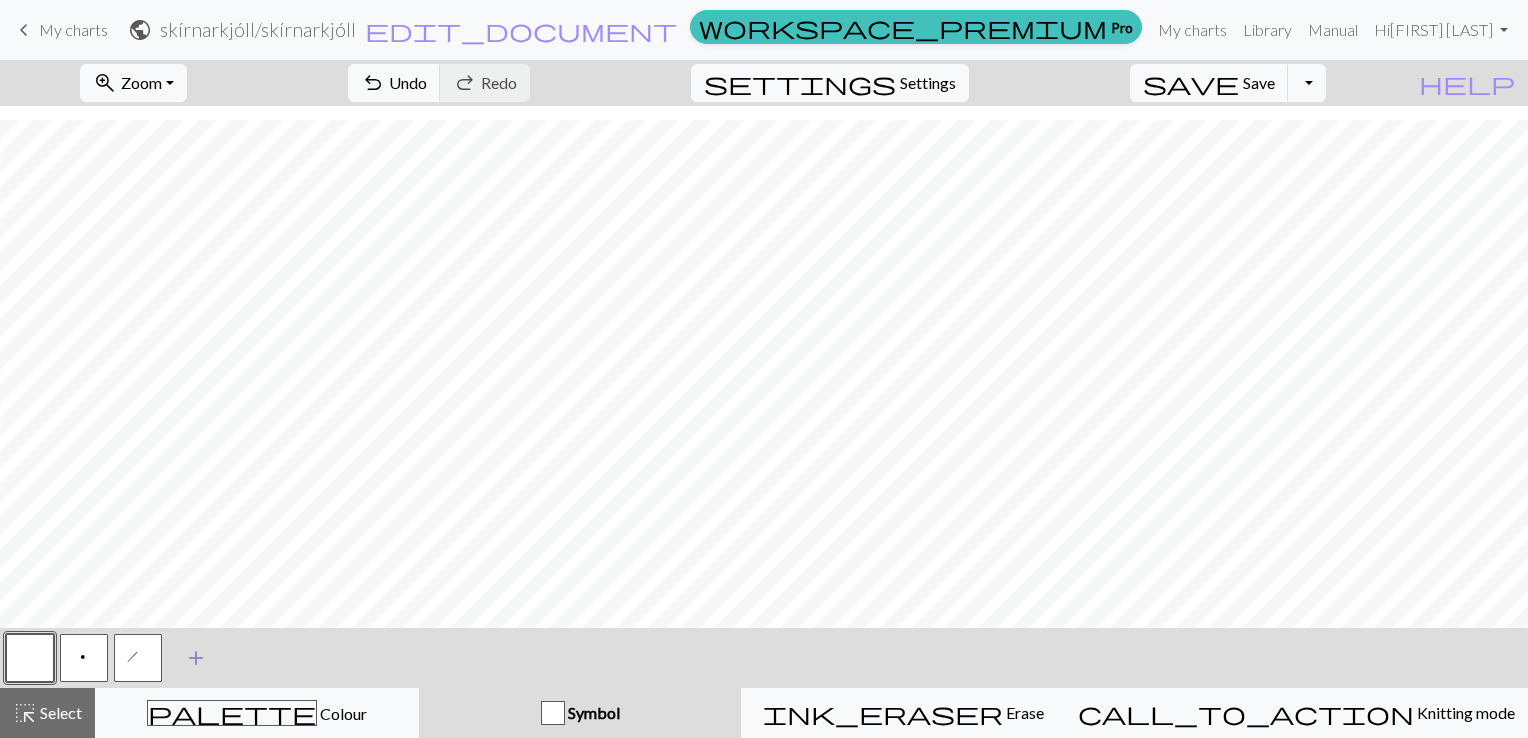 click on "add" at bounding box center [196, 658] 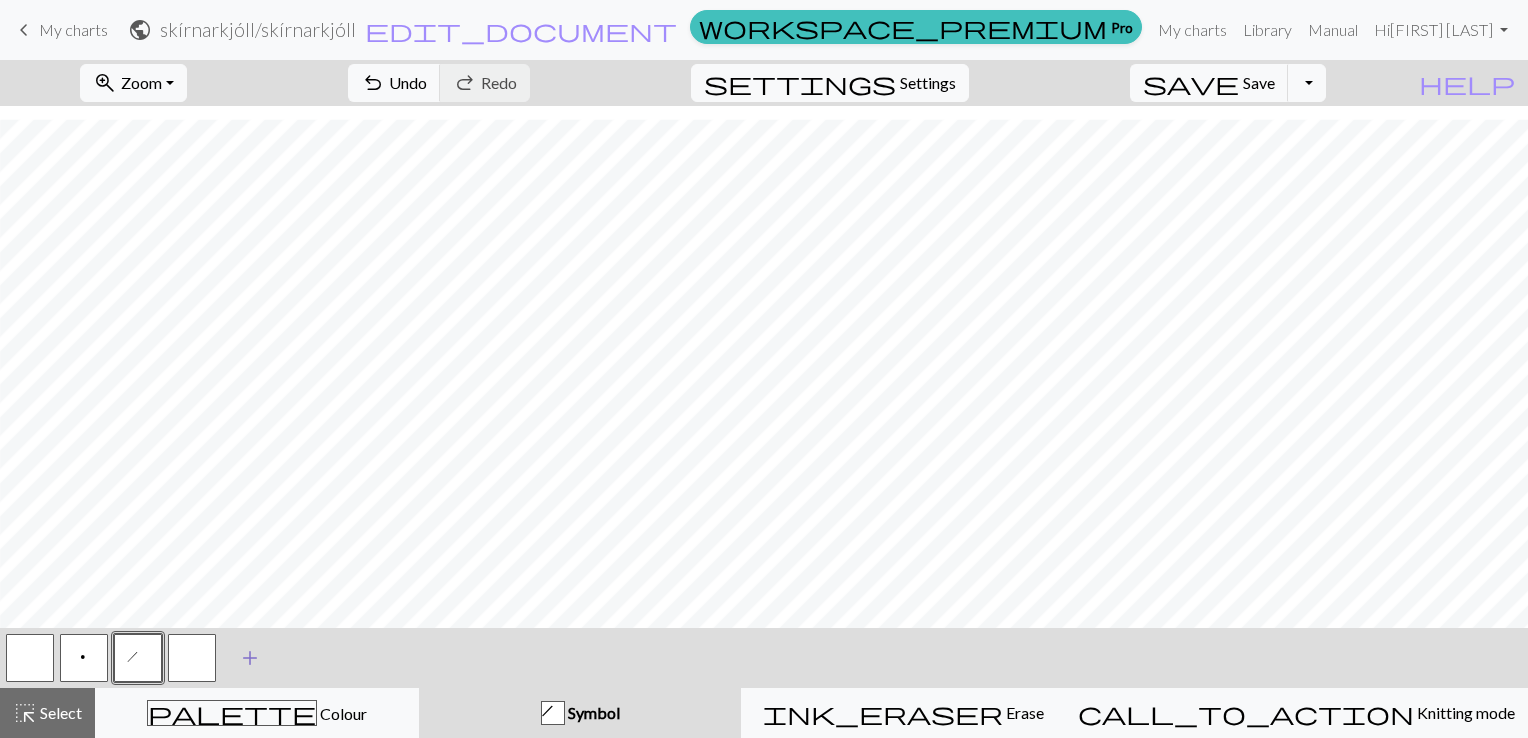 click at bounding box center (192, 658) 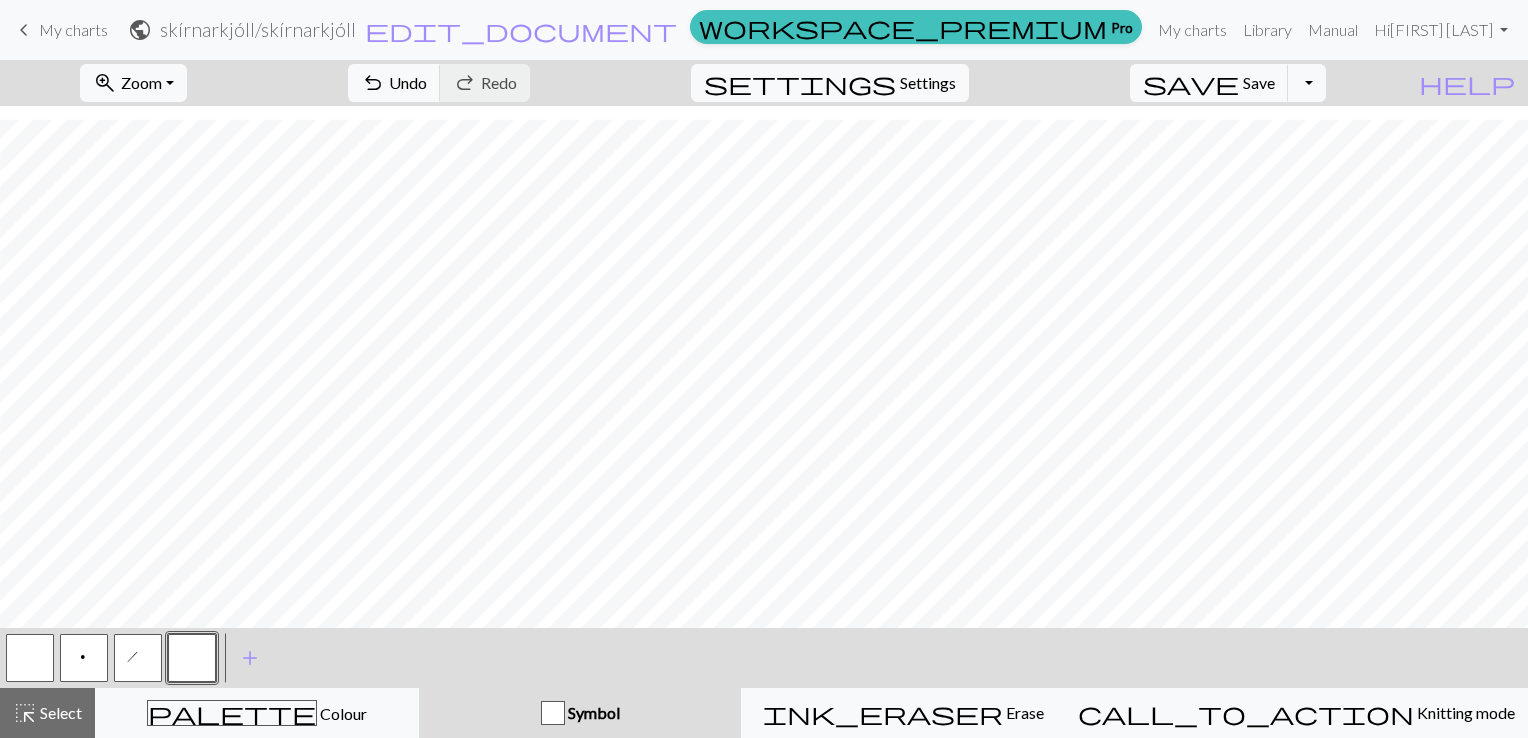 click at bounding box center [192, 658] 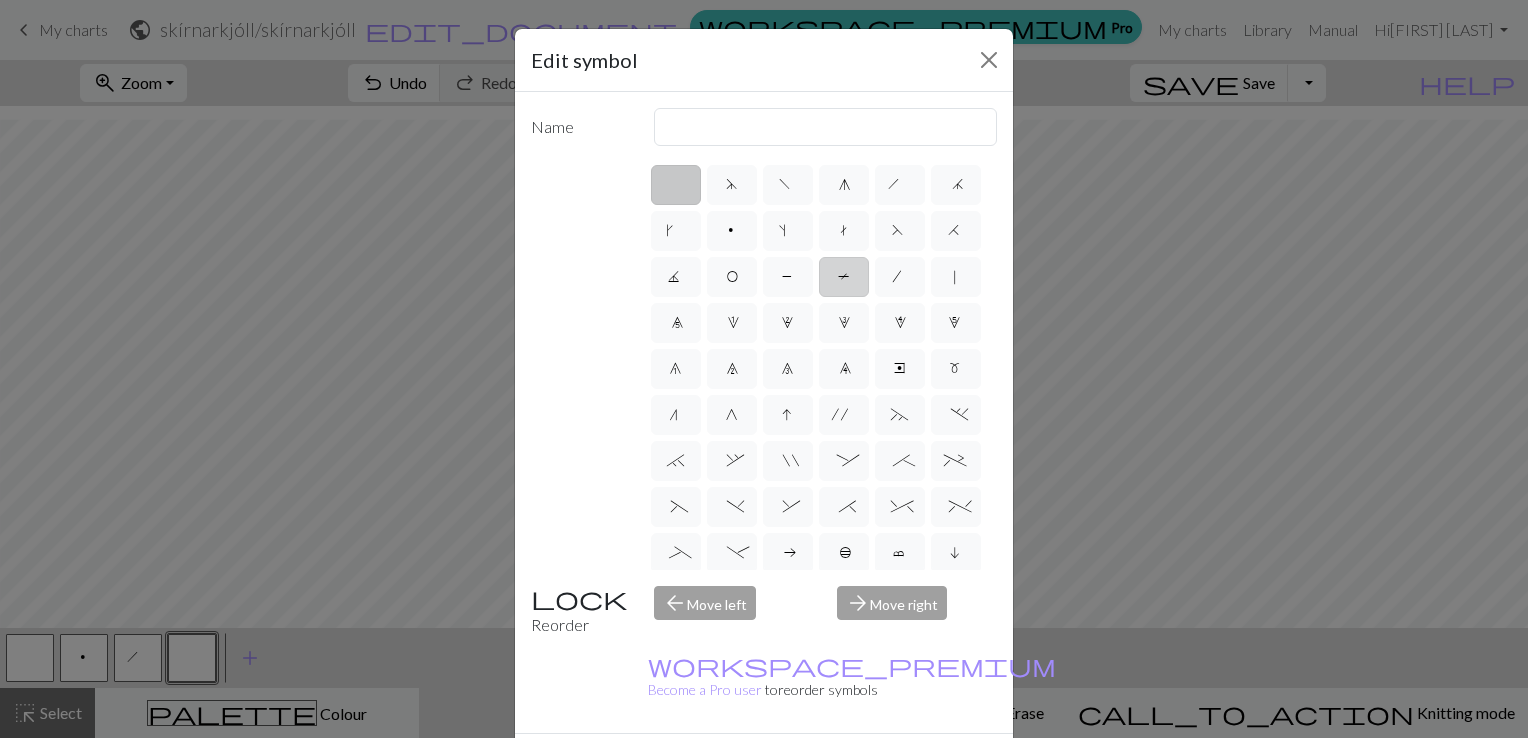 click on "T" at bounding box center [844, 279] 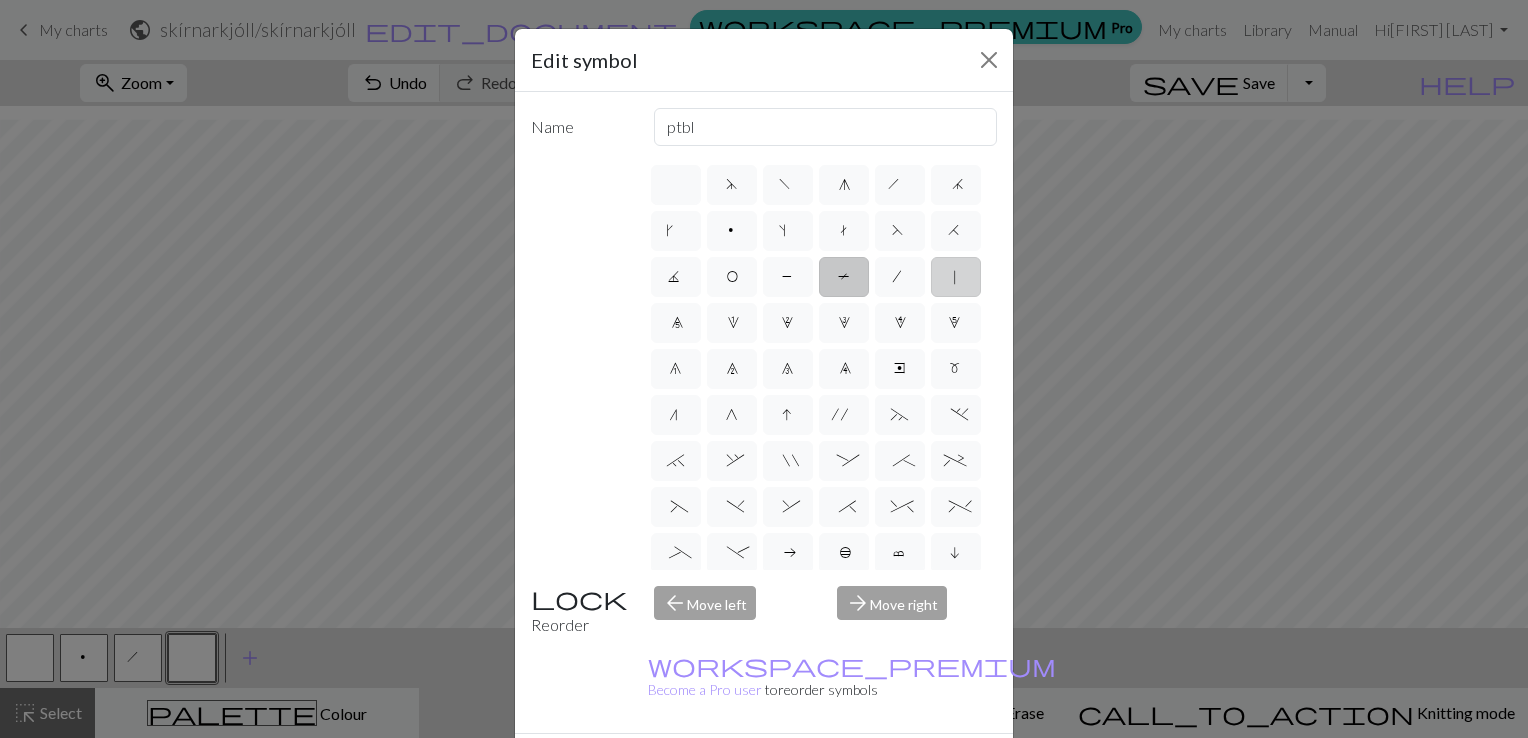 click on "|" at bounding box center (955, 279) 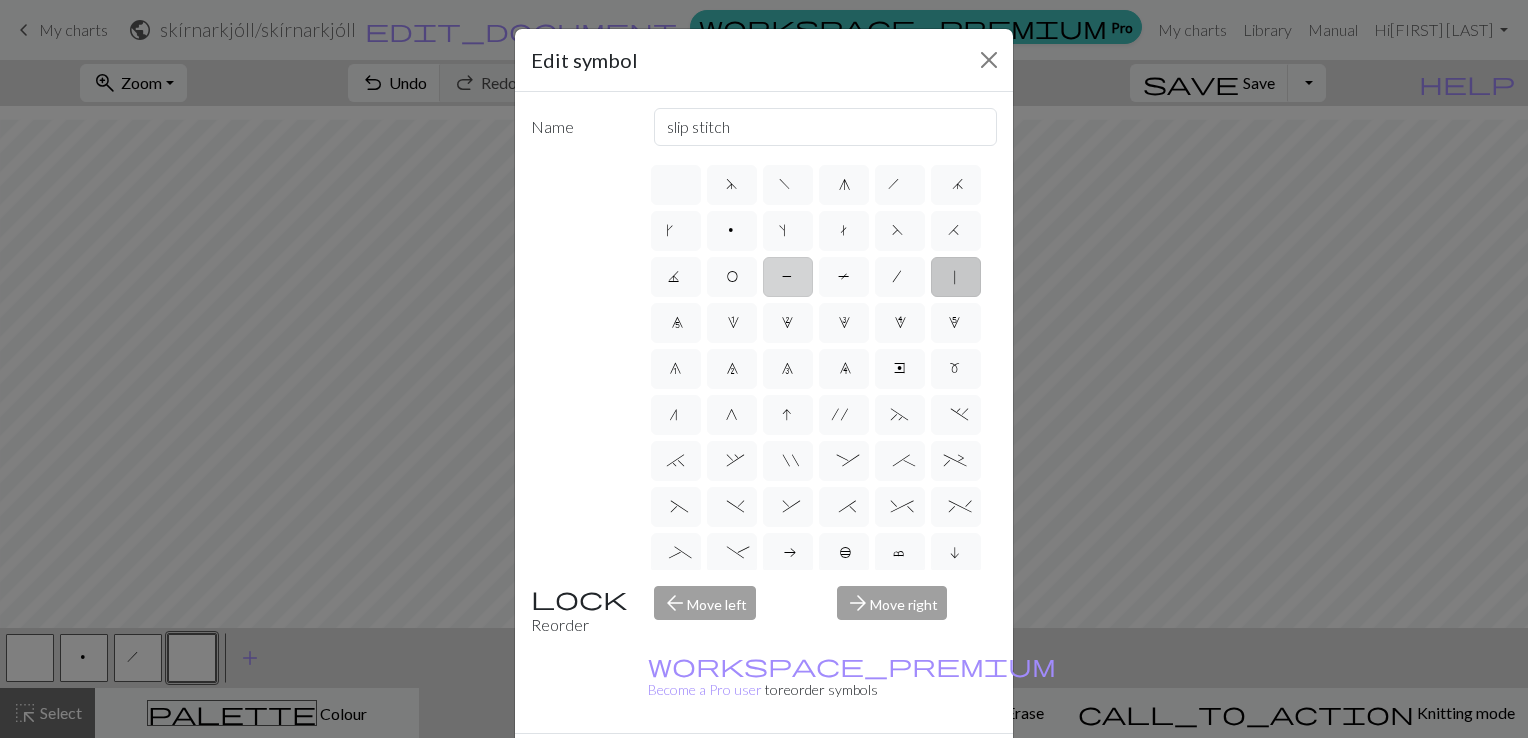 click on "P" at bounding box center [788, 277] 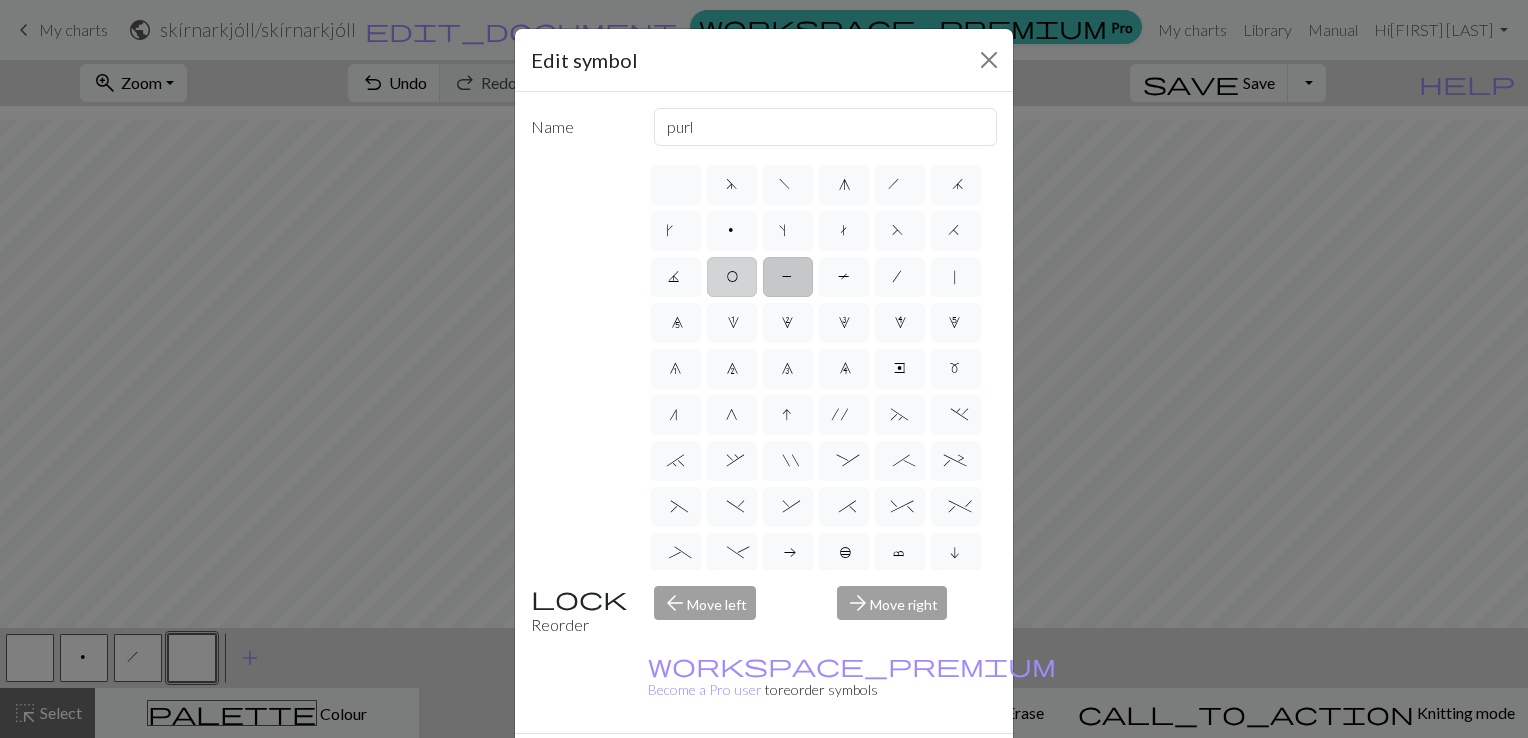 click on "O" at bounding box center (732, 277) 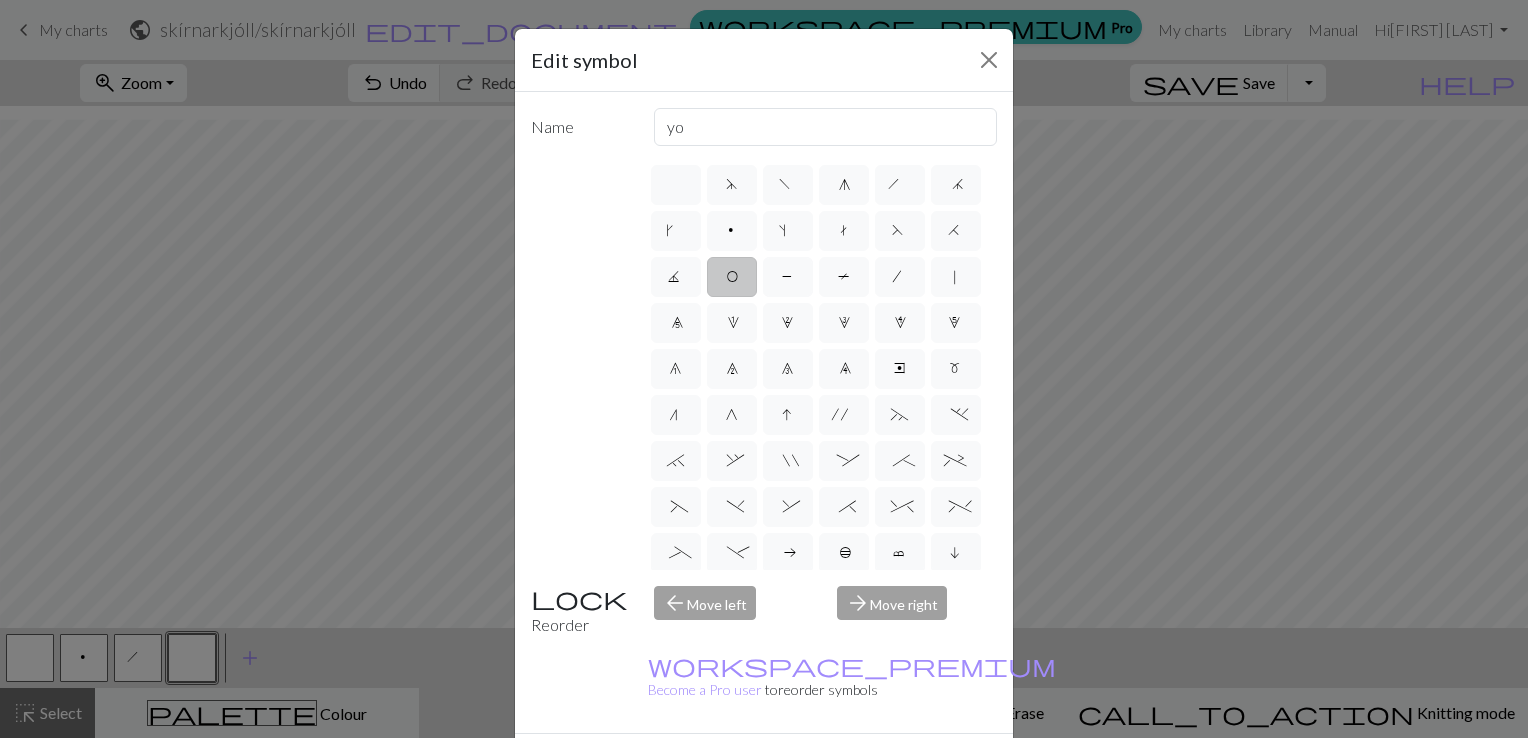 click on "Done" at bounding box center (884, 769) 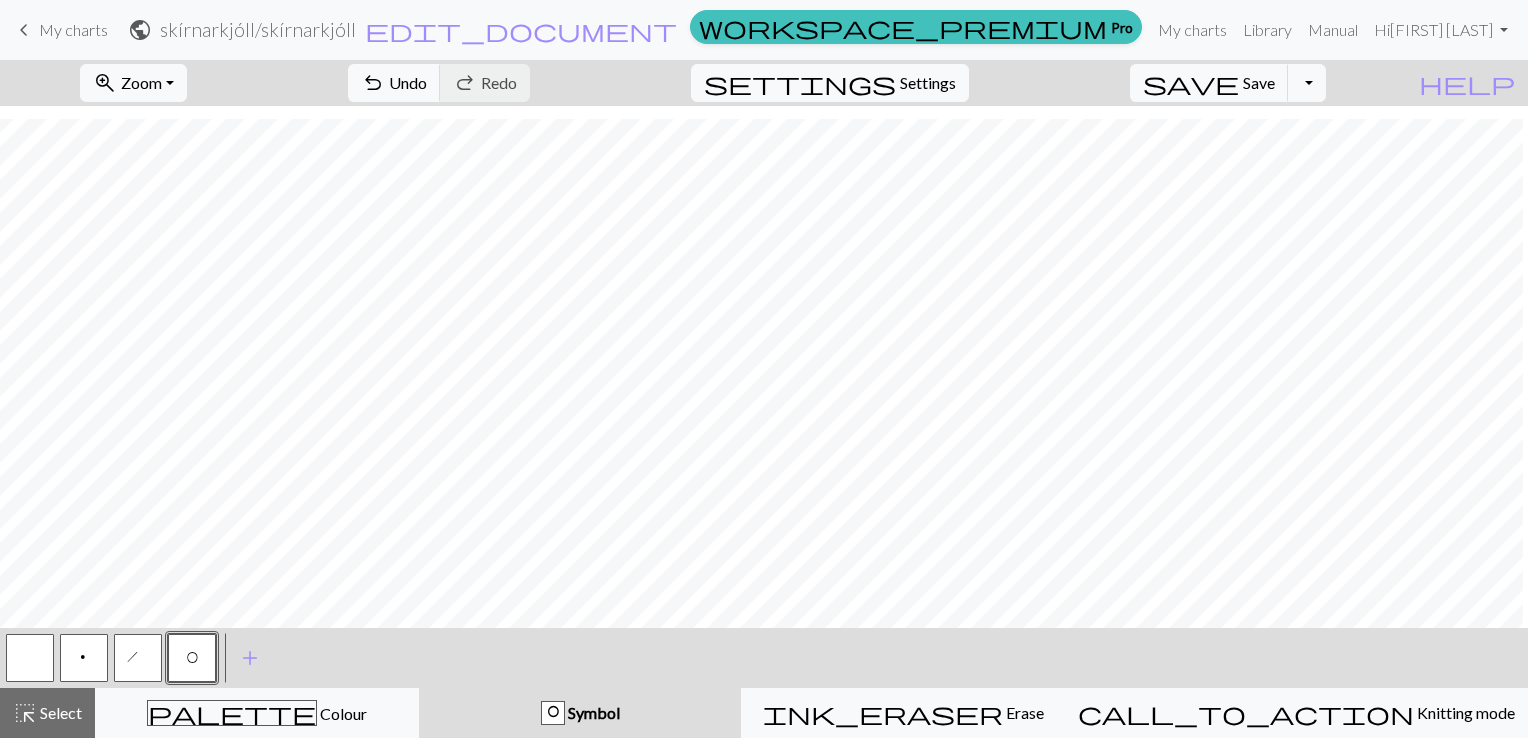 scroll, scrollTop: 3128, scrollLeft: 1524, axis: both 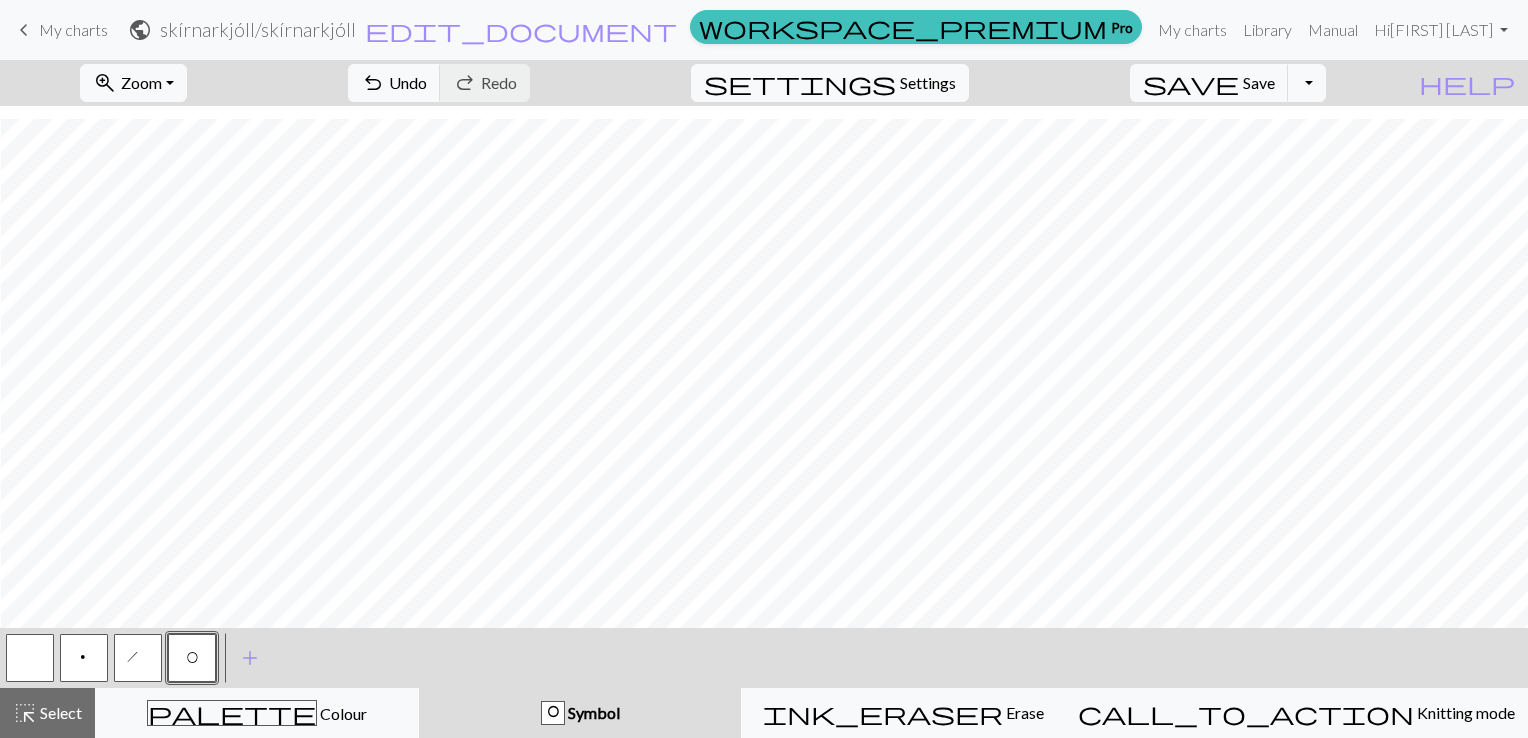 click on "h" at bounding box center [139, 660] 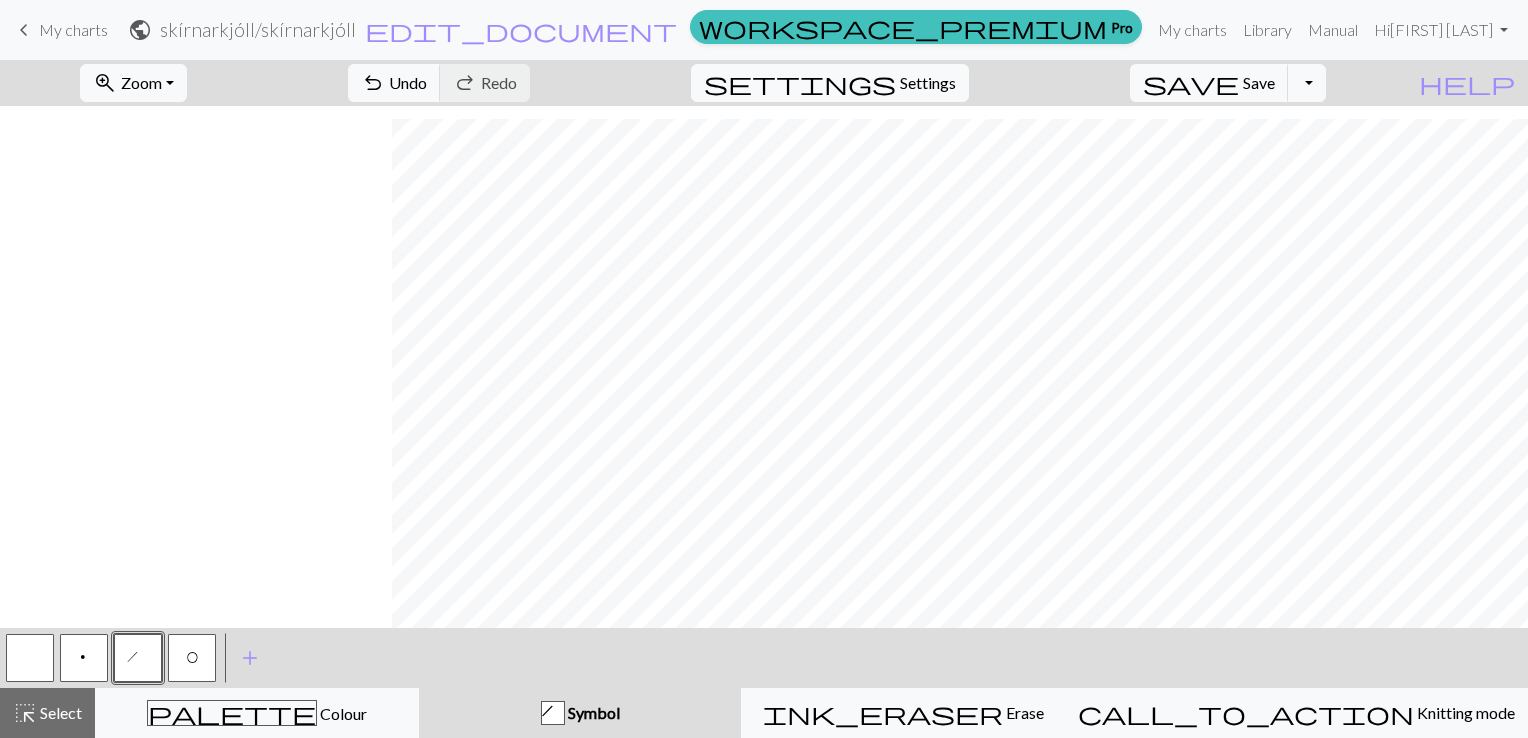 scroll, scrollTop: 3128, scrollLeft: 2320, axis: both 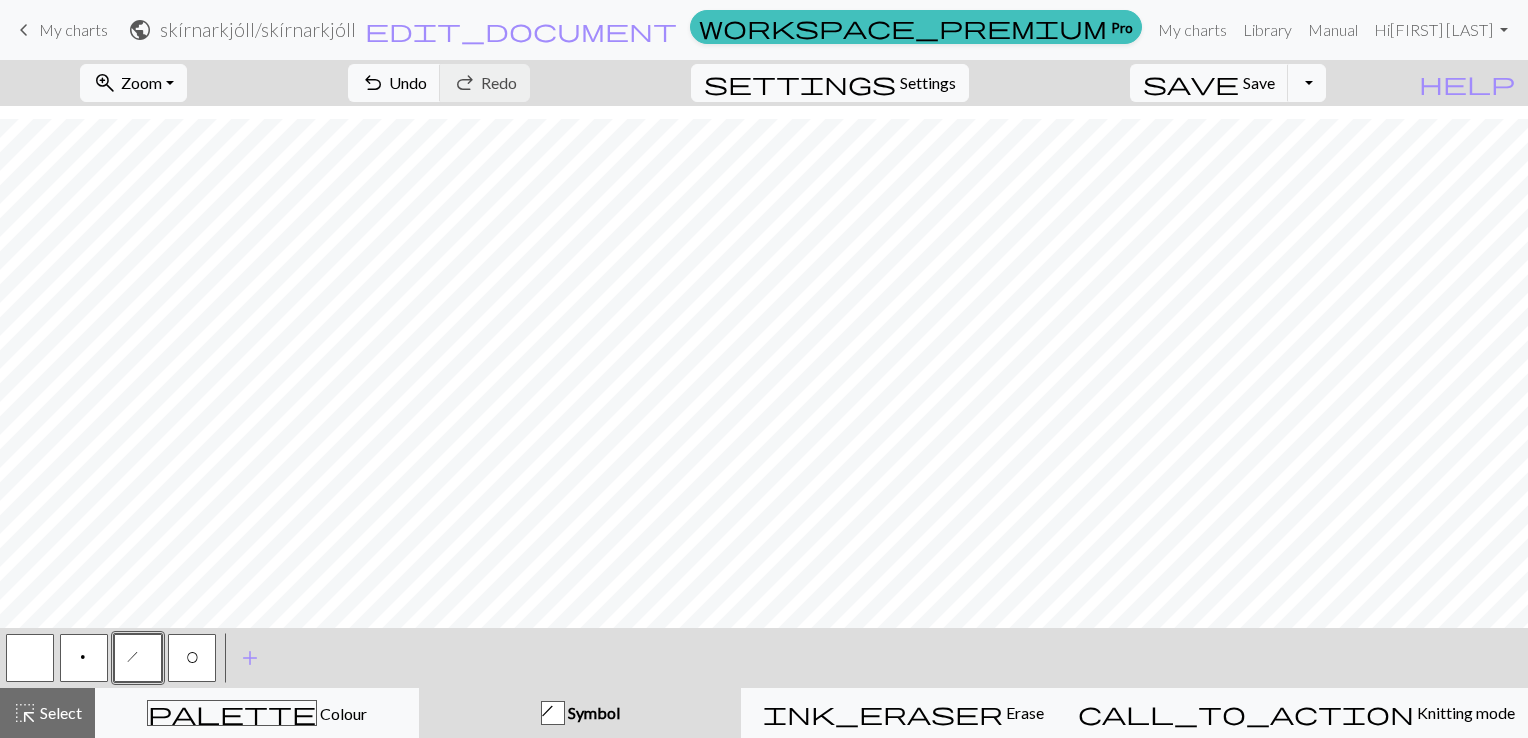 click at bounding box center [30, 658] 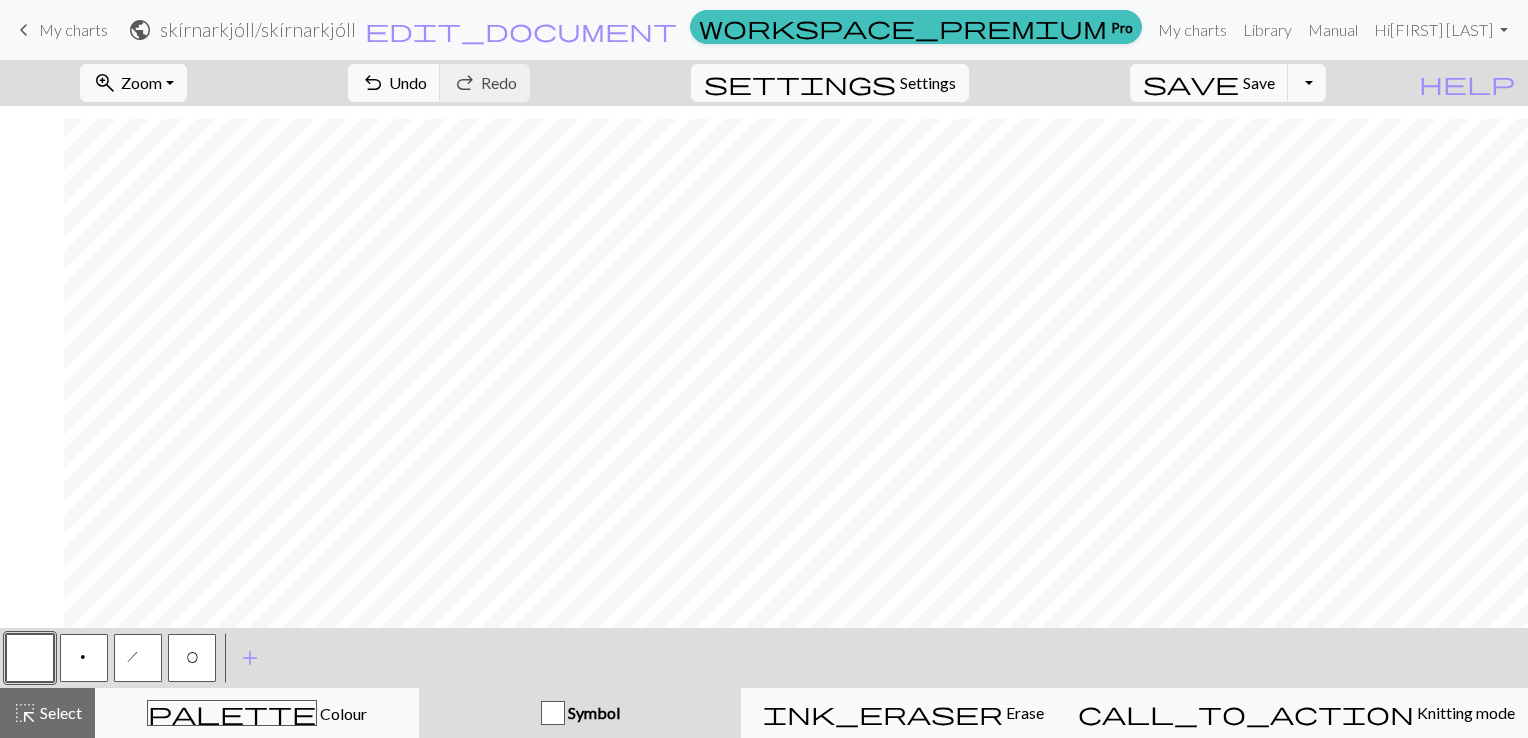 scroll, scrollTop: 3128, scrollLeft: 3320, axis: both 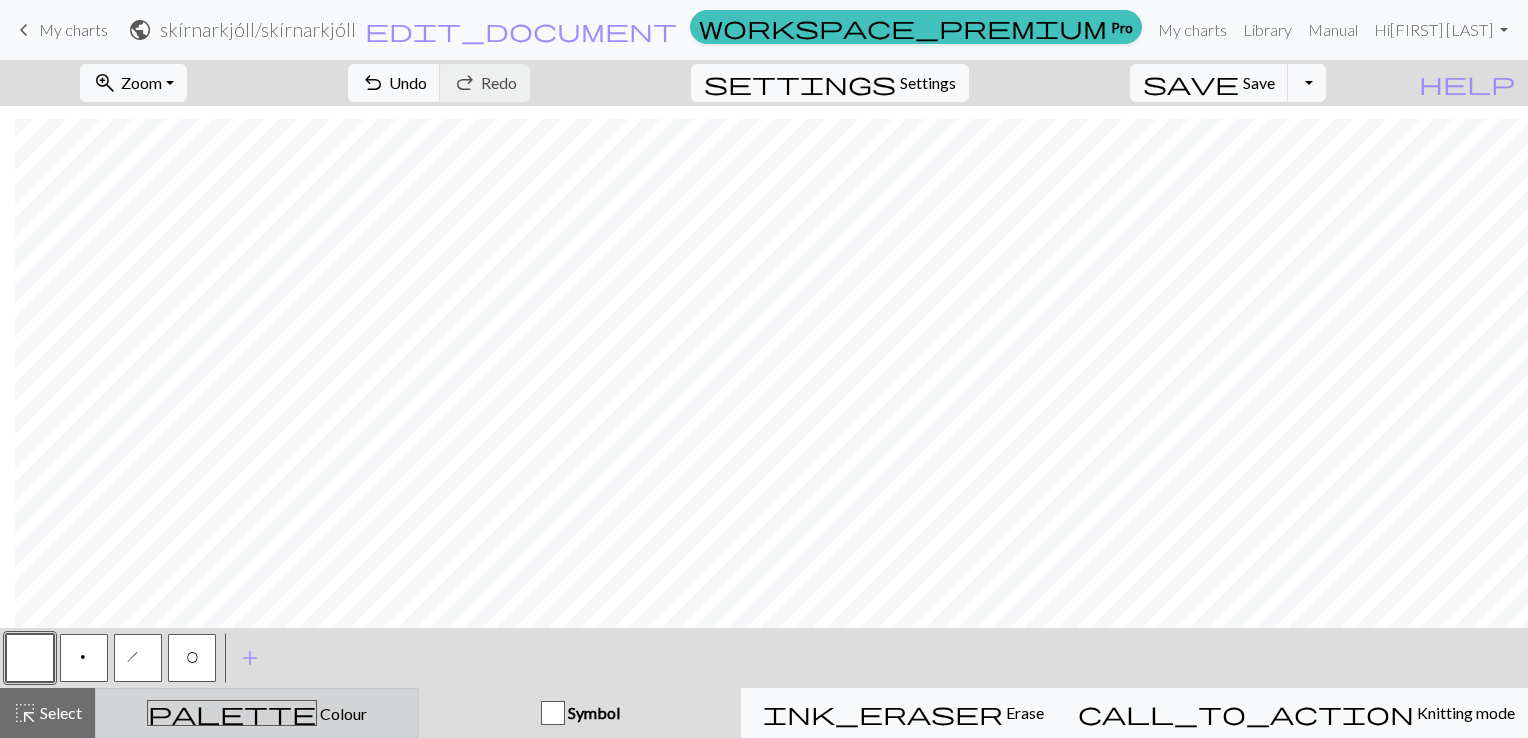 click on "Colour" at bounding box center [342, 713] 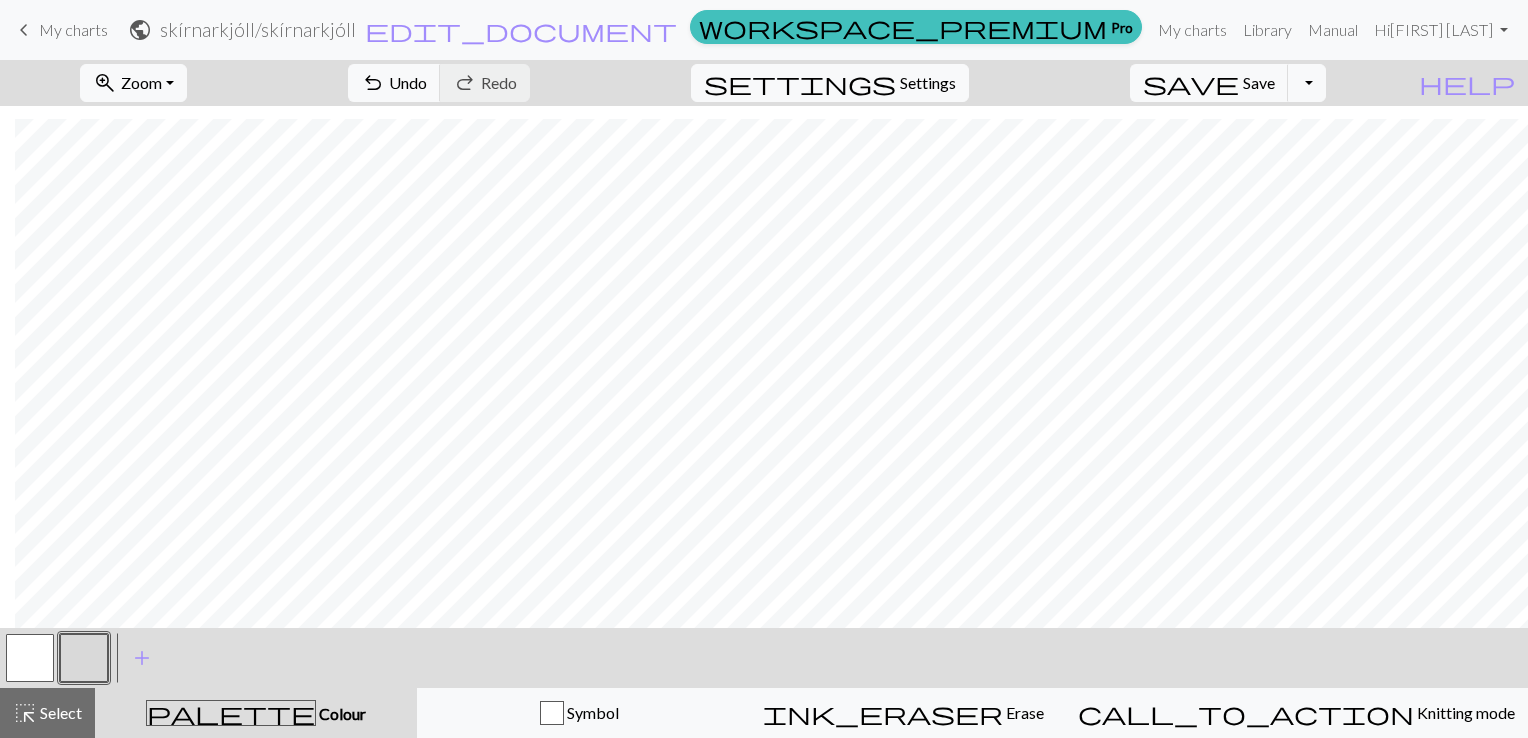 click at bounding box center [84, 658] 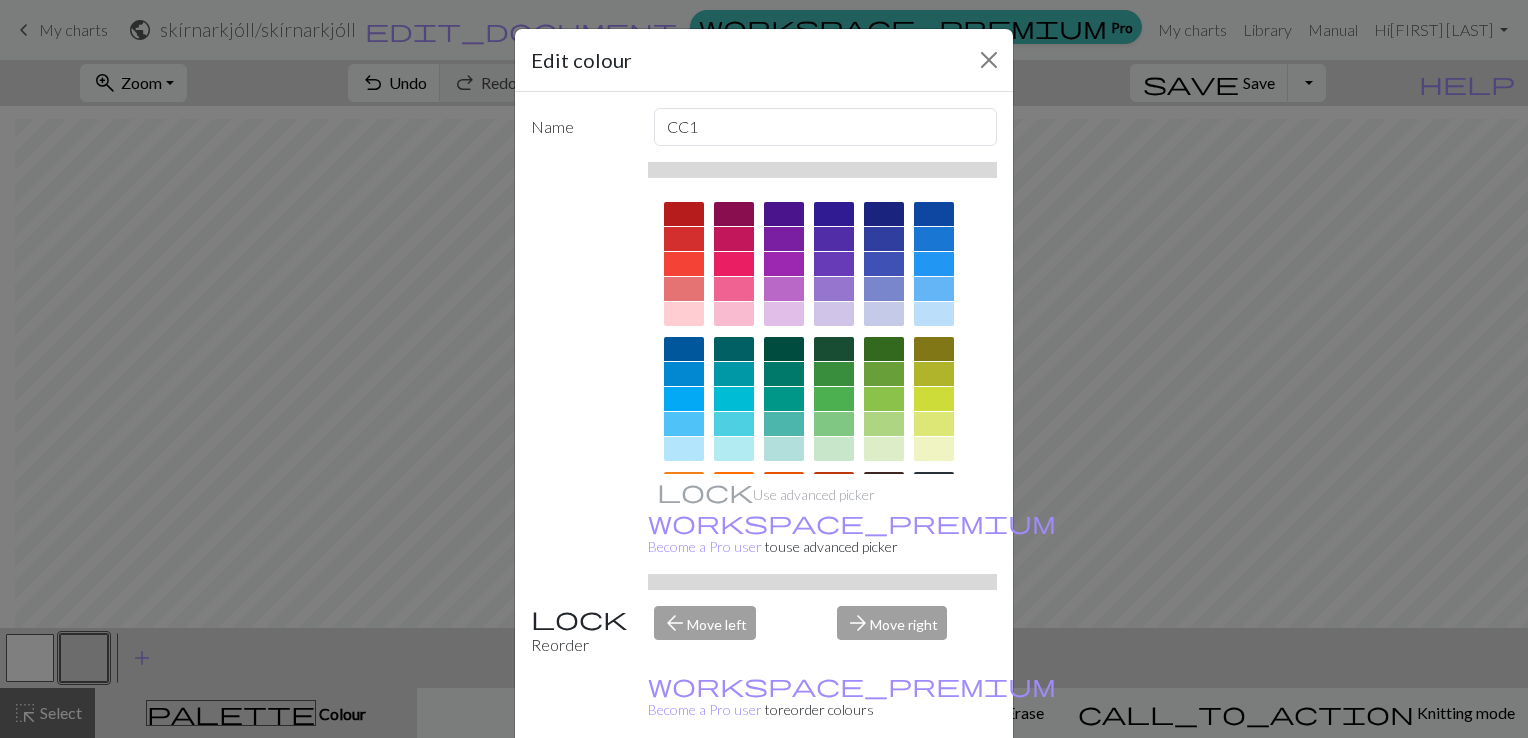 click on "Cancel" at bounding box center [960, 789] 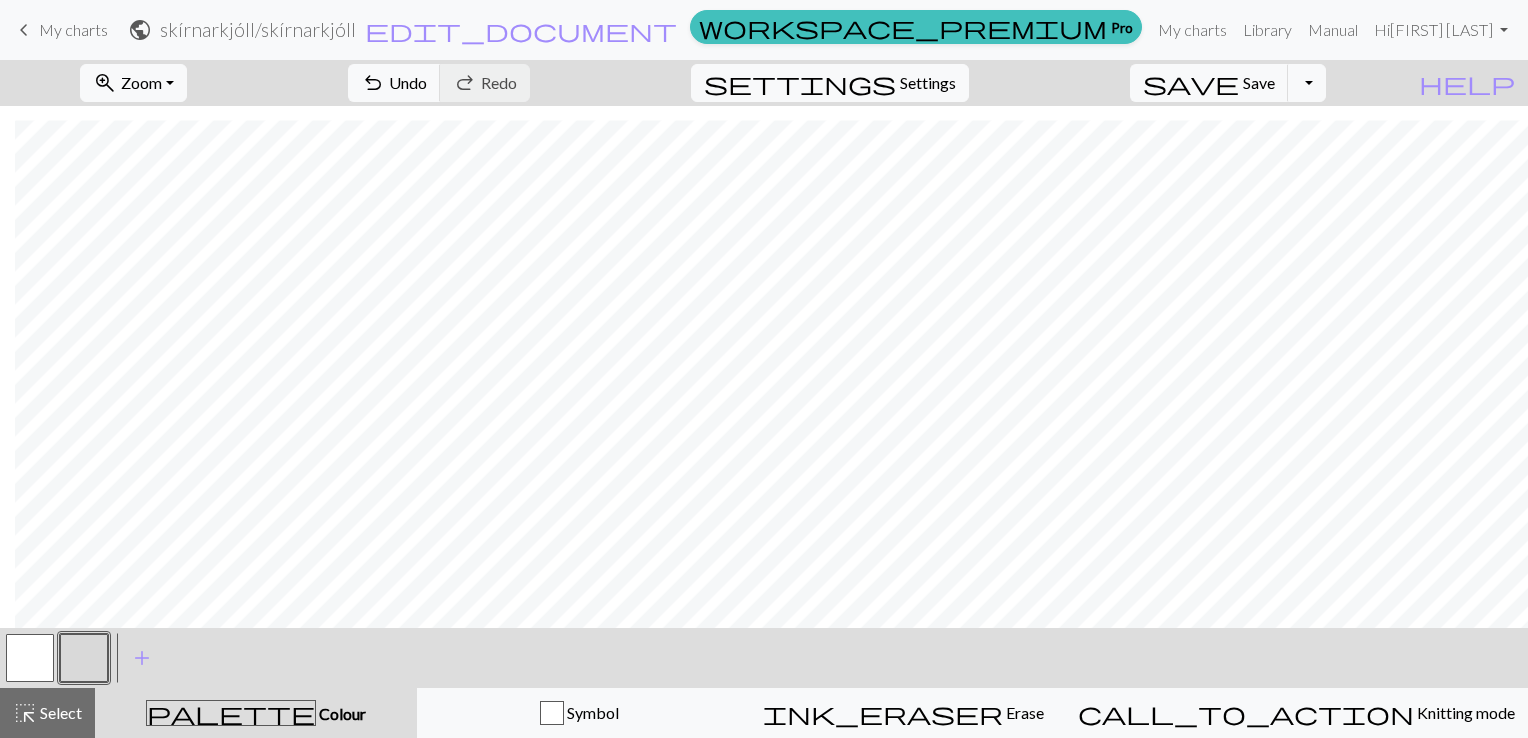 scroll, scrollTop: 3129, scrollLeft: 3320, axis: both 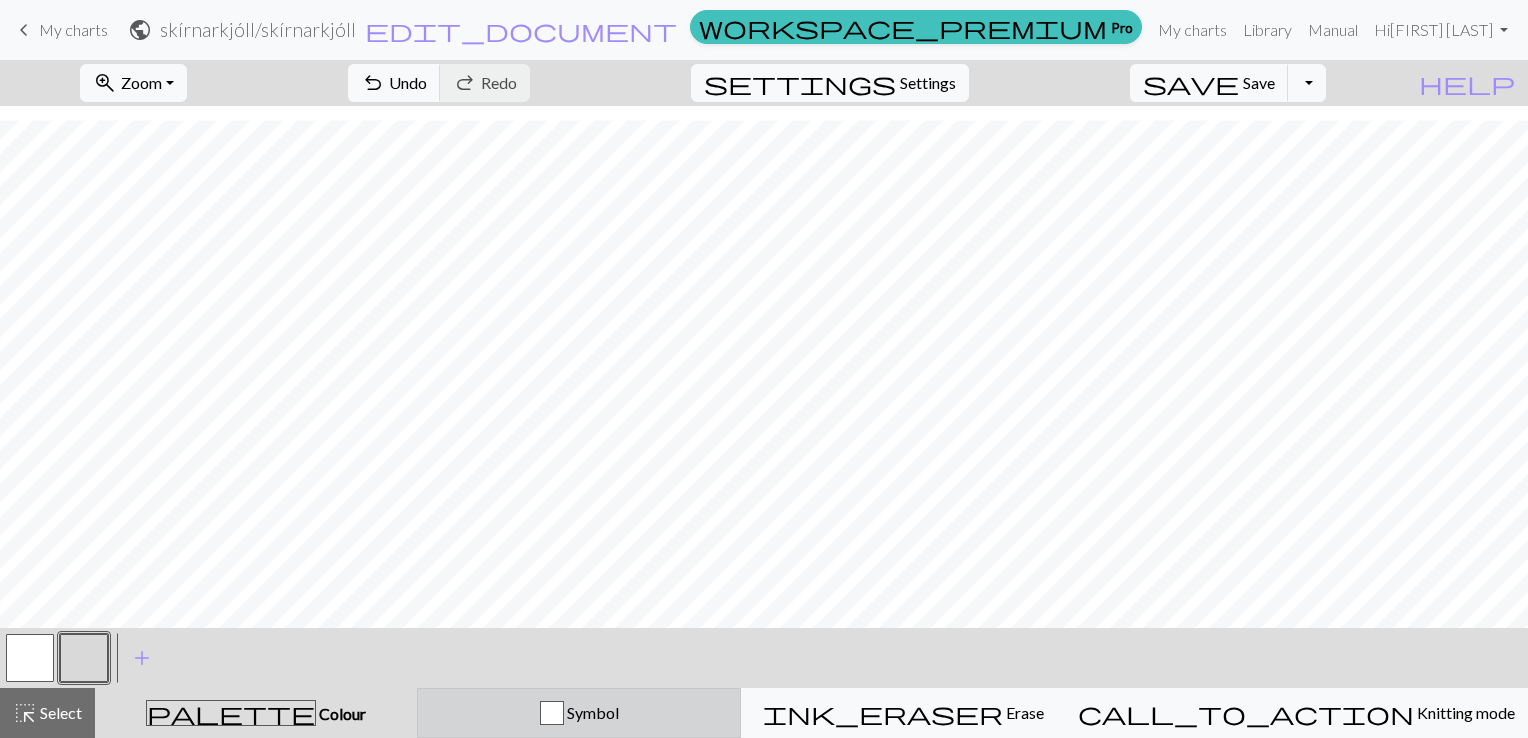 click on "Symbol" at bounding box center (579, 713) 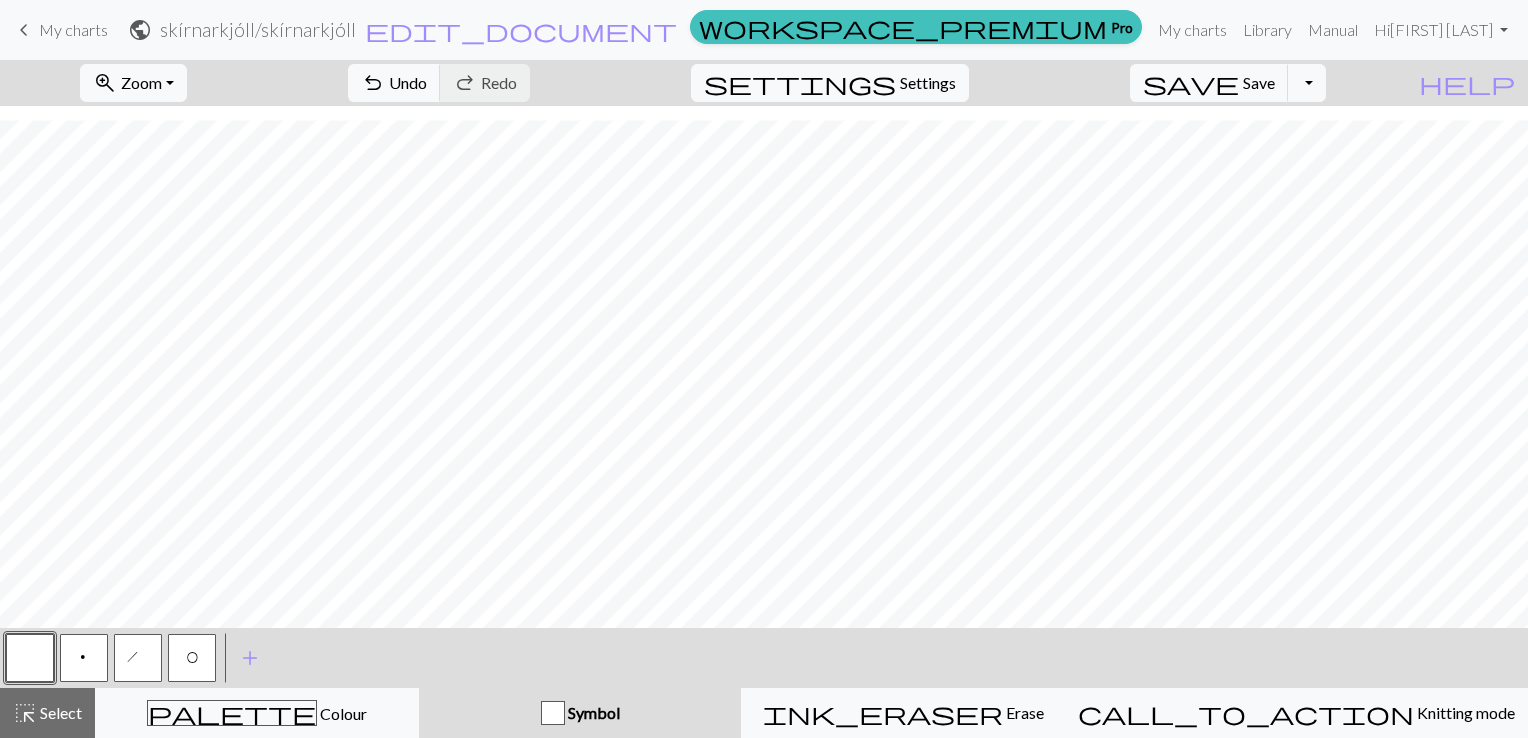 click on "O" at bounding box center (192, 660) 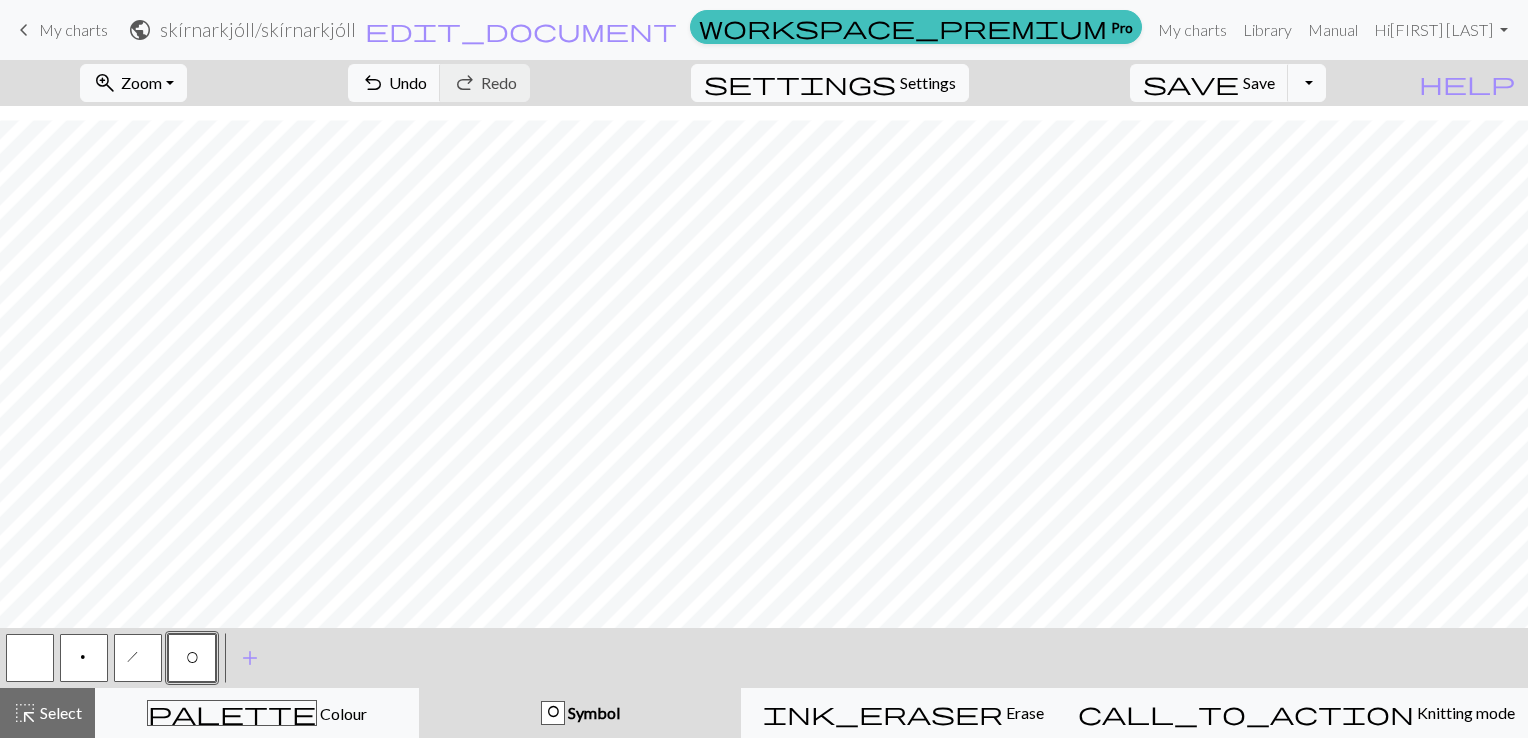 click on "h" at bounding box center (138, 658) 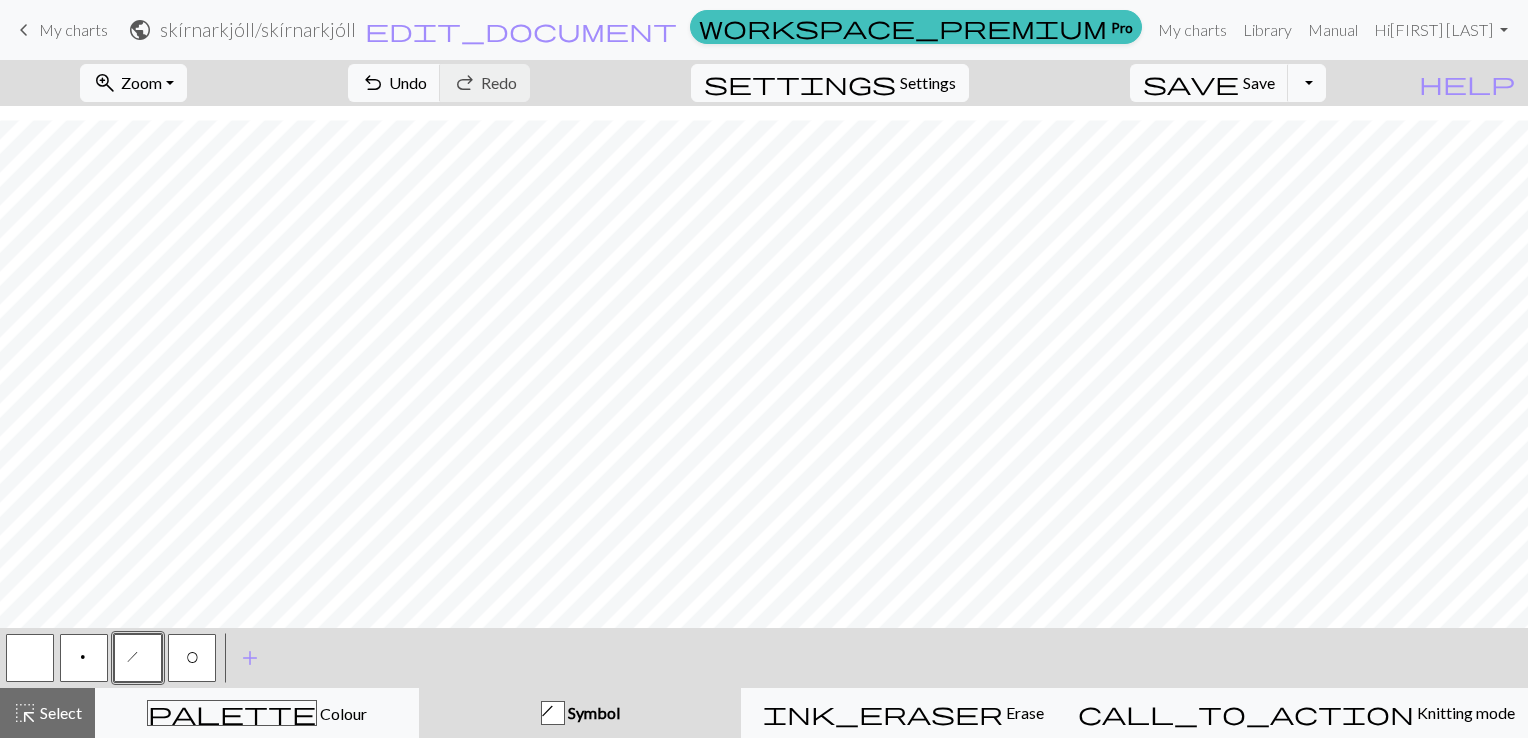 click on "O" at bounding box center (192, 660) 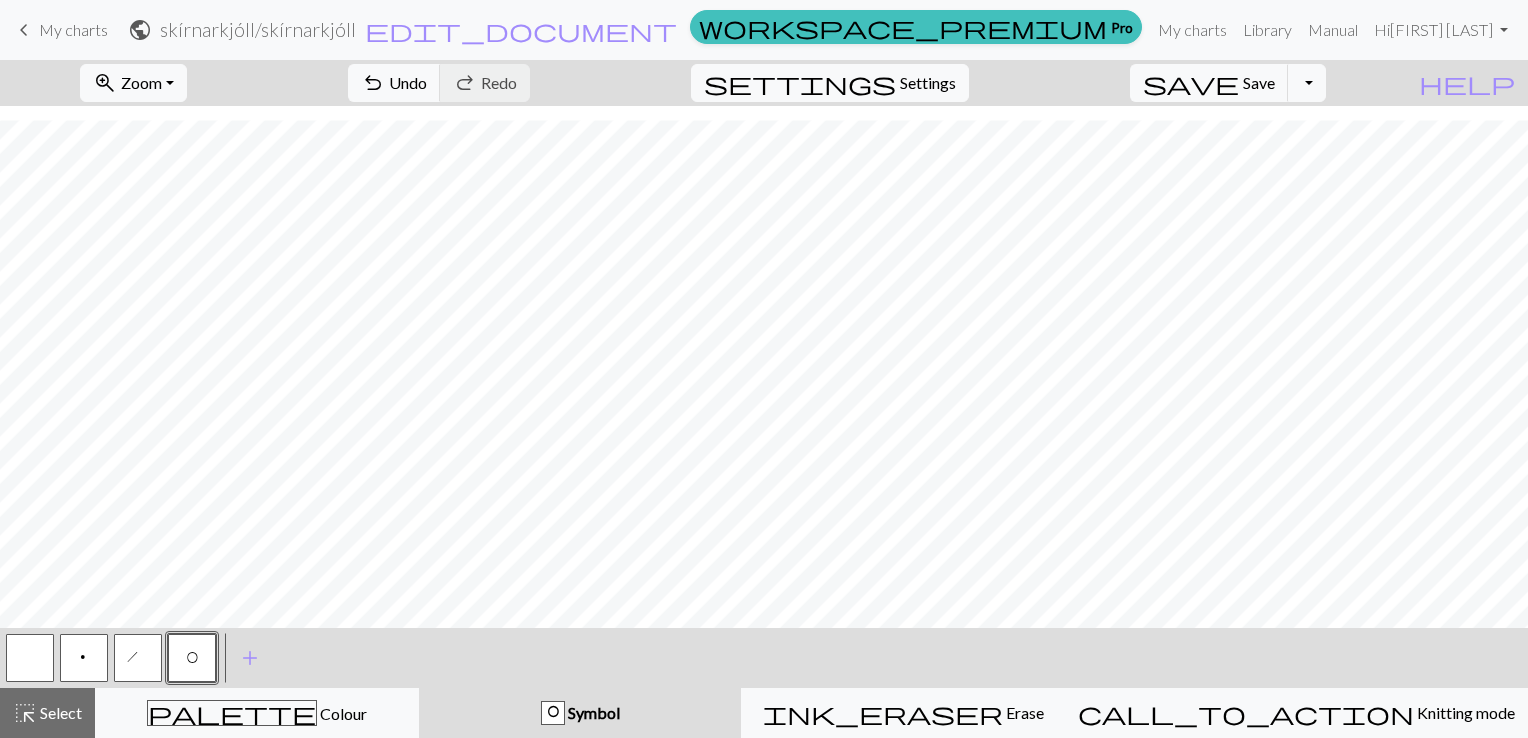click on "h" at bounding box center (138, 658) 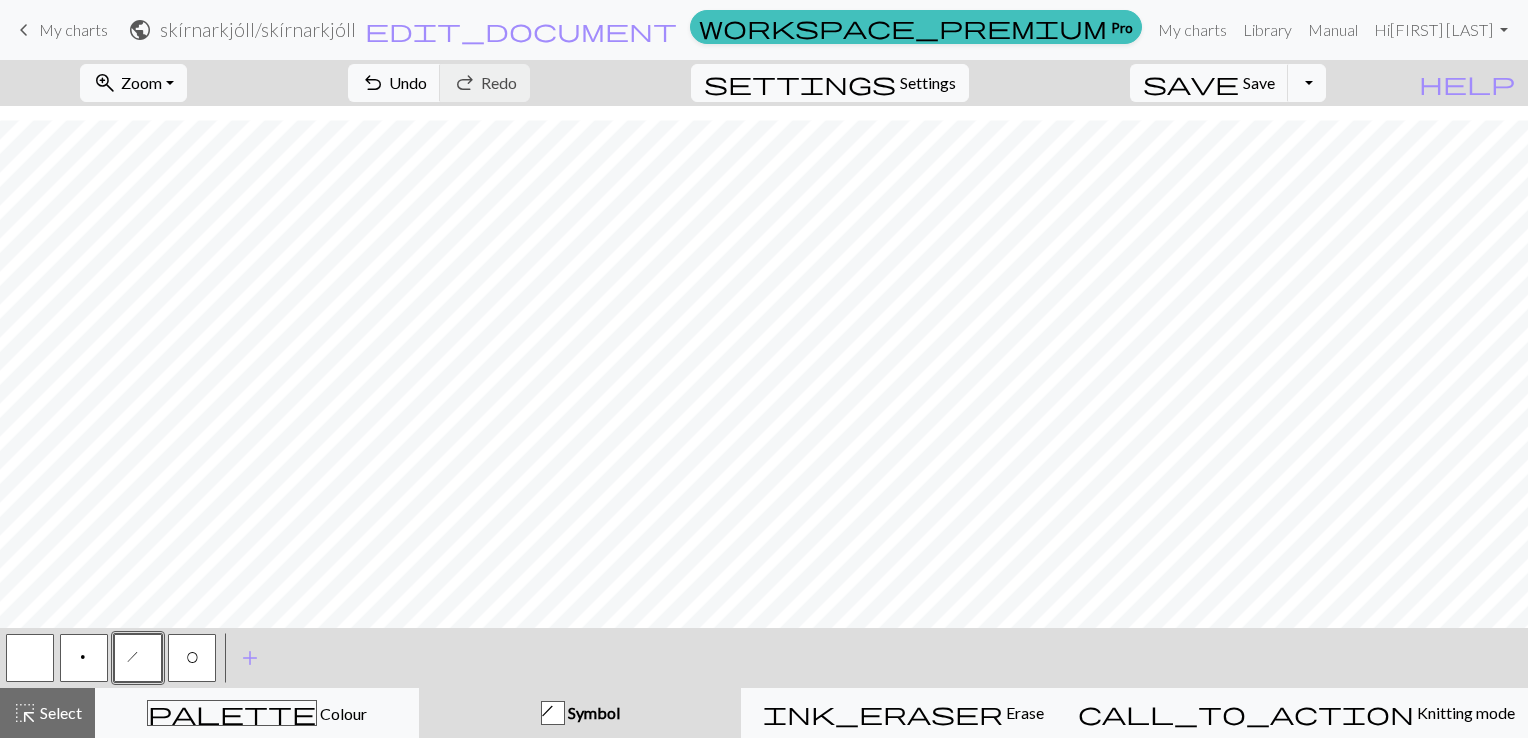 click on "O" at bounding box center [192, 660] 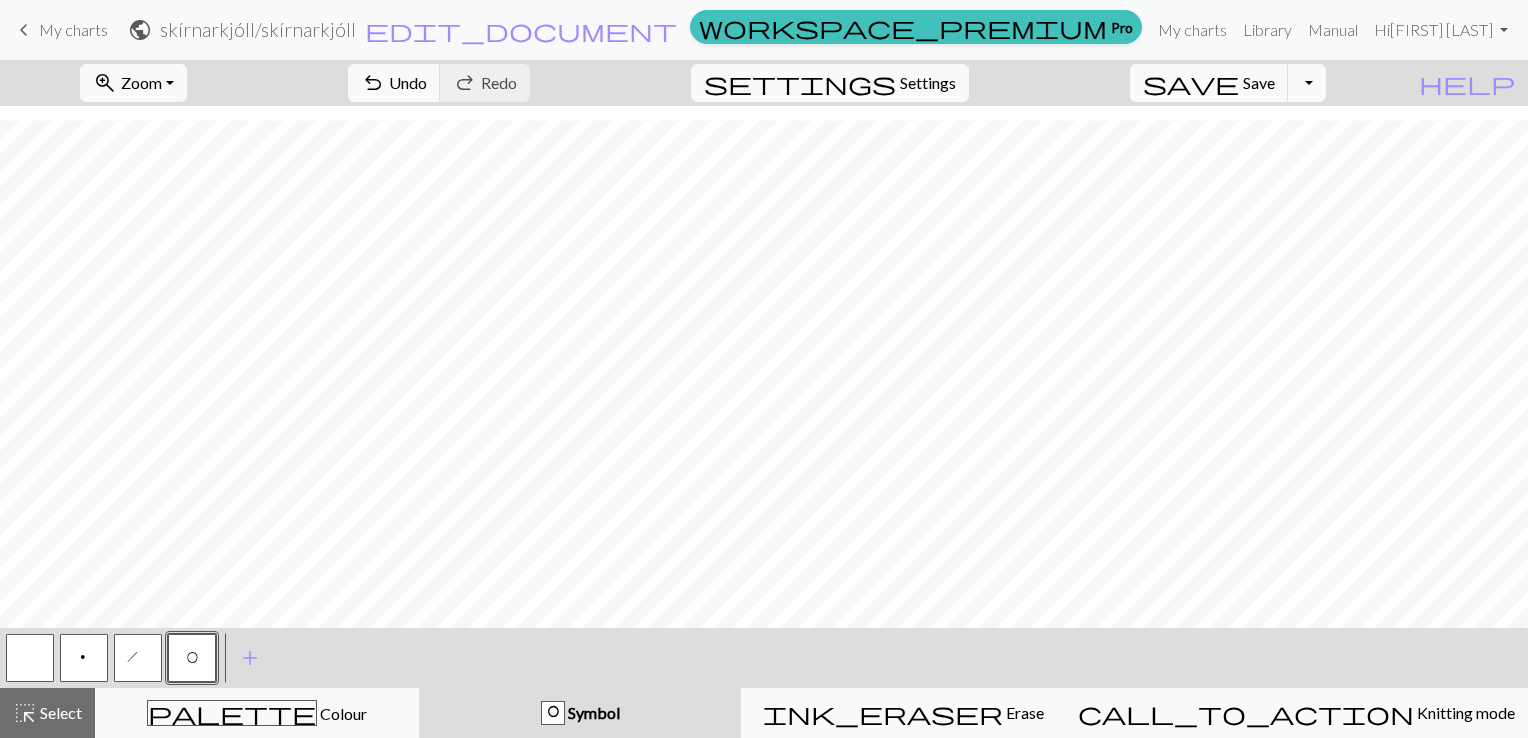 click on "zoom_in Zoom Zoom Fit all Fit width Fit height 50% 100% 150% 200% undo Undo Undo redo Redo Redo settings  Settings save Save Save Toggle Dropdown file_copy  Save a copy save_alt  Download help Show me around < p h O > add Add a  symbol highlight_alt   Select   Select palette   Colour   Colour O   Symbol ink_eraser   Erase   Erase call_to_action   Knitting mode   Knitting mode" at bounding box center [764, 399] 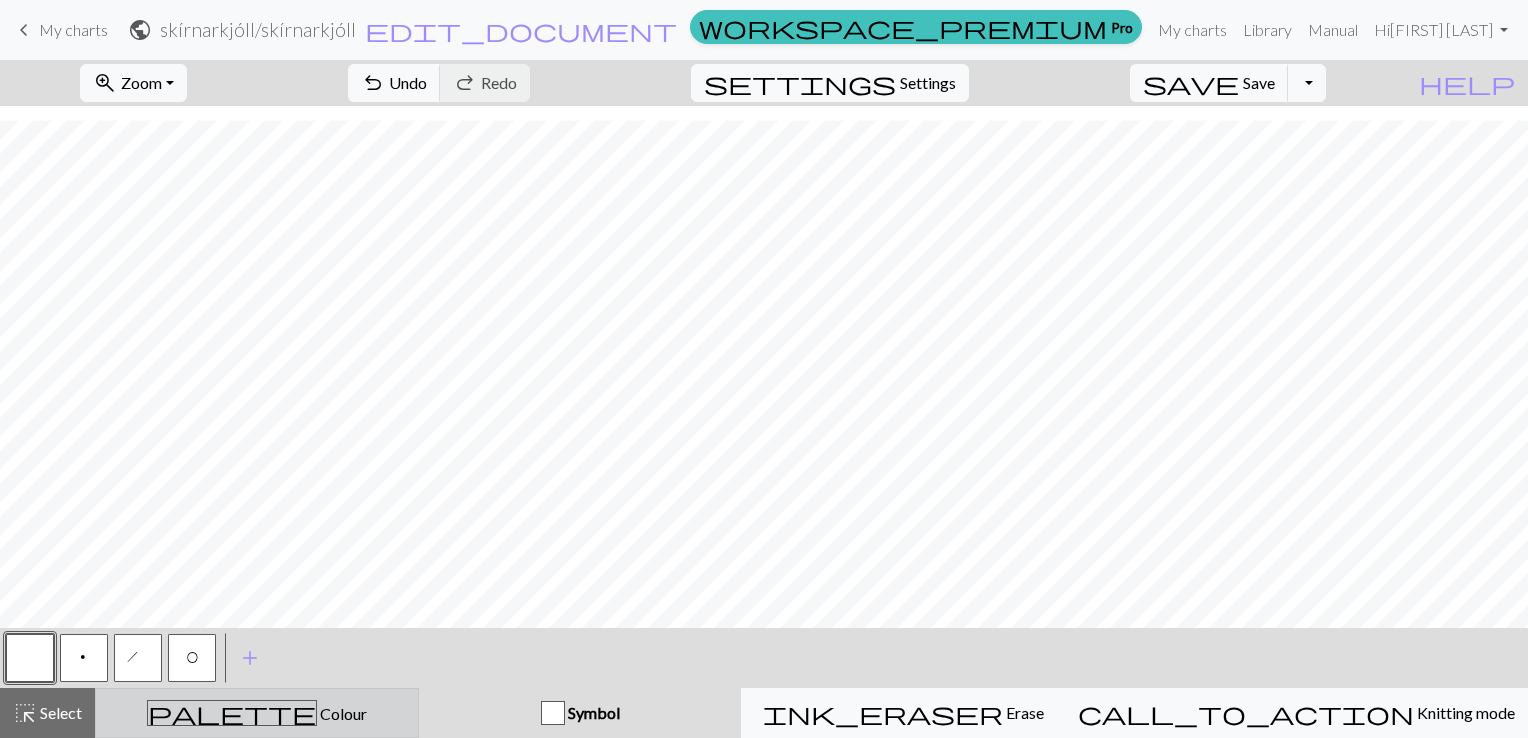 click on "palette   Colour   Colour" at bounding box center [257, 713] 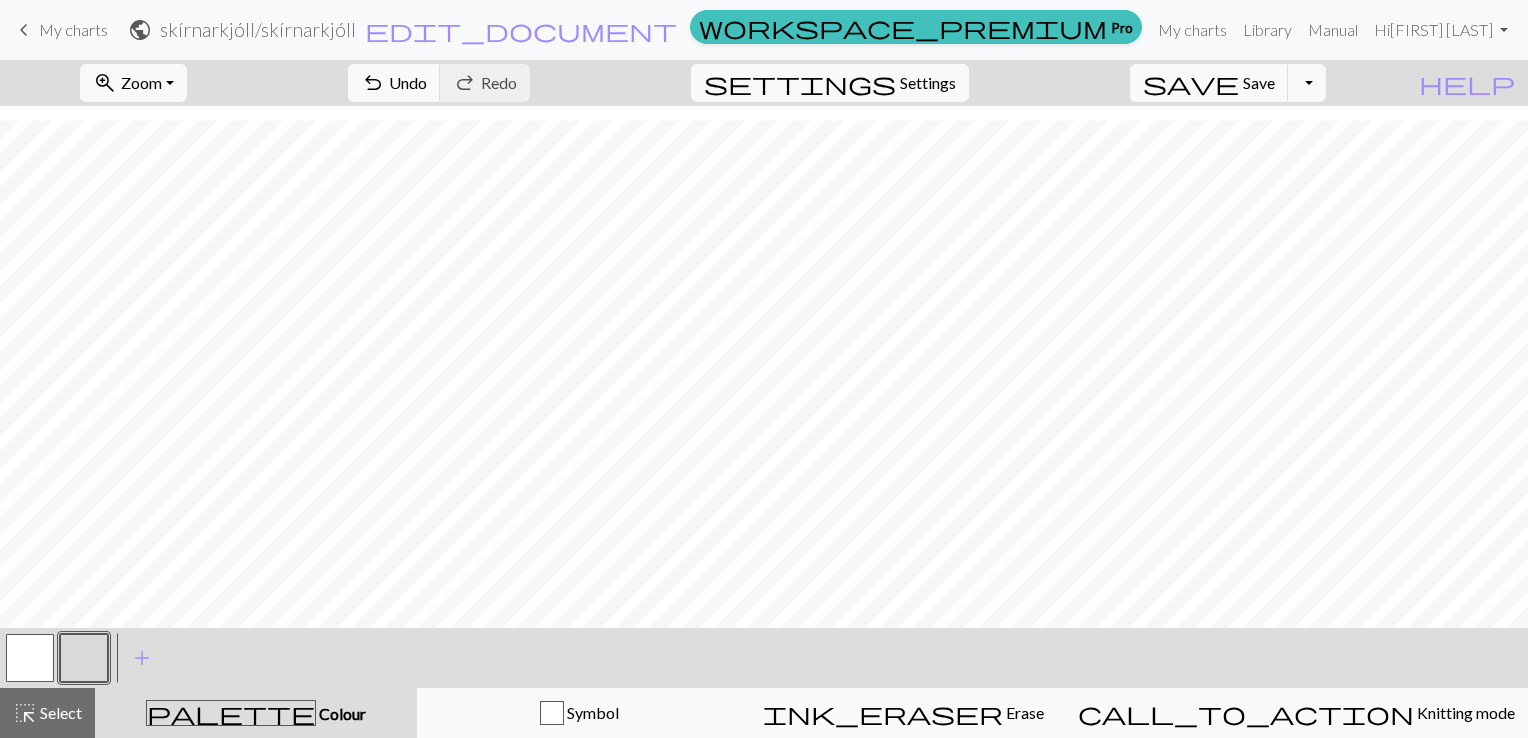 click at bounding box center (30, 658) 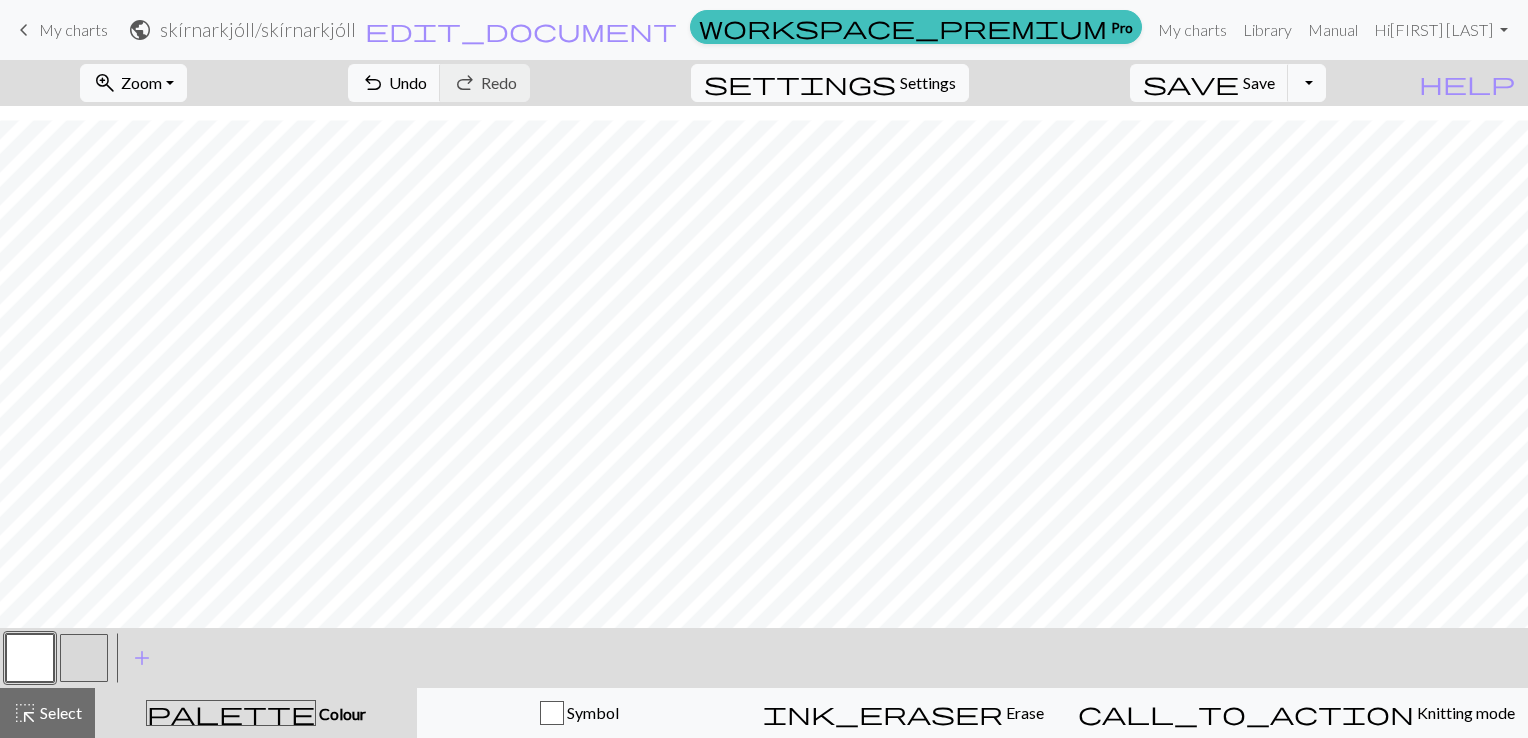 click at bounding box center [84, 658] 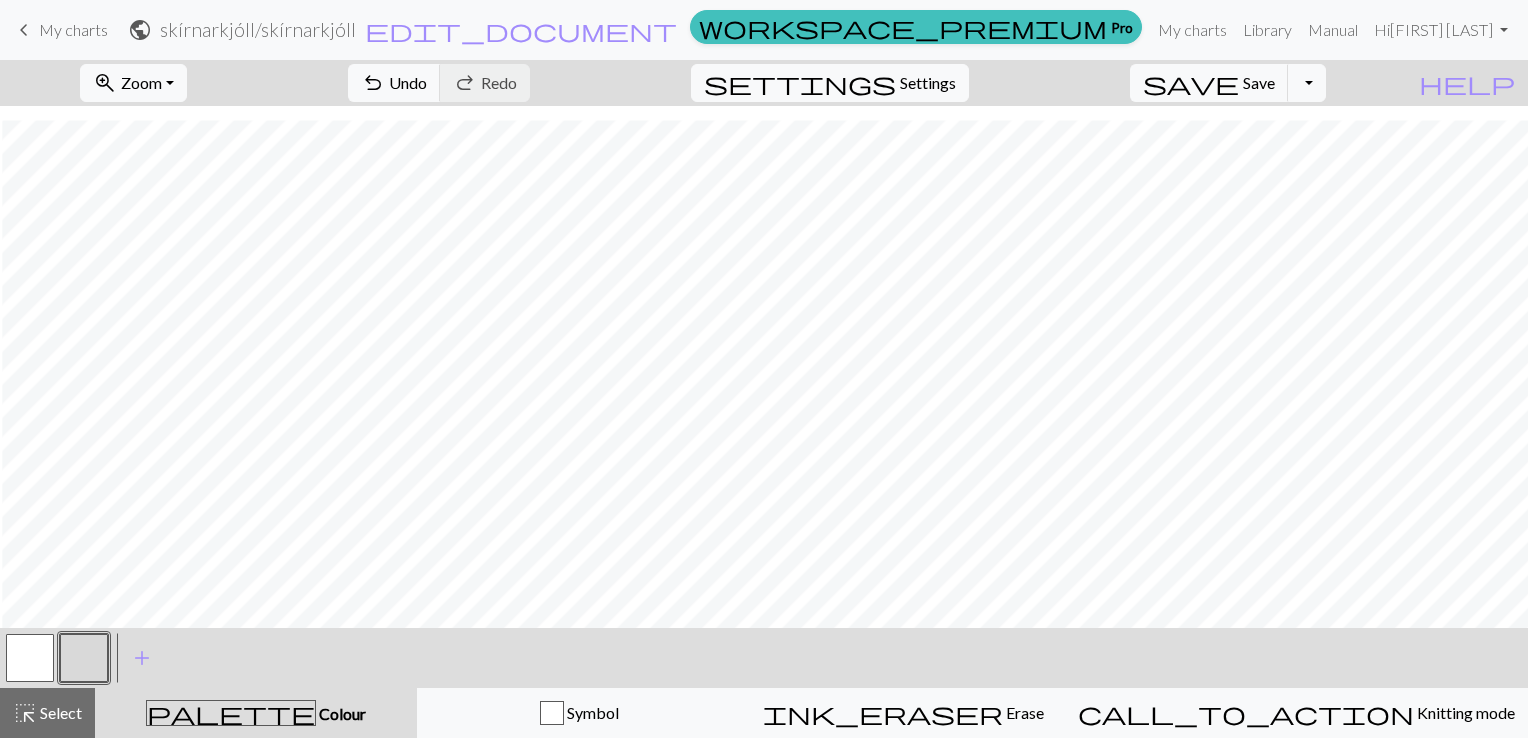 scroll, scrollTop: 3129, scrollLeft: 3166, axis: both 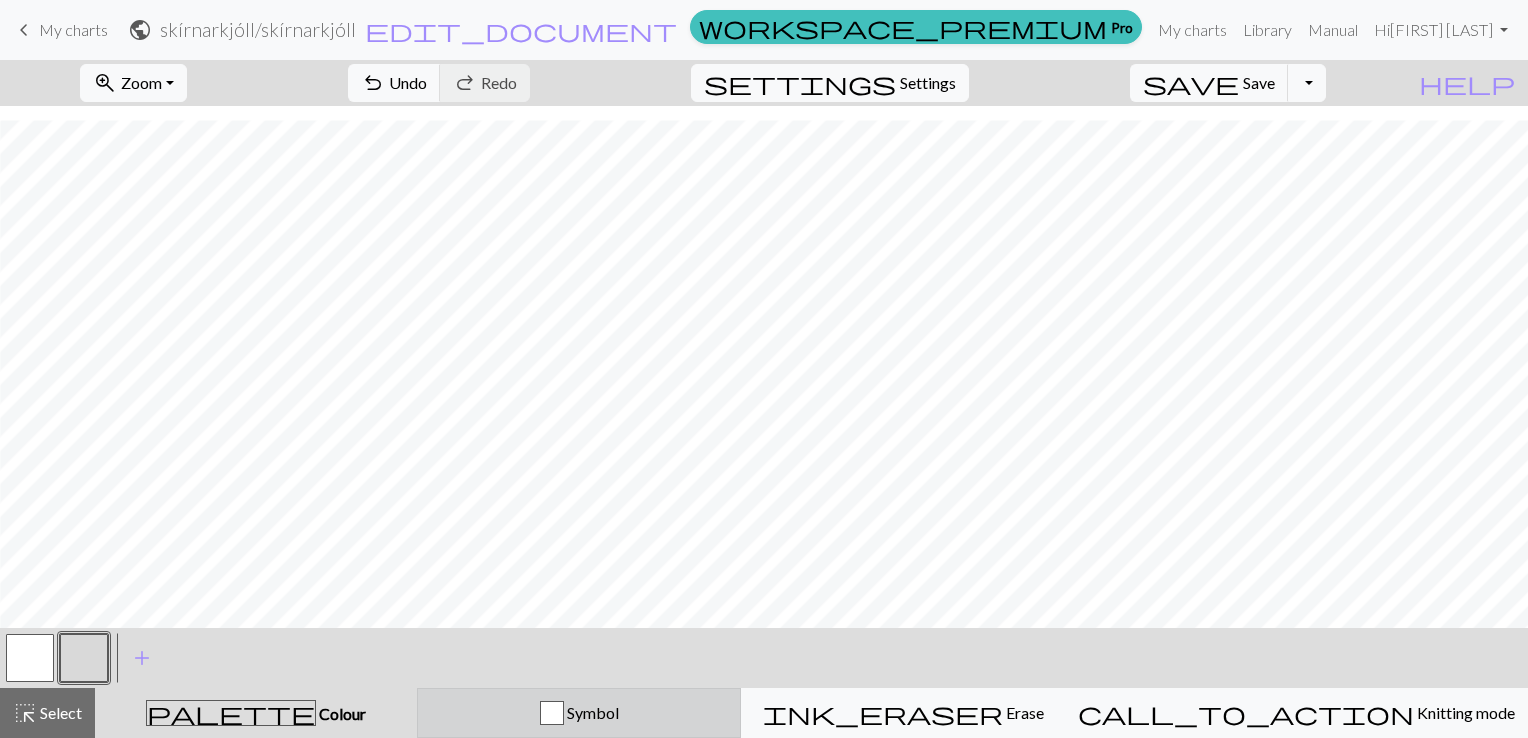 click on "Symbol" at bounding box center (579, 713) 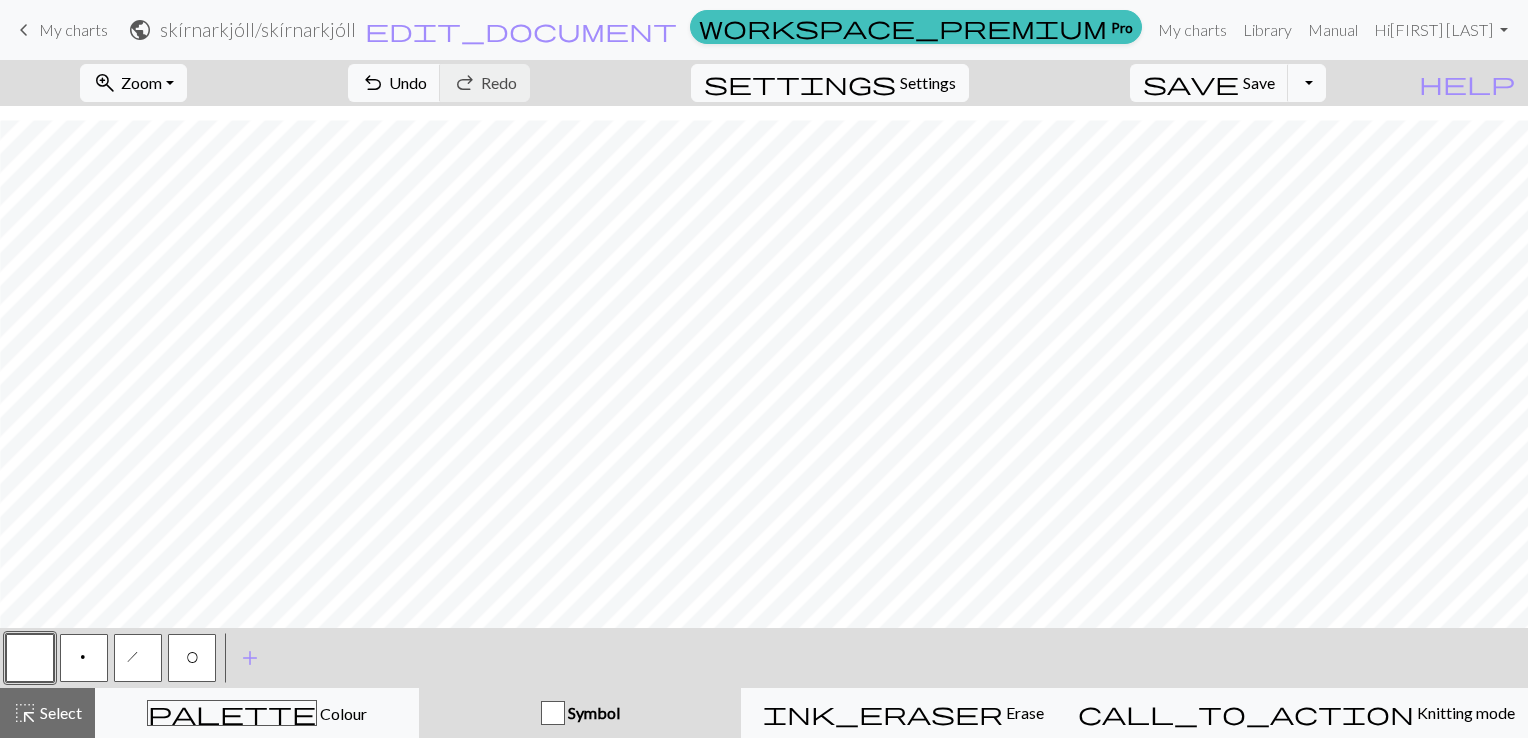 click on "O" at bounding box center (192, 660) 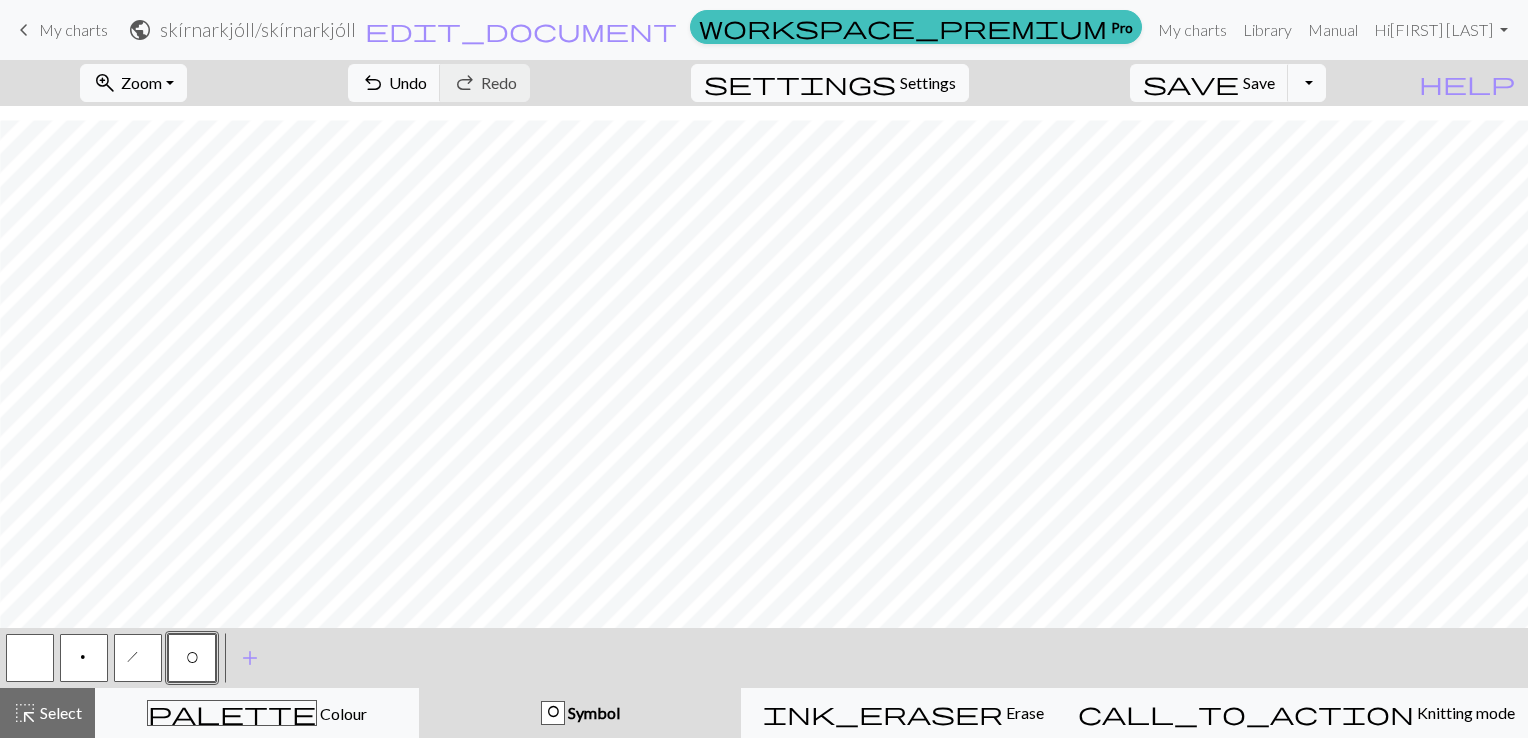 click on "h" at bounding box center [138, 658] 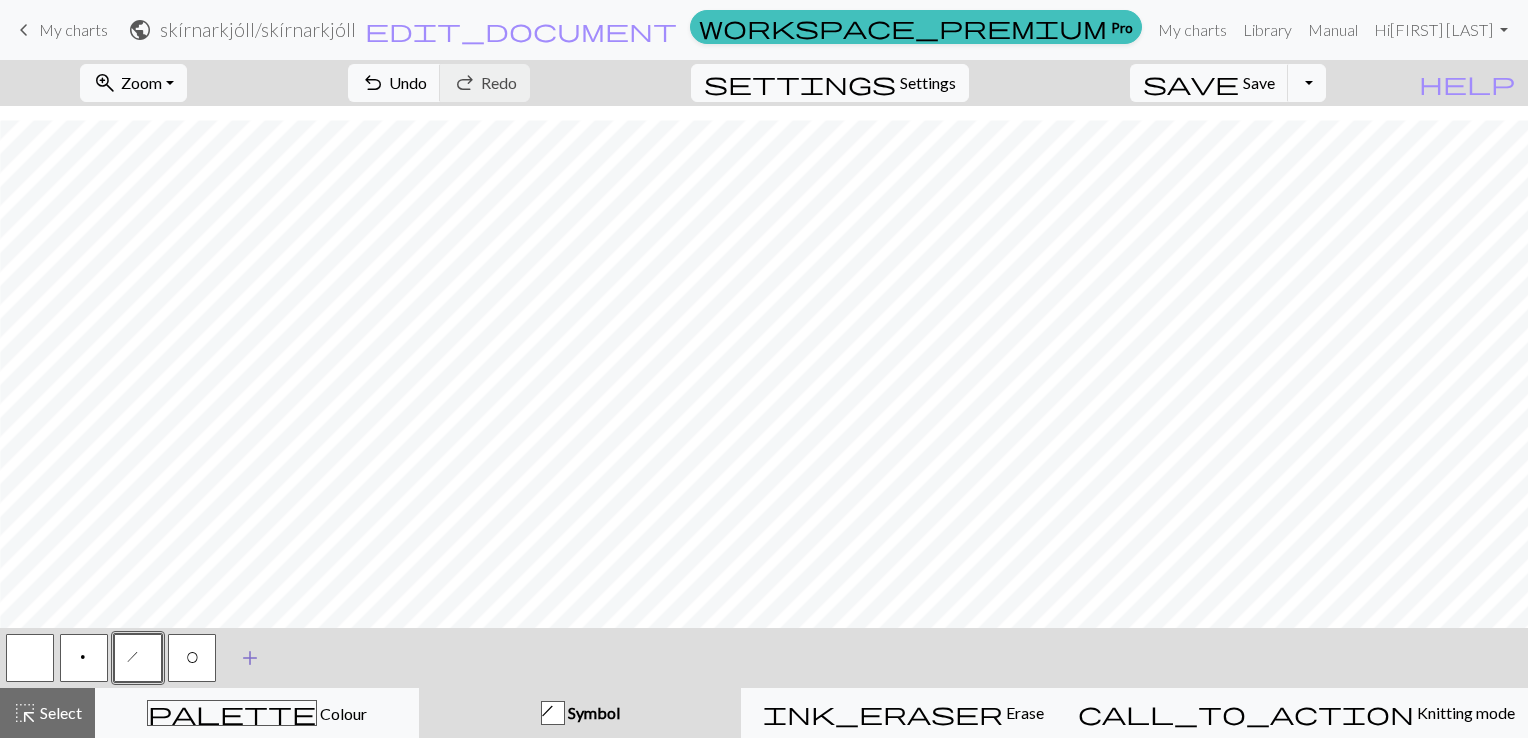 click on "add" at bounding box center (250, 658) 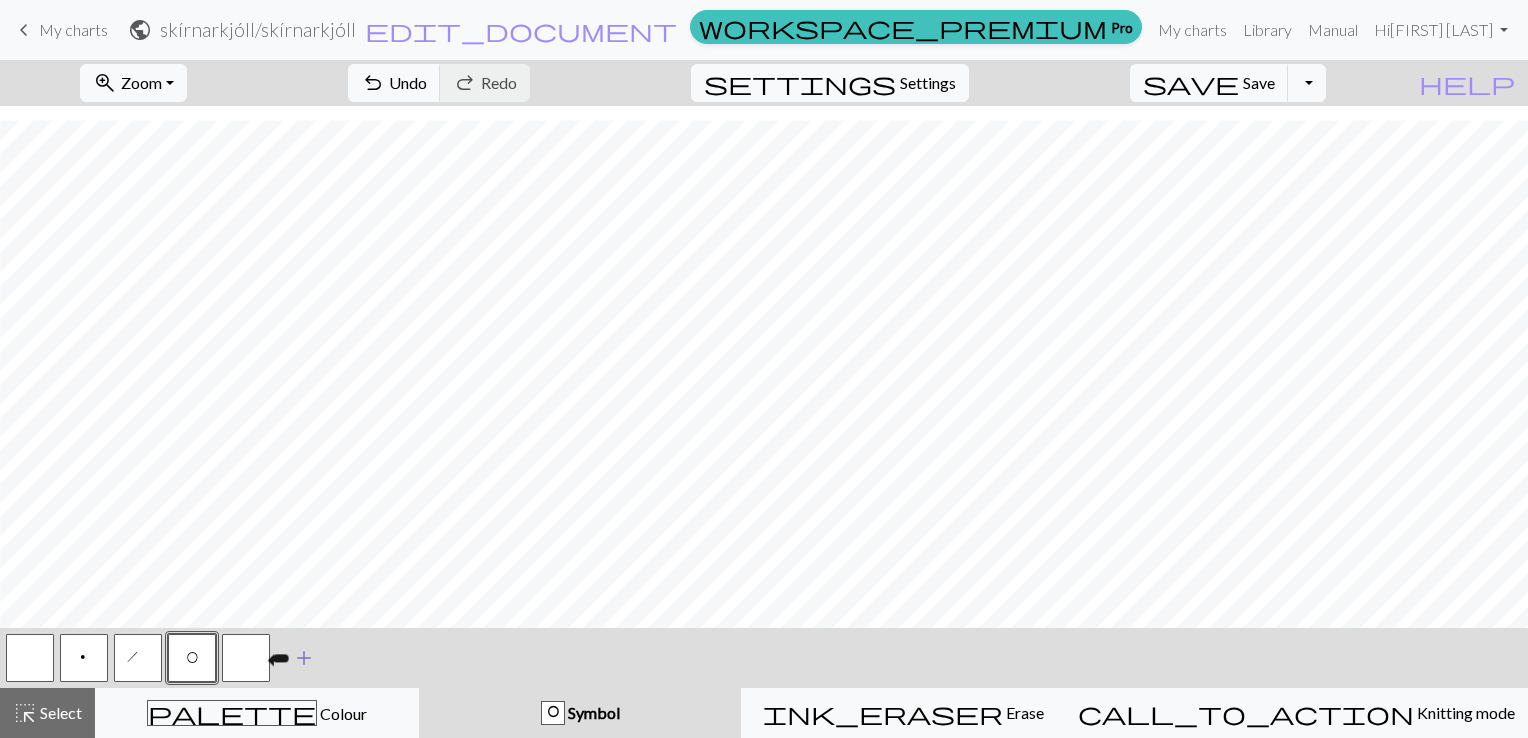 click at bounding box center [246, 658] 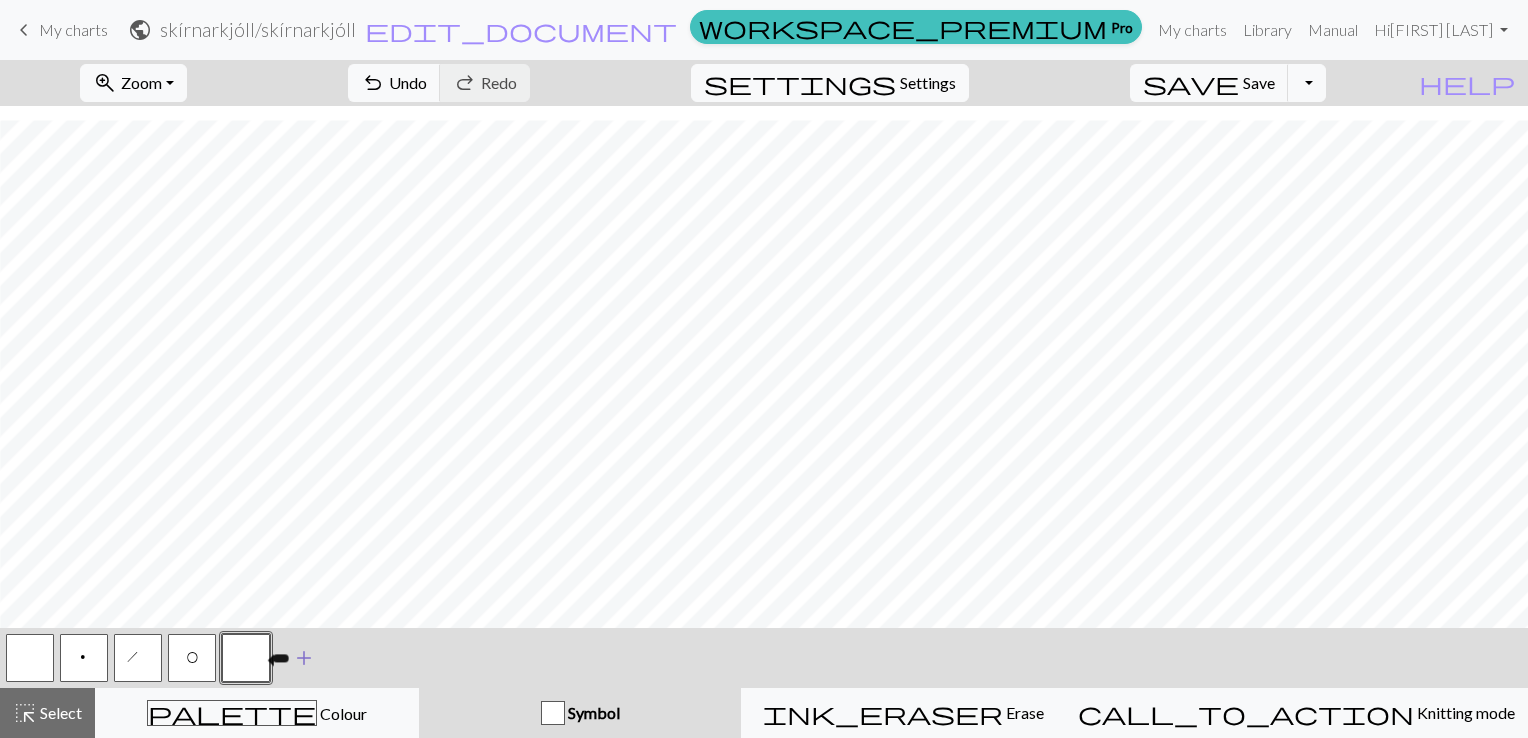 click at bounding box center (246, 658) 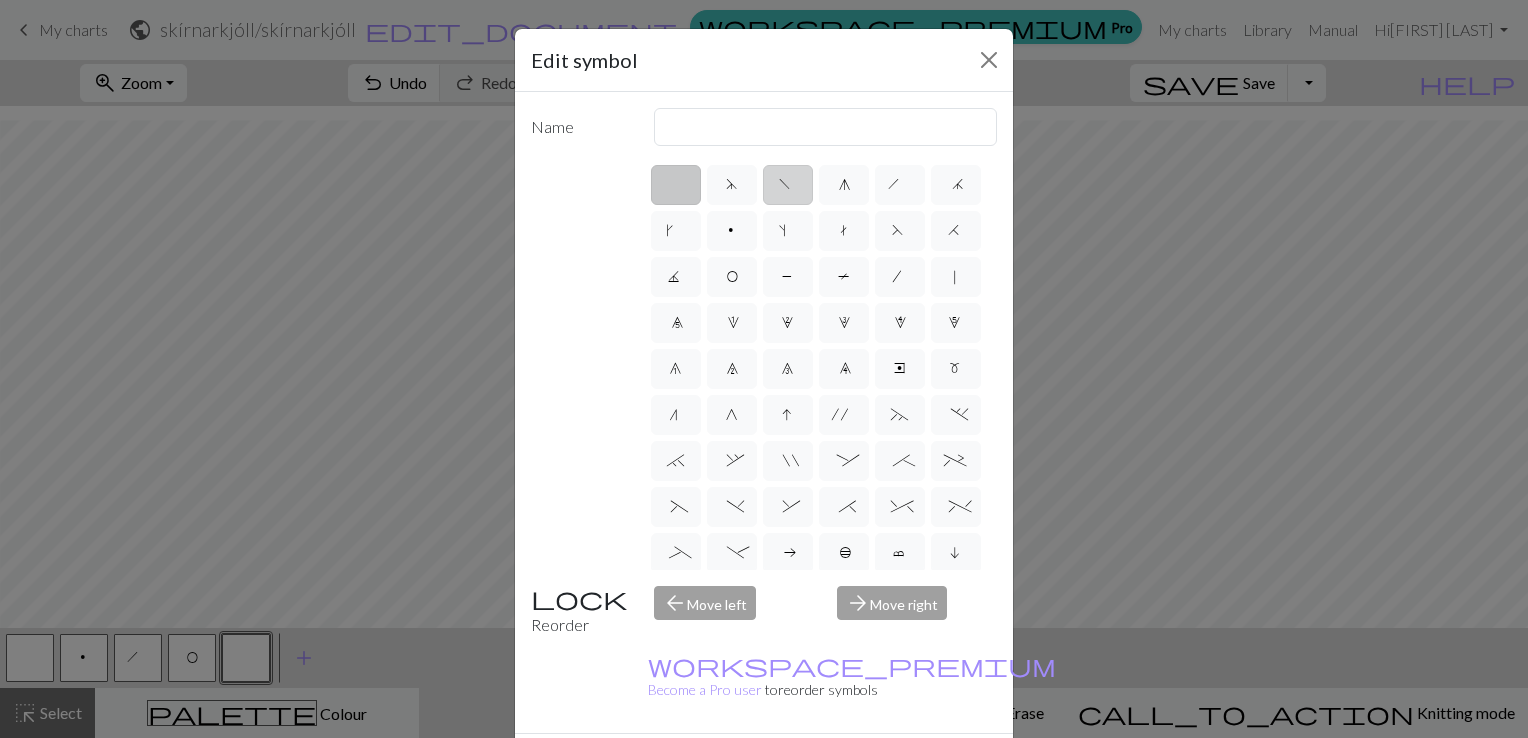 click on "f" at bounding box center [787, 187] 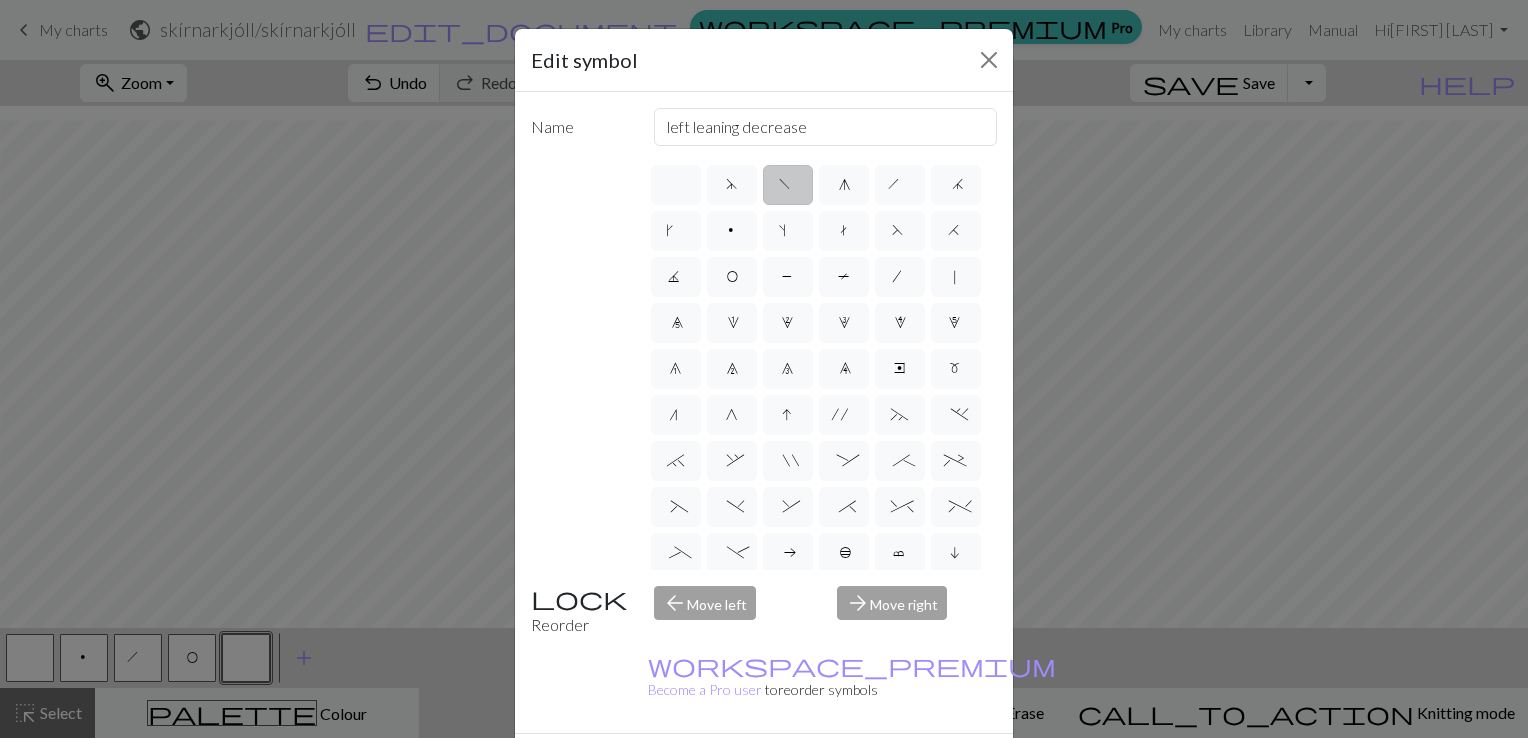 click on "Done" at bounding box center (884, 769) 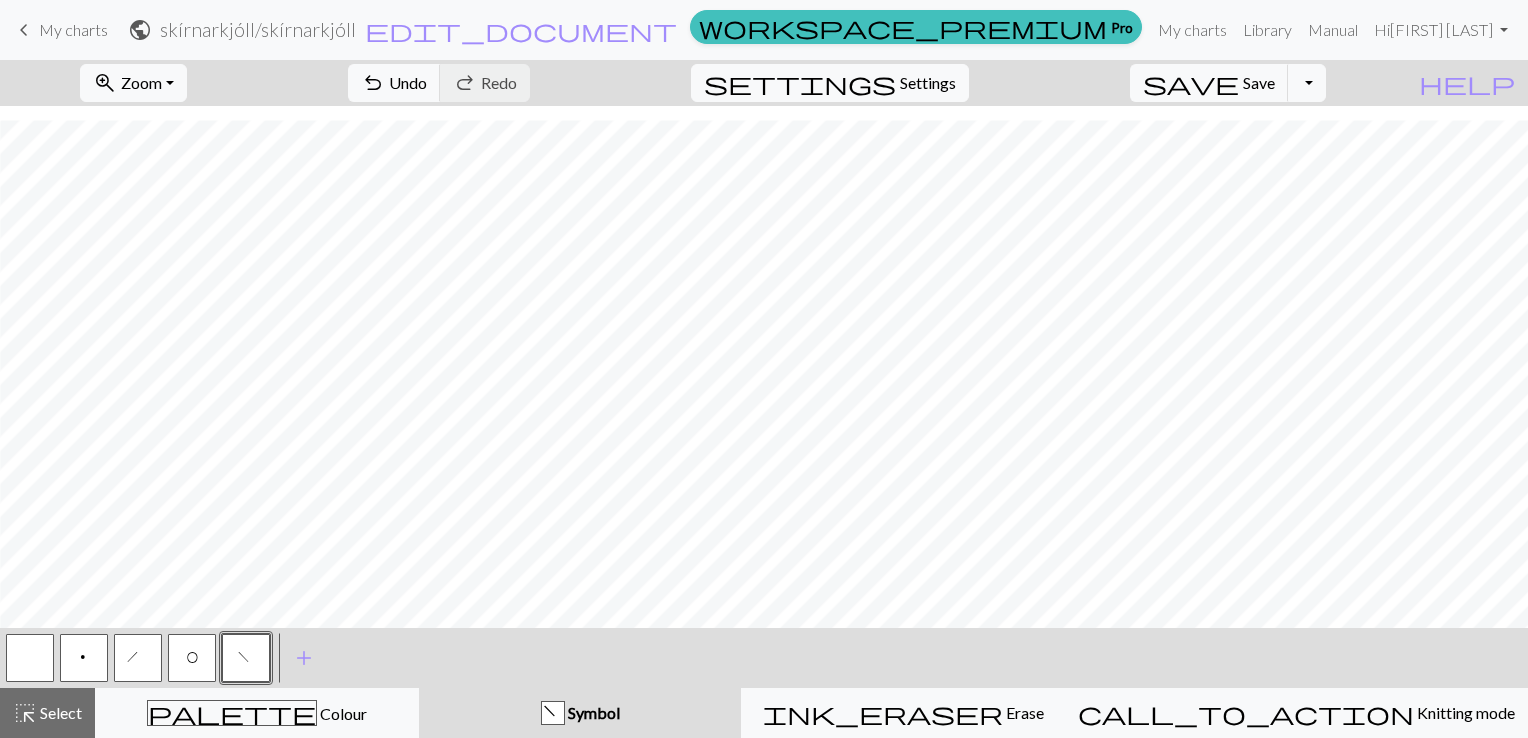 click on "h" at bounding box center (139, 660) 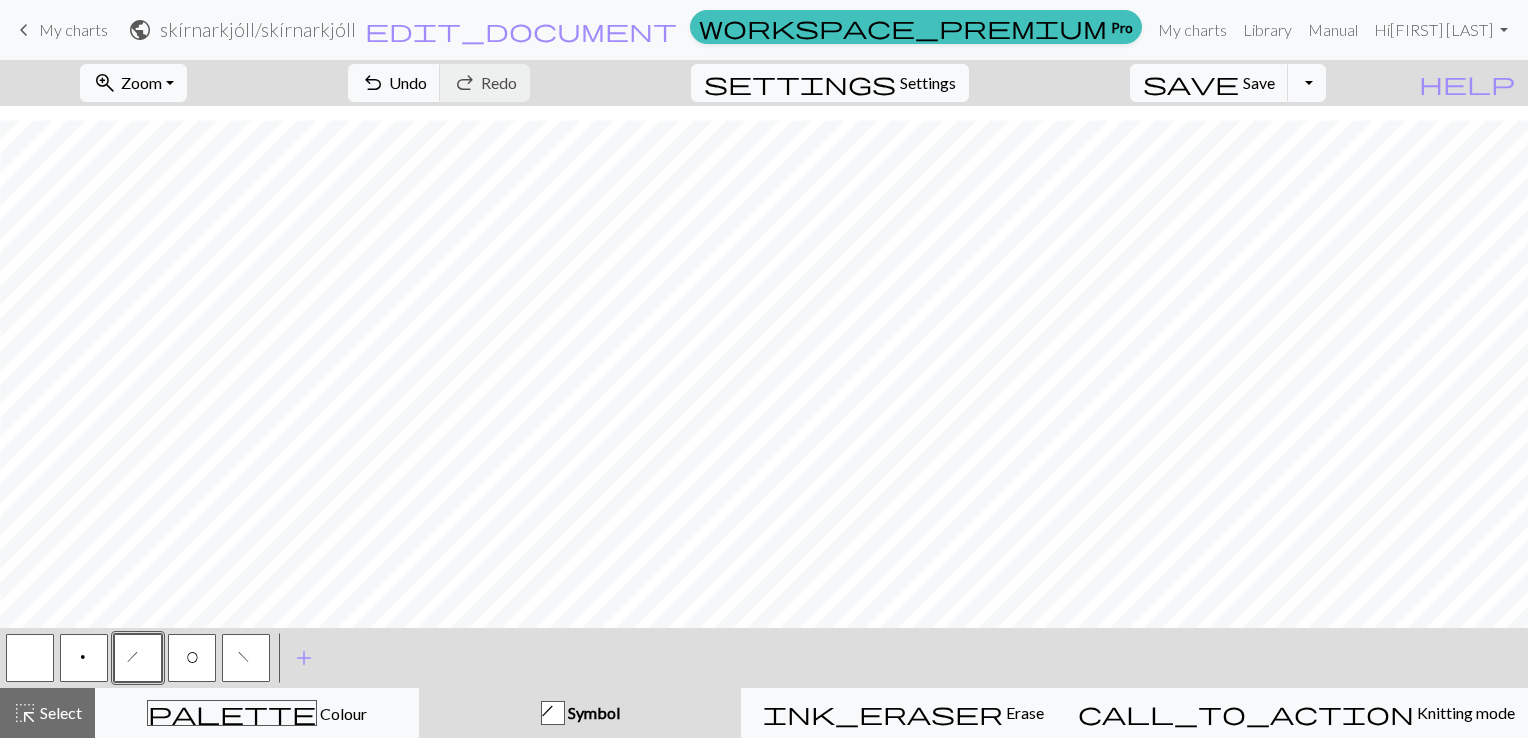 click at bounding box center [30, 658] 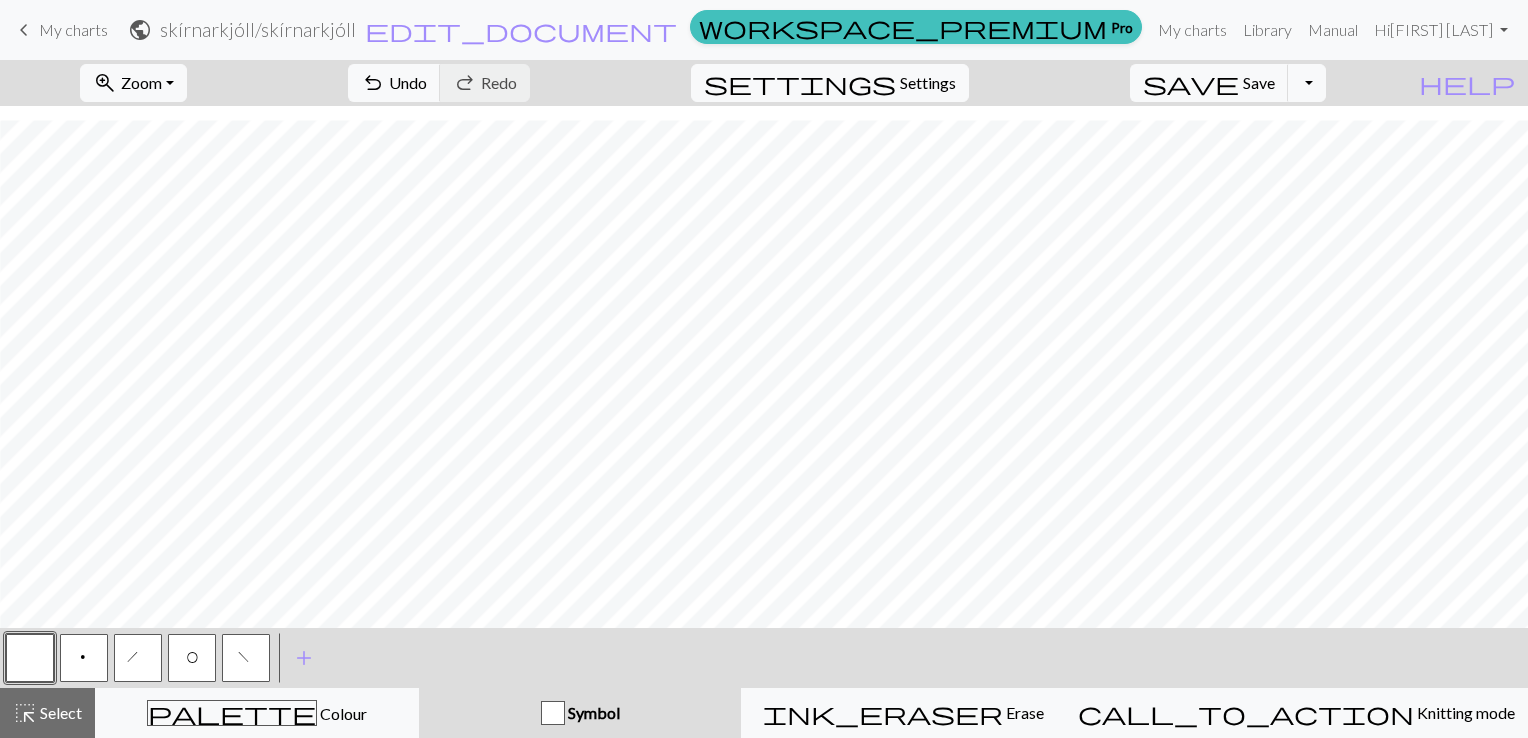 click on "O" at bounding box center [192, 660] 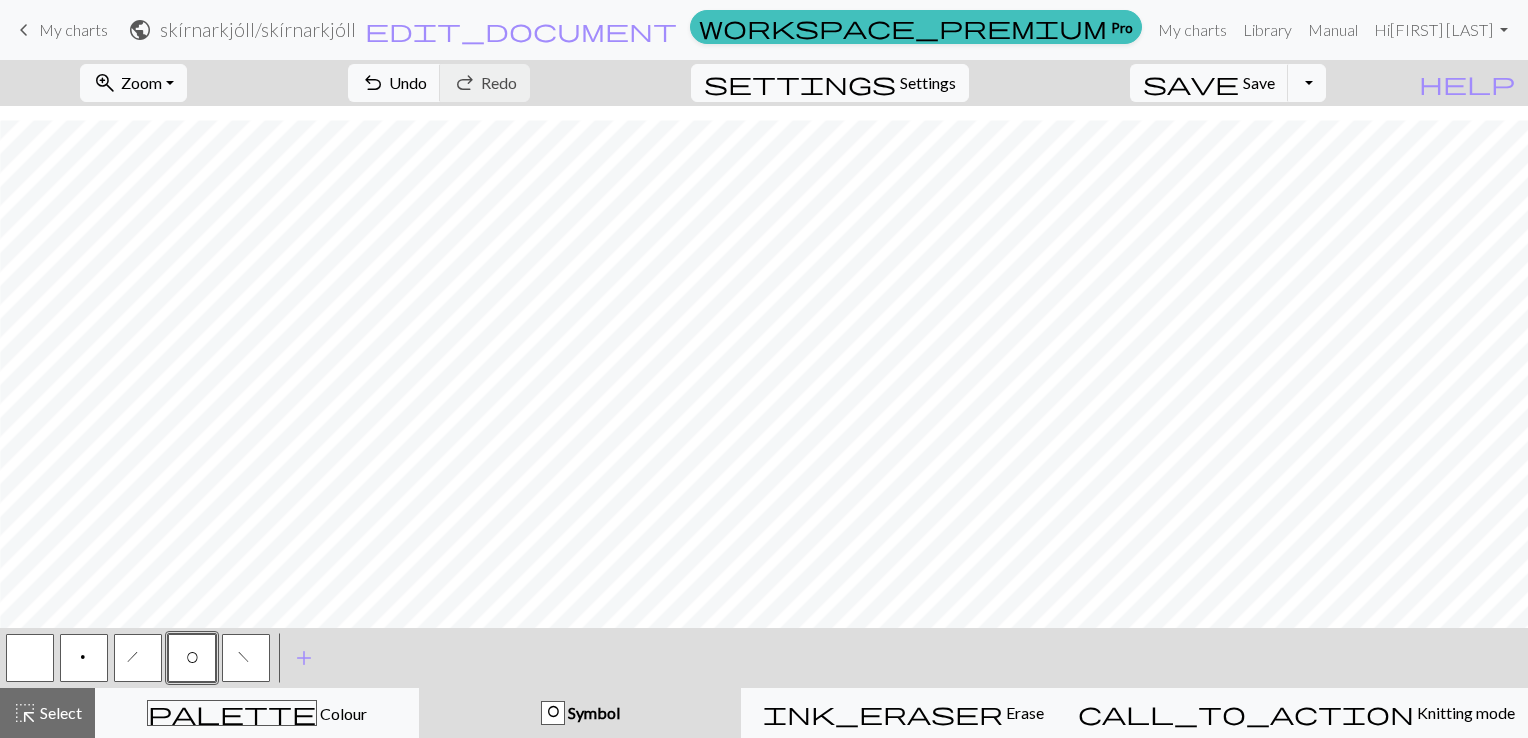 click on "h" at bounding box center [138, 658] 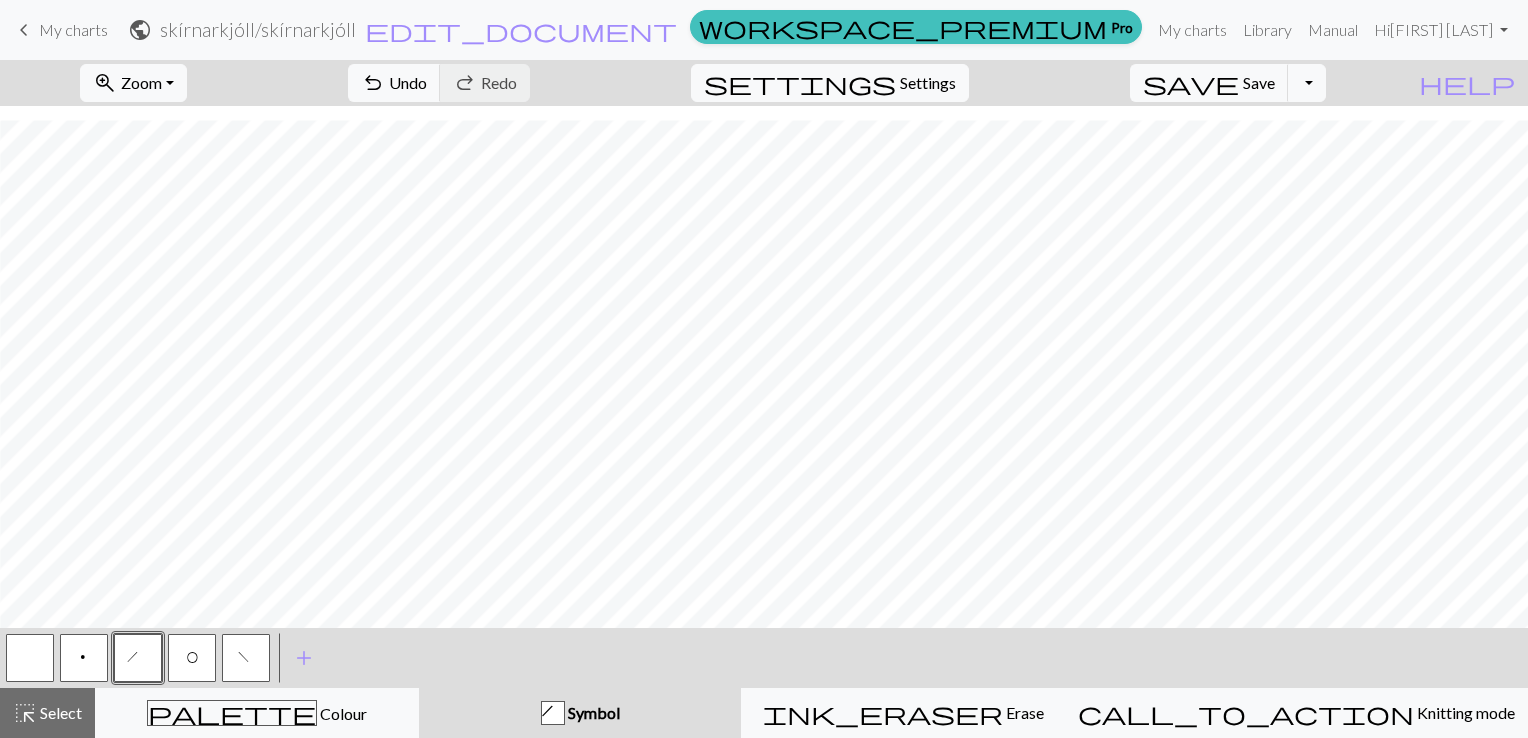 click on "O" at bounding box center (192, 660) 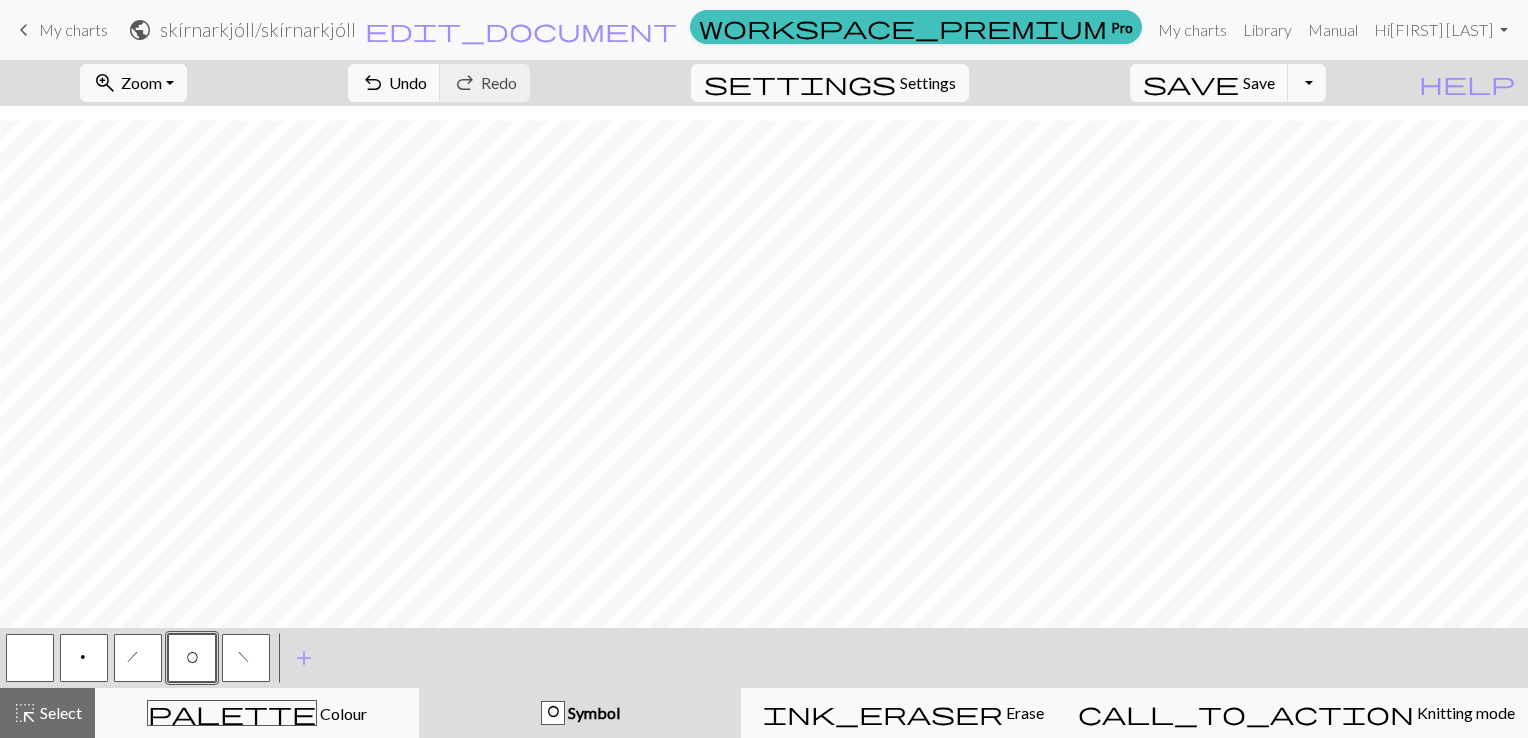 click on "h" at bounding box center (139, 660) 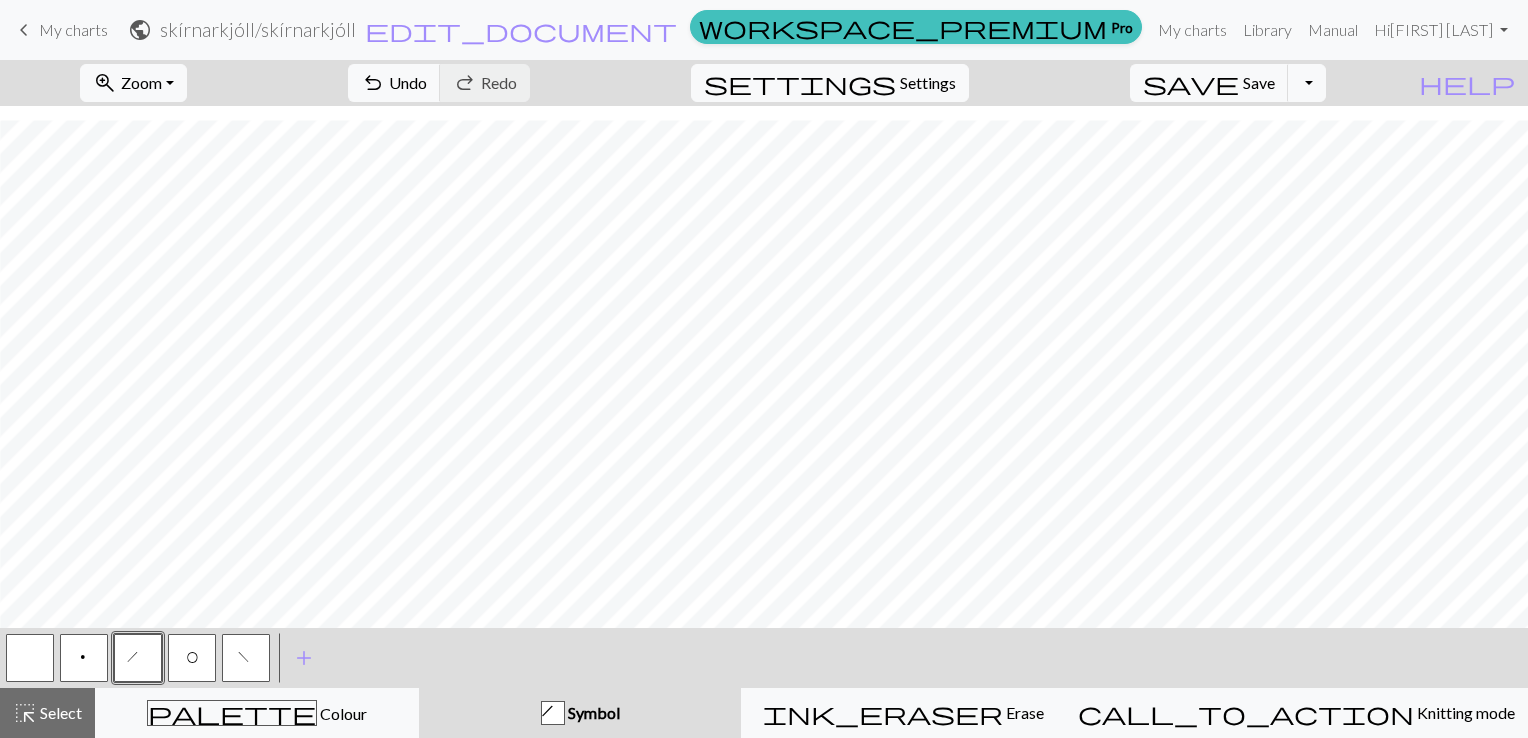 click on "O" at bounding box center (192, 660) 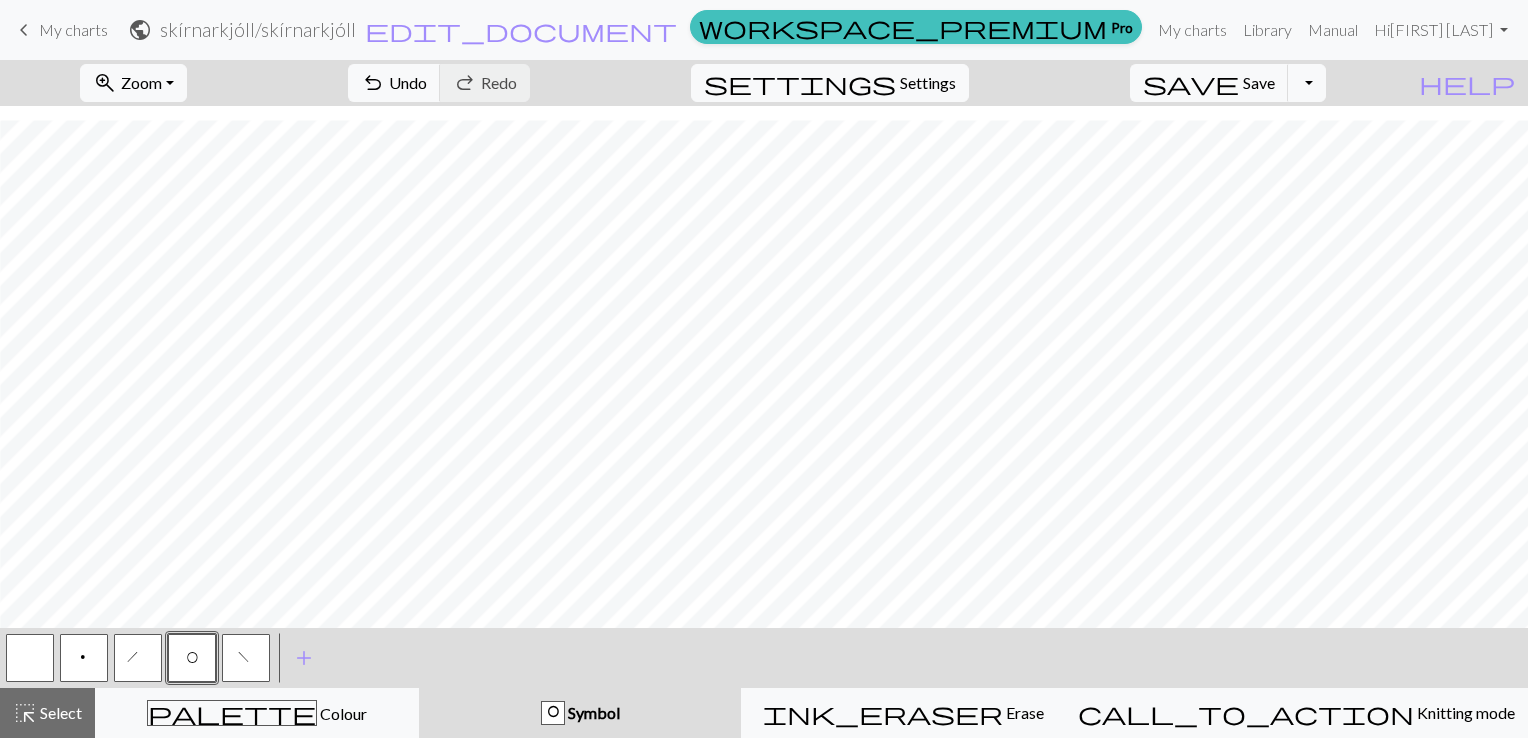 click on "h" at bounding box center (139, 660) 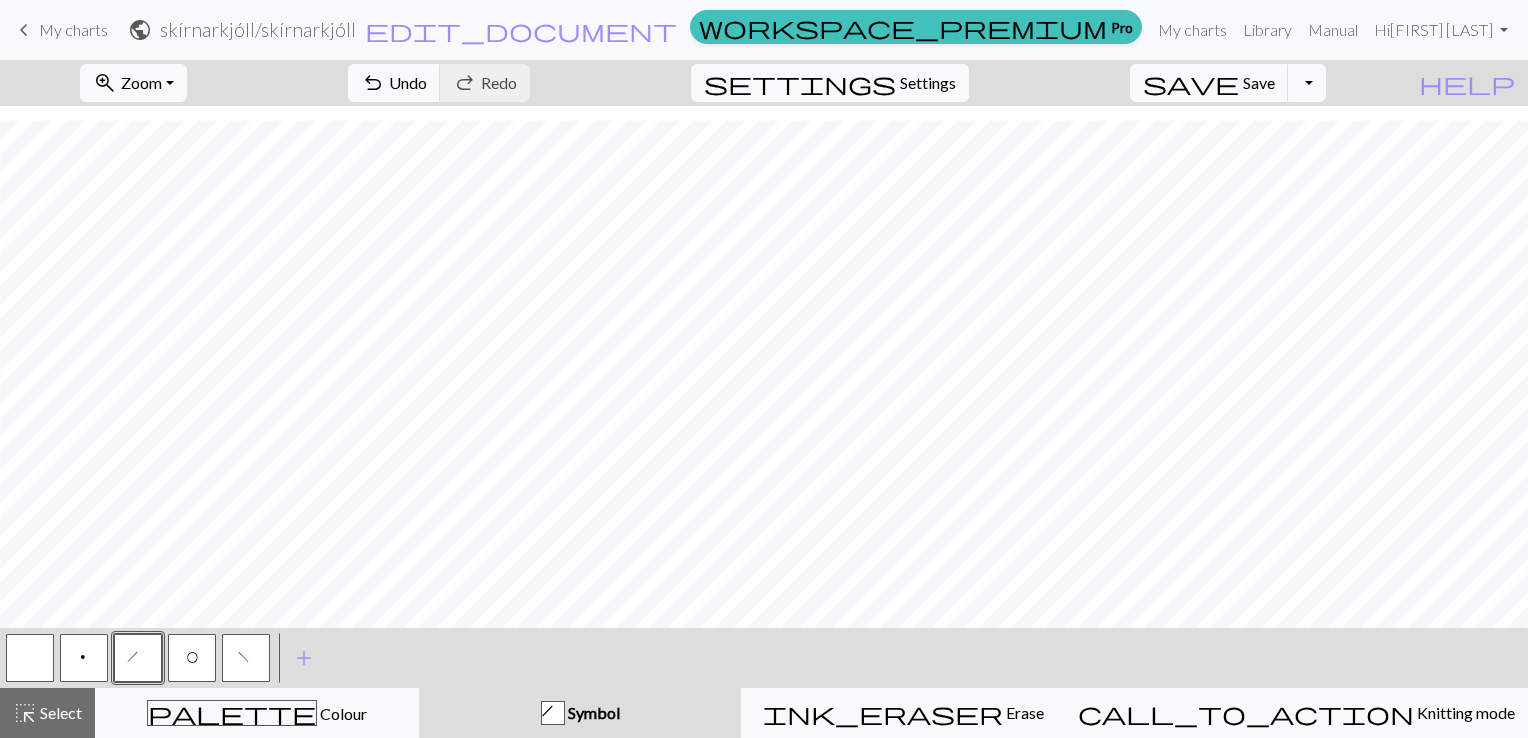 click at bounding box center [30, 658] 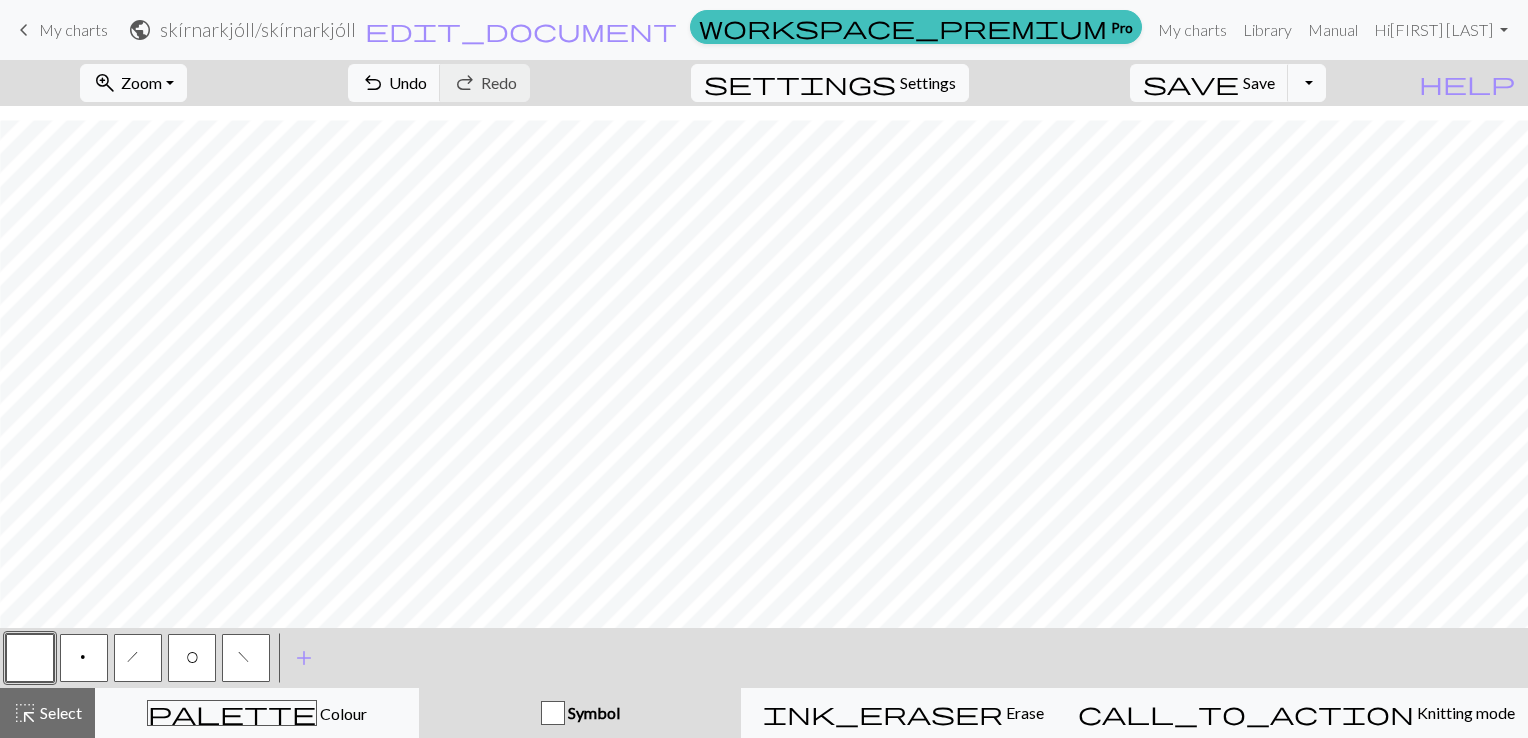 click on "O" at bounding box center (192, 660) 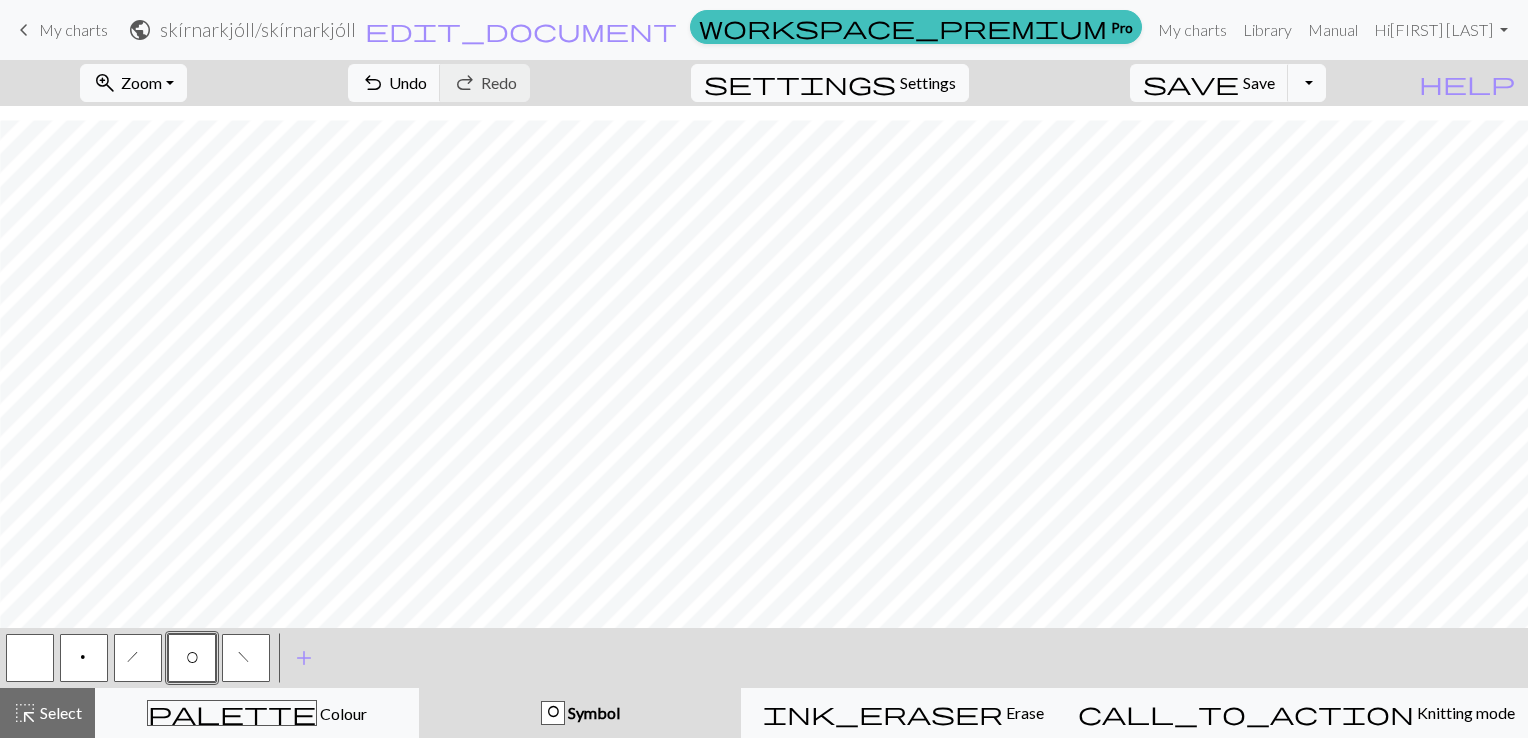 click on "h" at bounding box center [139, 660] 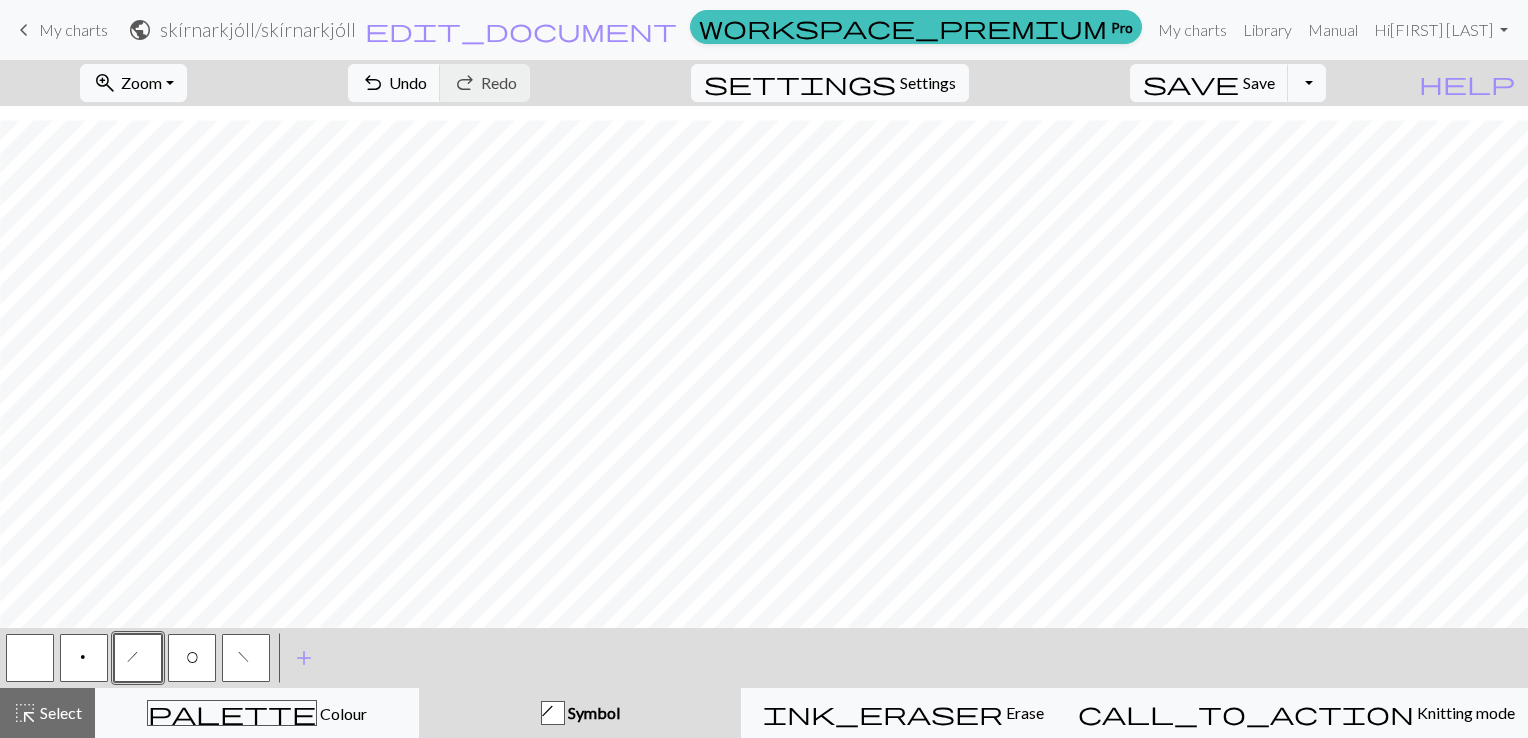 click at bounding box center [30, 658] 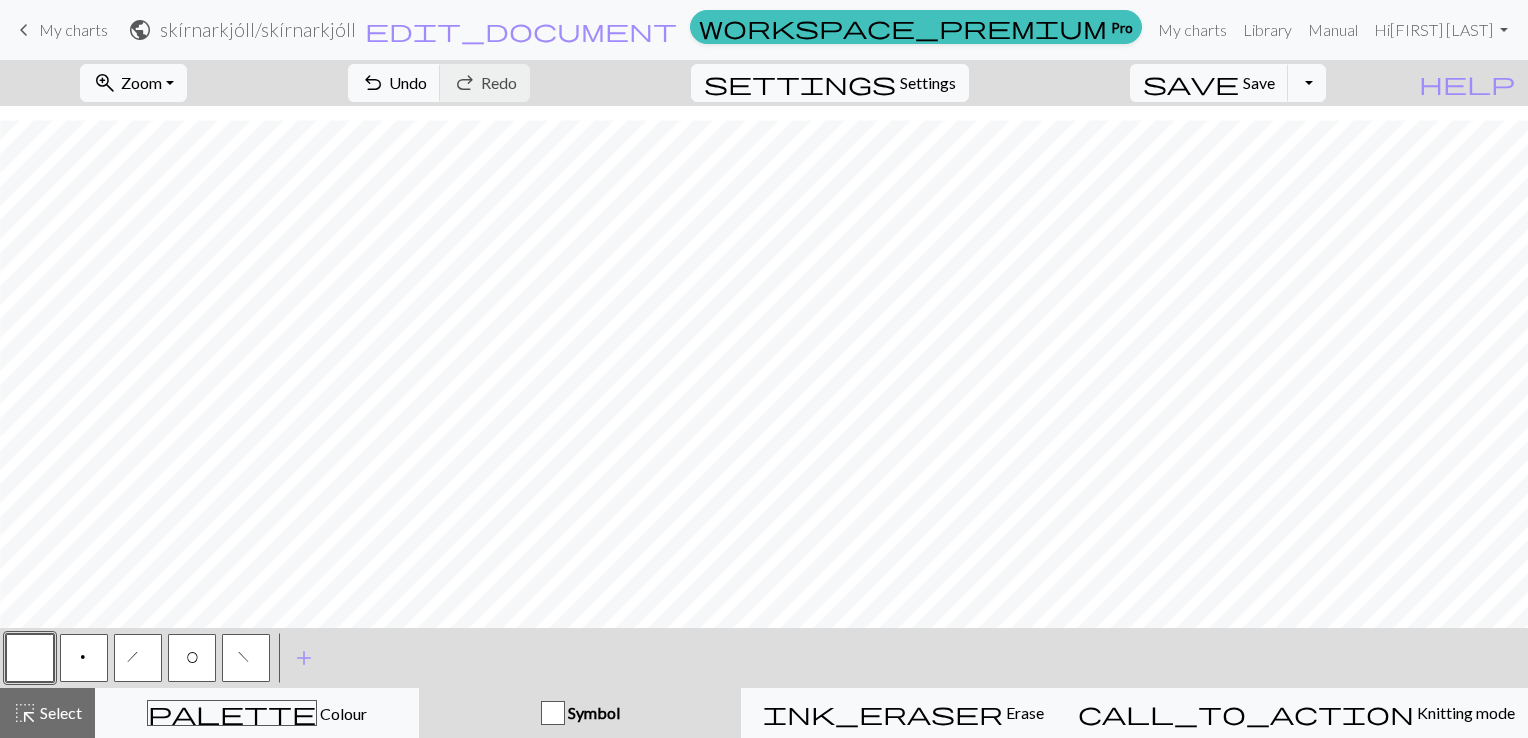 click on "O" at bounding box center [192, 660] 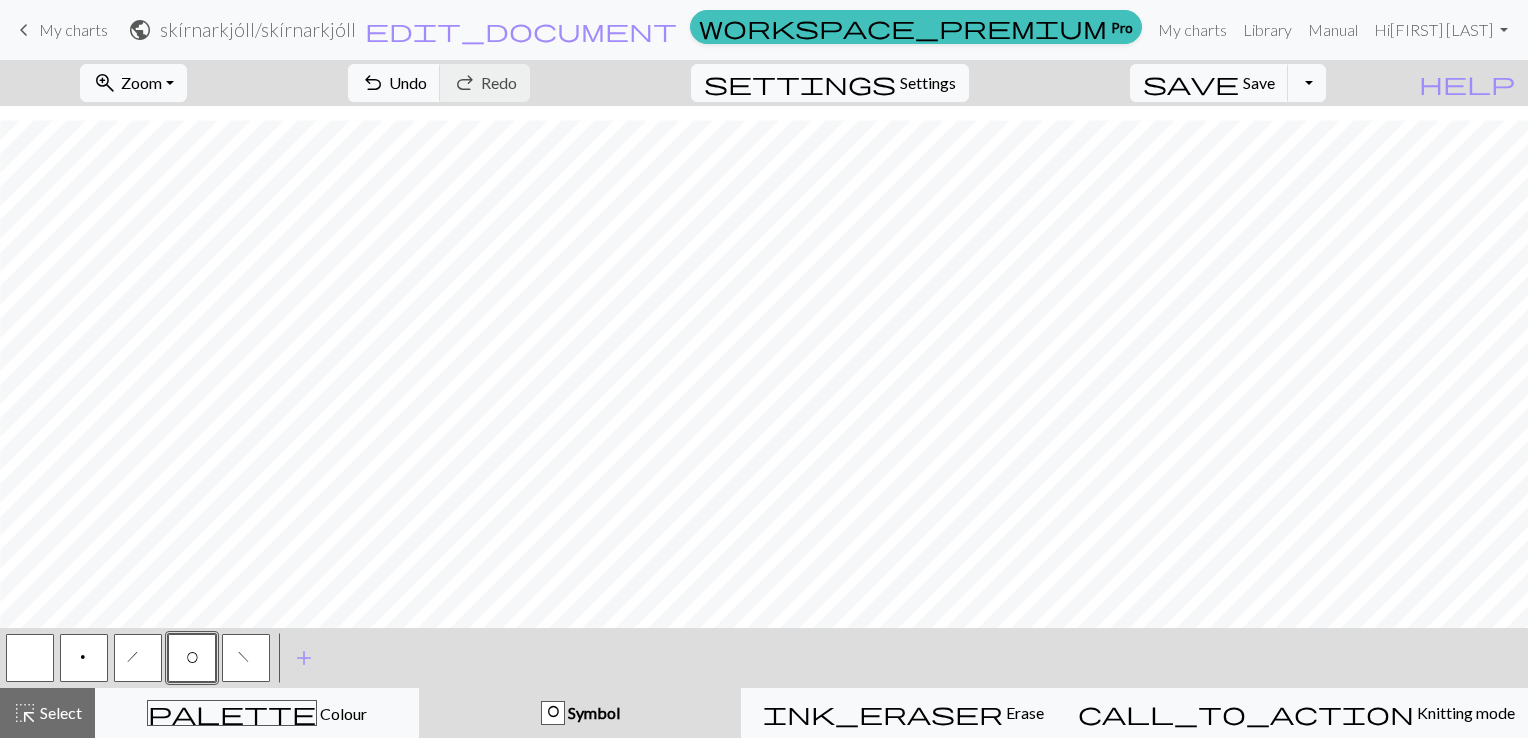 click on "h" at bounding box center (139, 660) 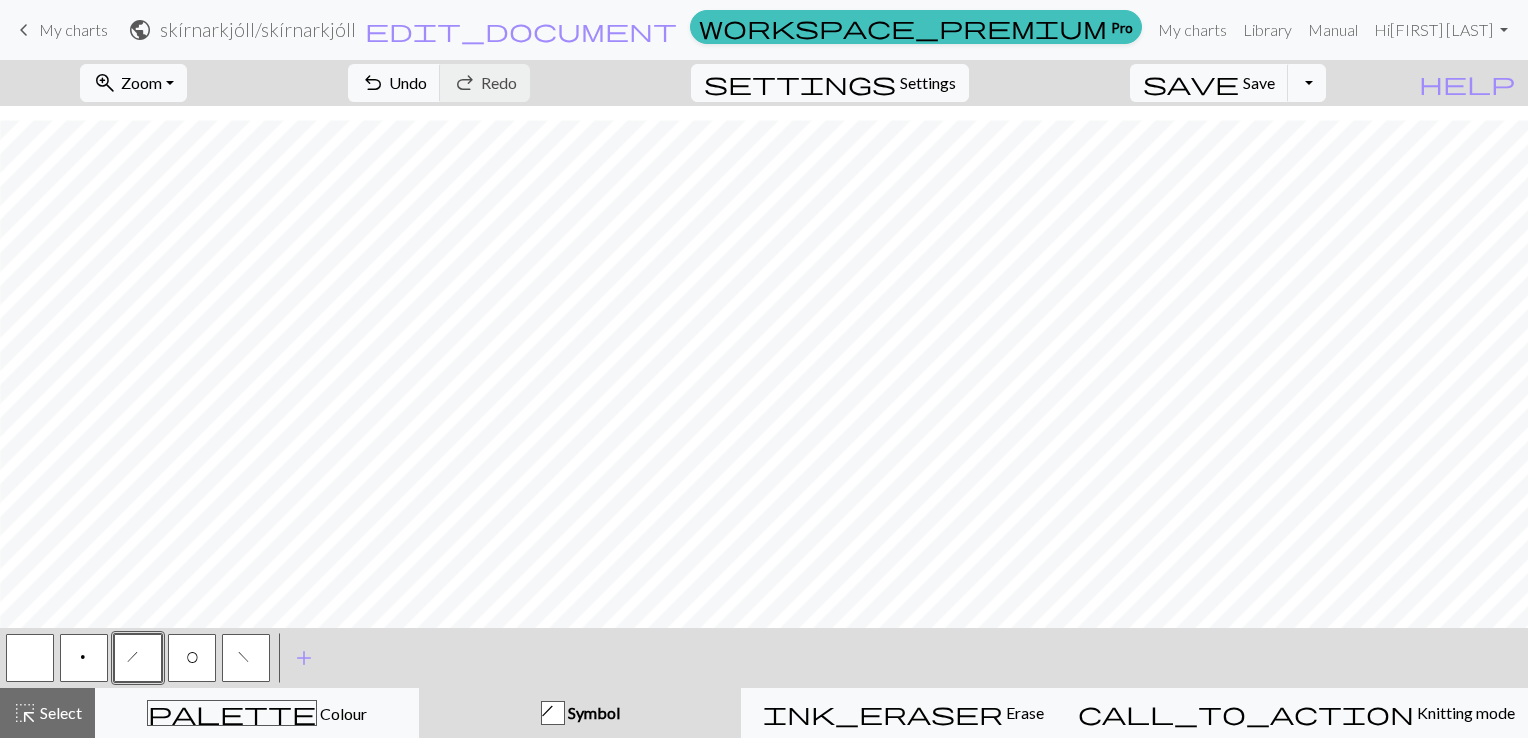 click at bounding box center (30, 658) 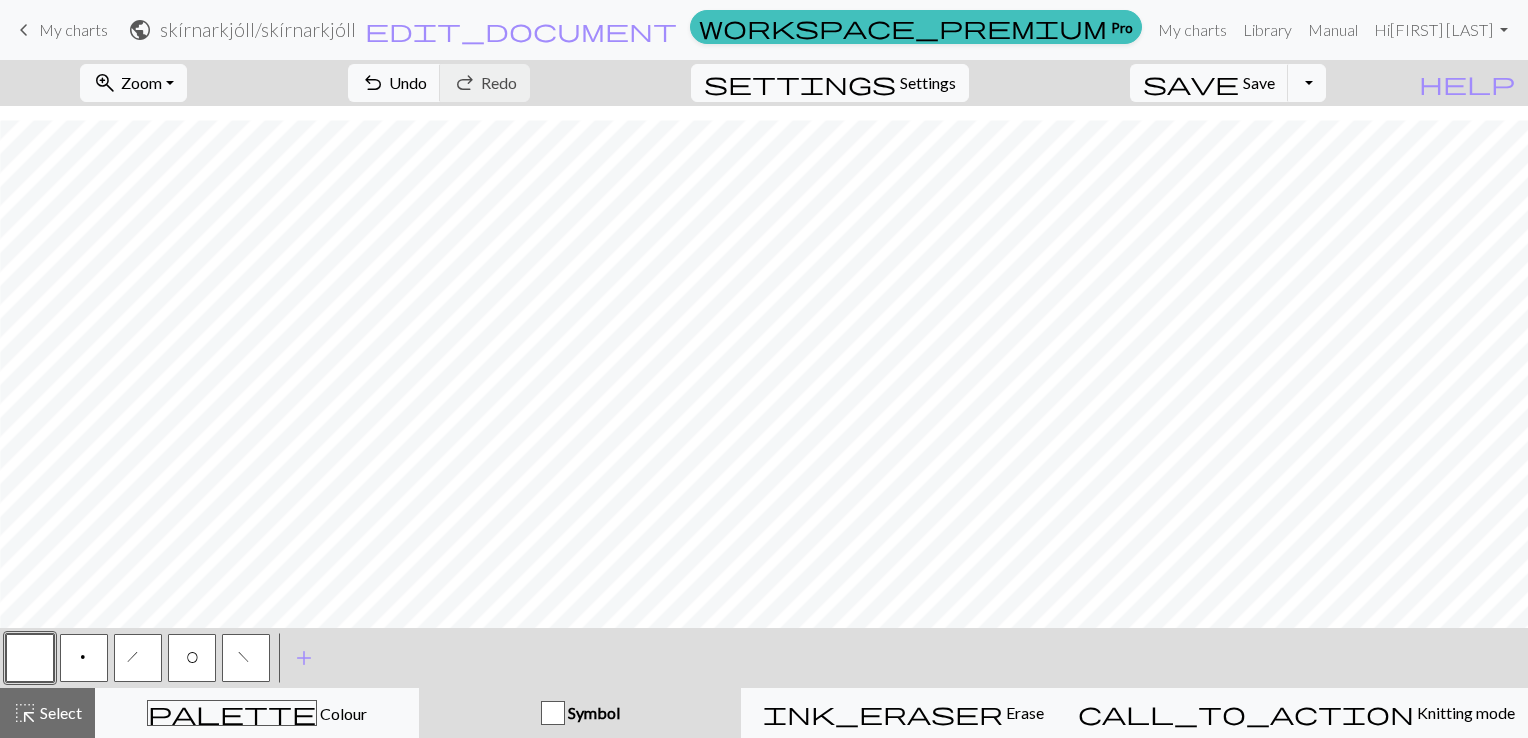 click on "O" at bounding box center [192, 660] 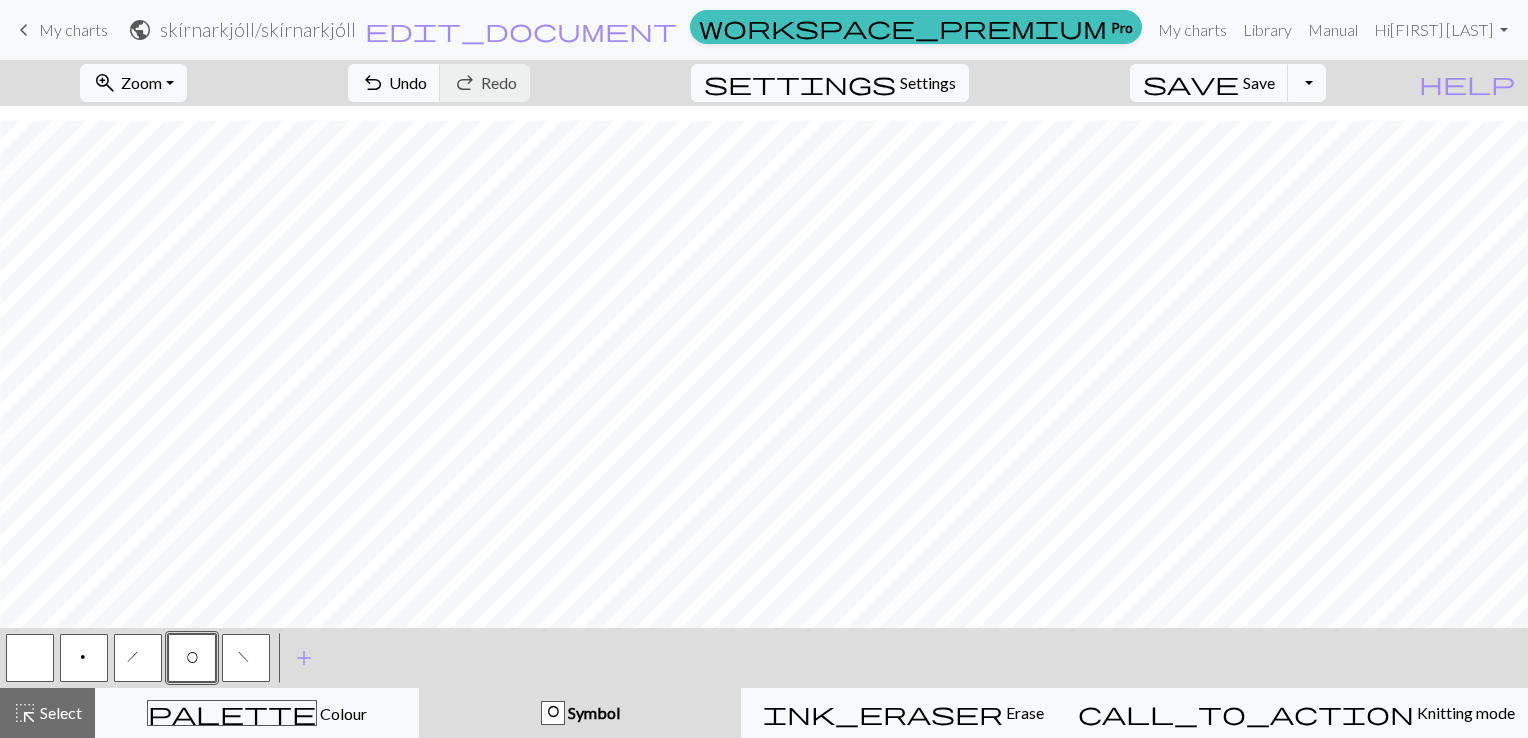 click on "h" at bounding box center (139, 660) 